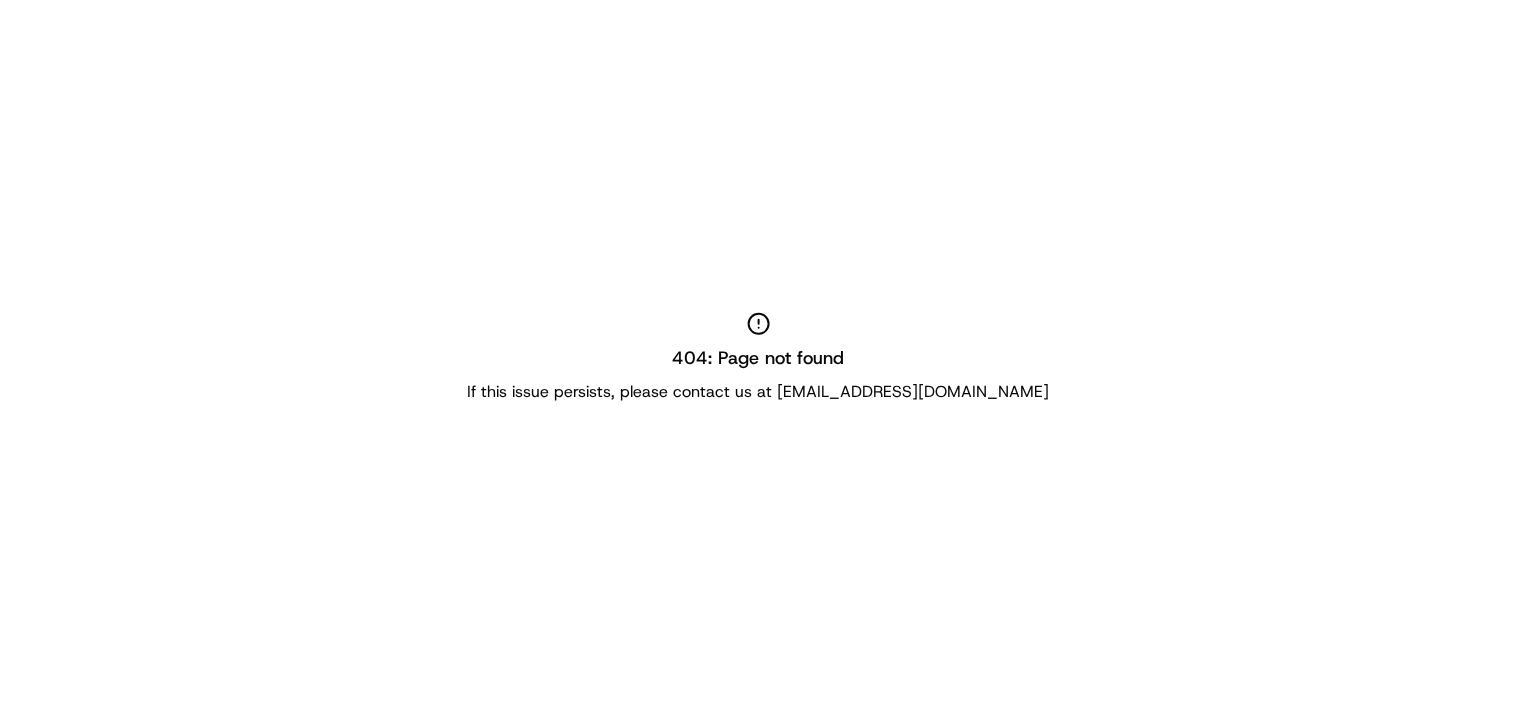 scroll, scrollTop: 0, scrollLeft: 0, axis: both 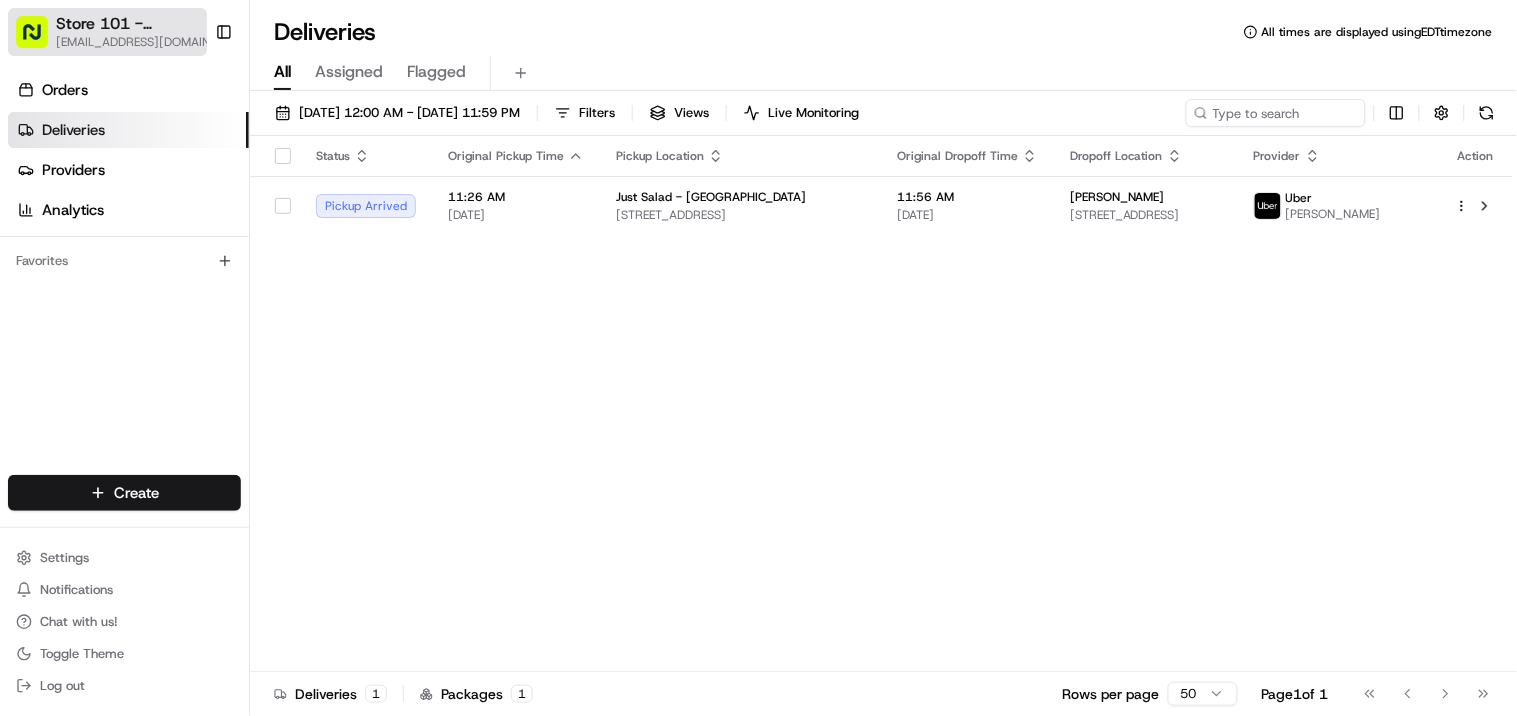 click on "[EMAIL_ADDRESS][DOMAIN_NAME]" at bounding box center [148, 42] 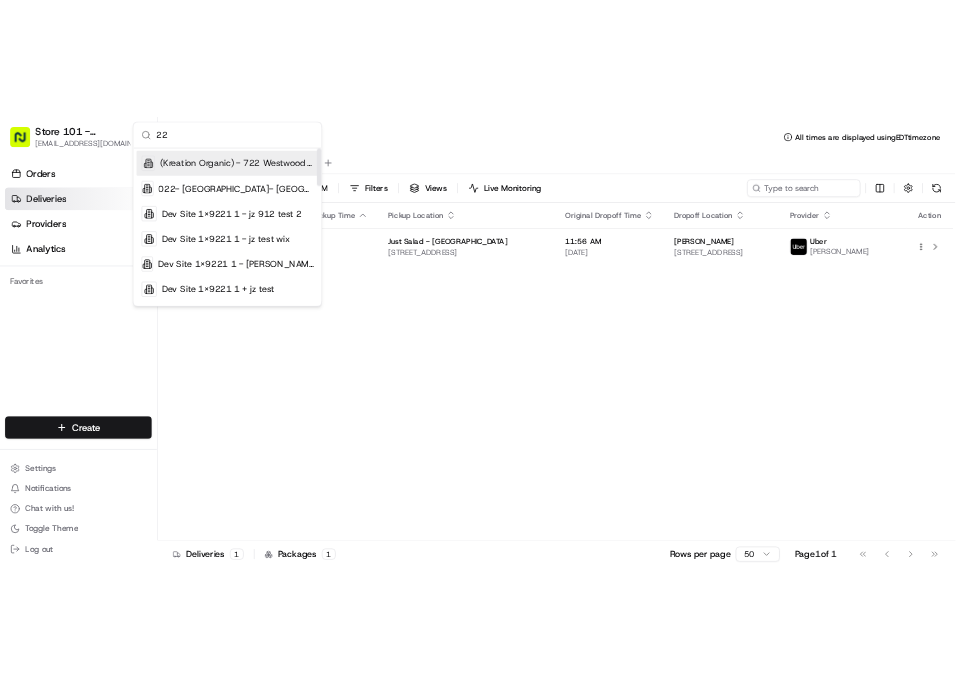 scroll, scrollTop: 0, scrollLeft: 0, axis: both 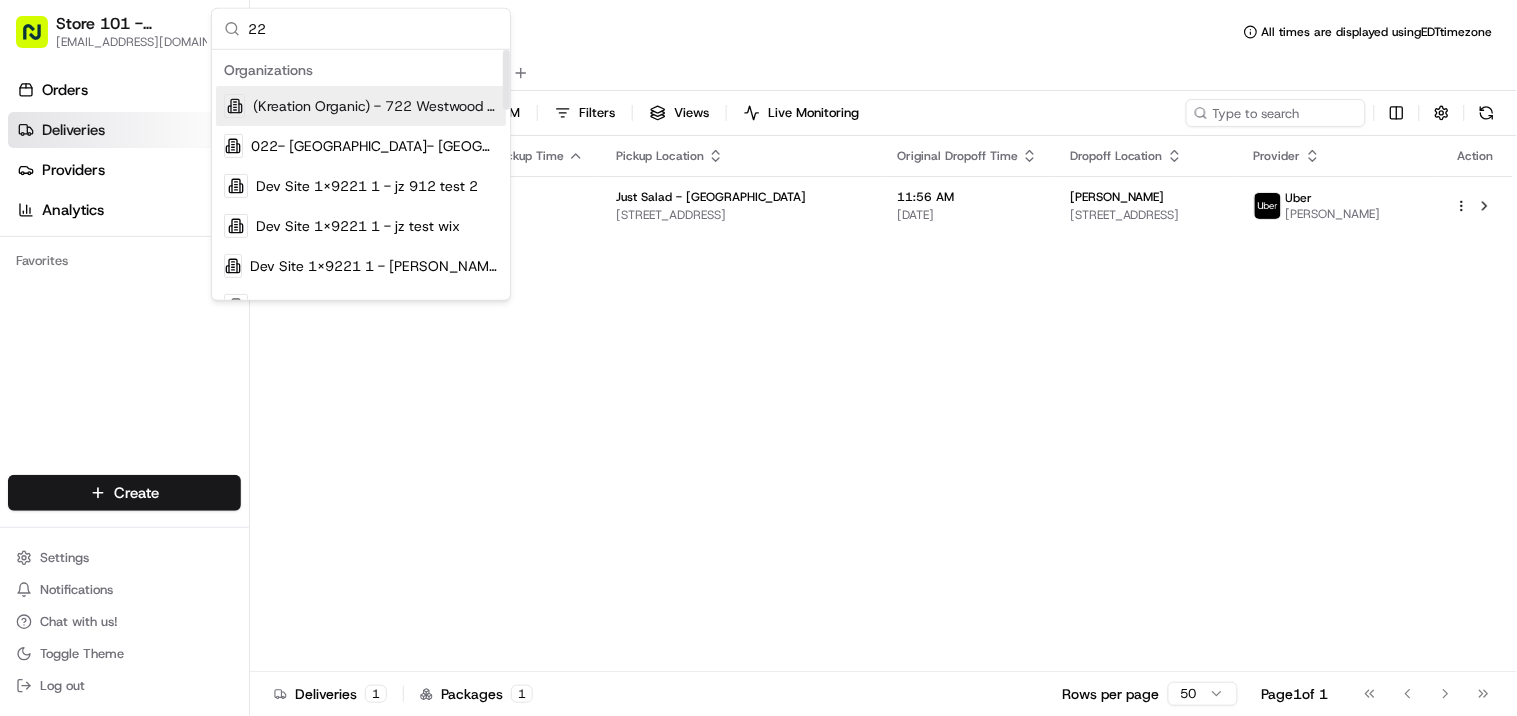 drag, startPoint x: 503, startPoint y: 82, endPoint x: 490, endPoint y: 80, distance: 13.152946 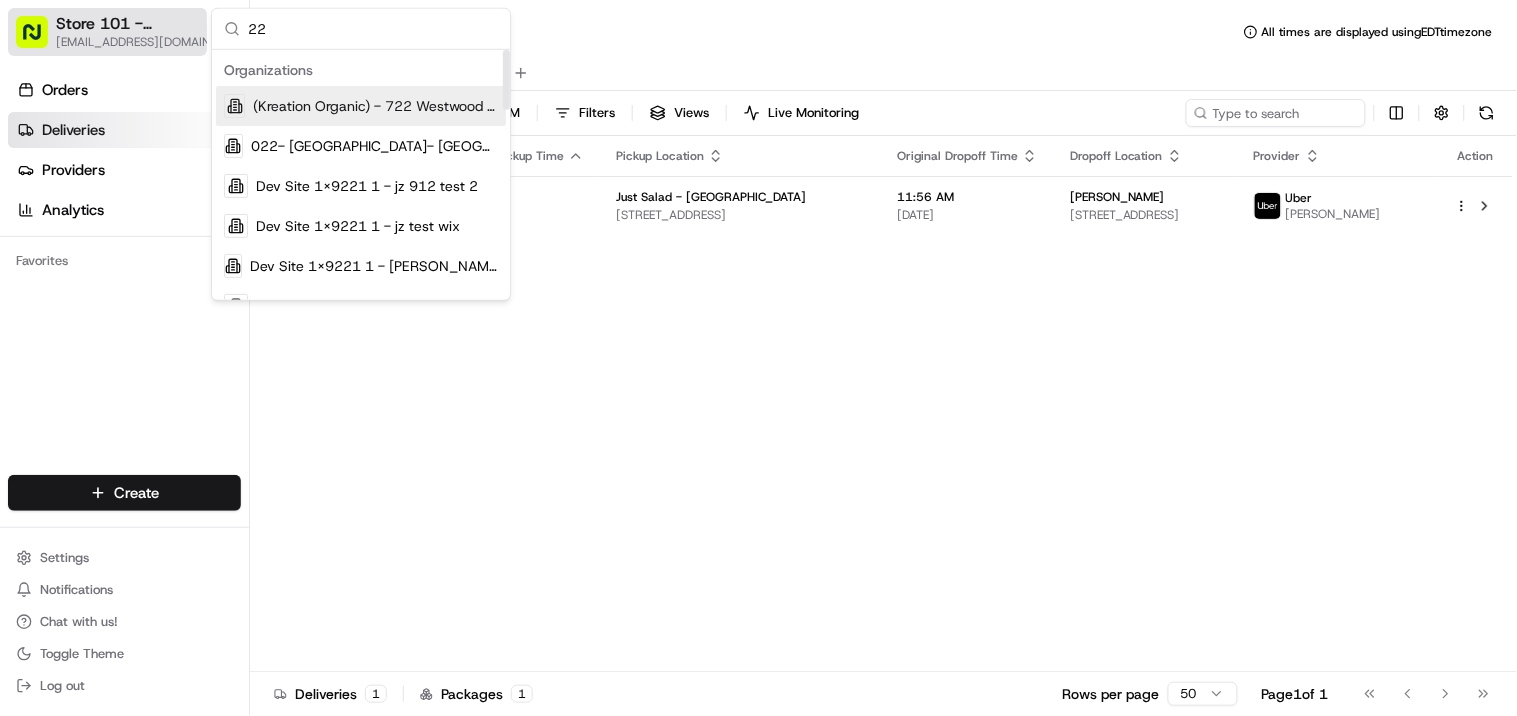 drag, startPoint x: 318, startPoint y: 22, endPoint x: 176, endPoint y: 22, distance: 142 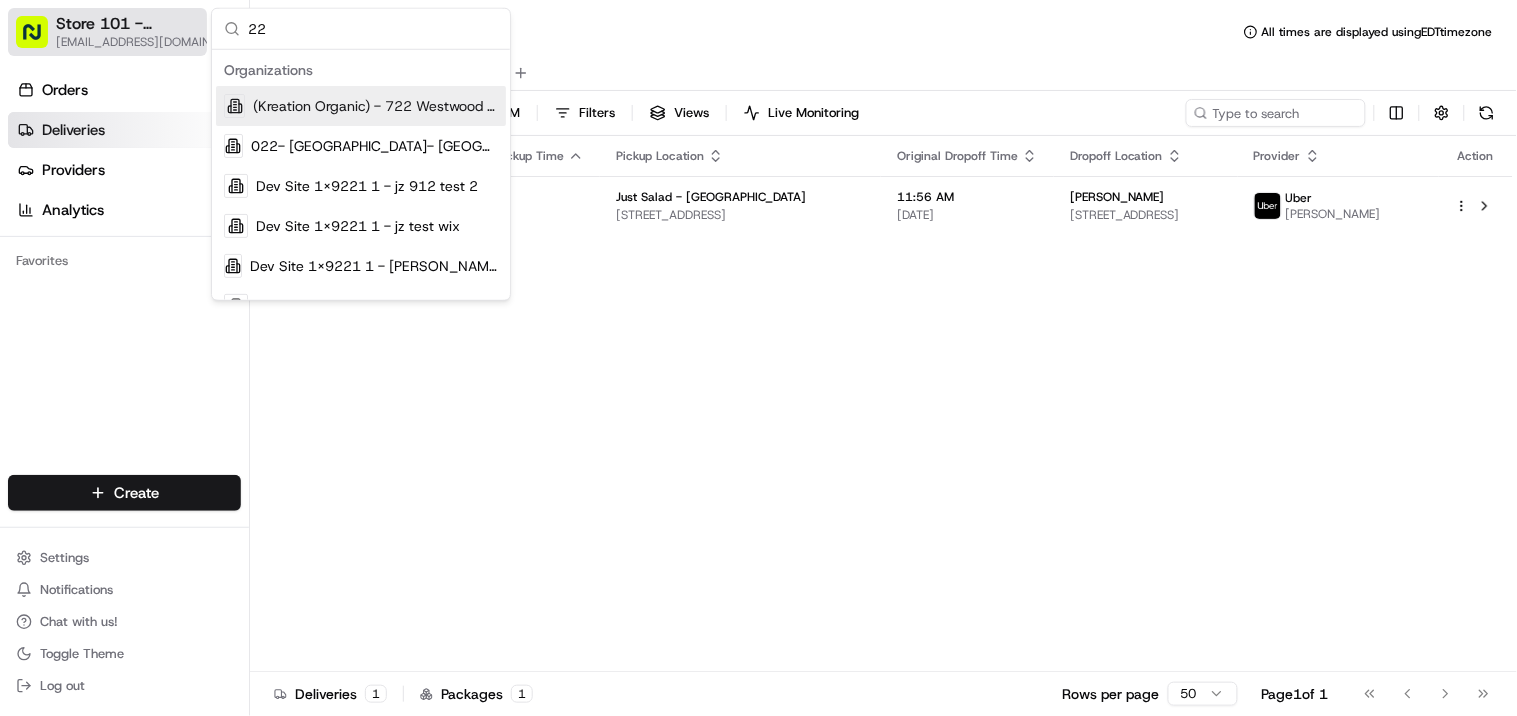 type on "2" 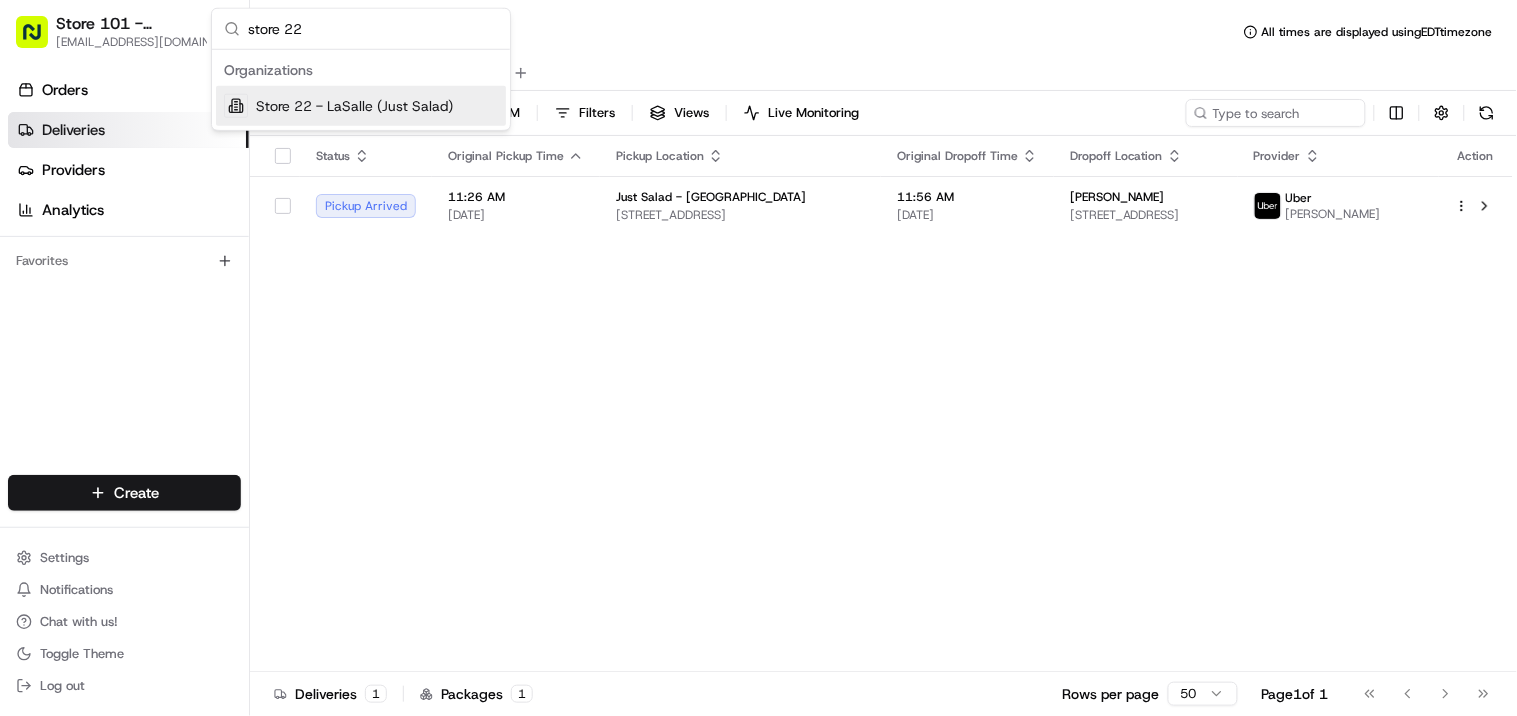 type on "store 22" 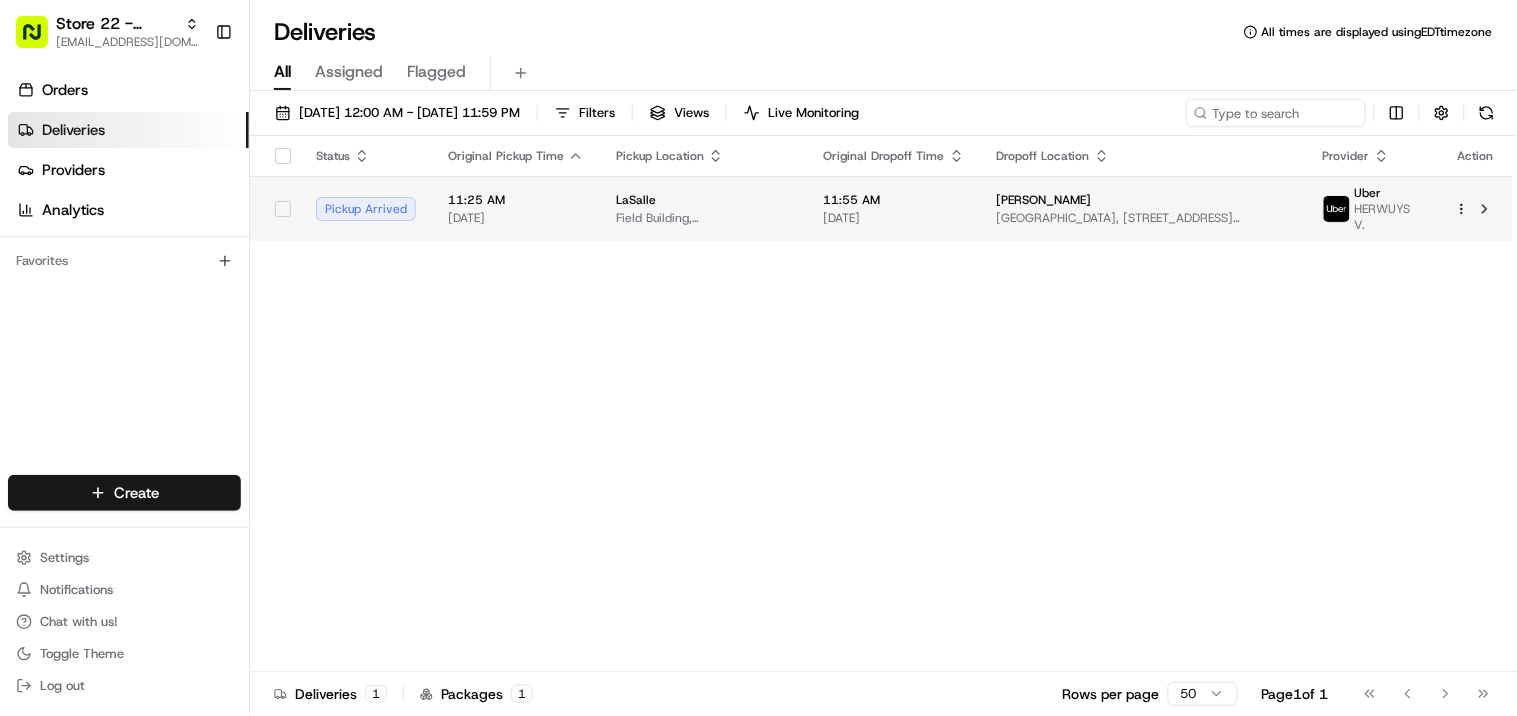 click on "UBS Tower, 1 N Wacker Dr 9th floor, Chicago, IL 60606, USA" at bounding box center (1144, 218) 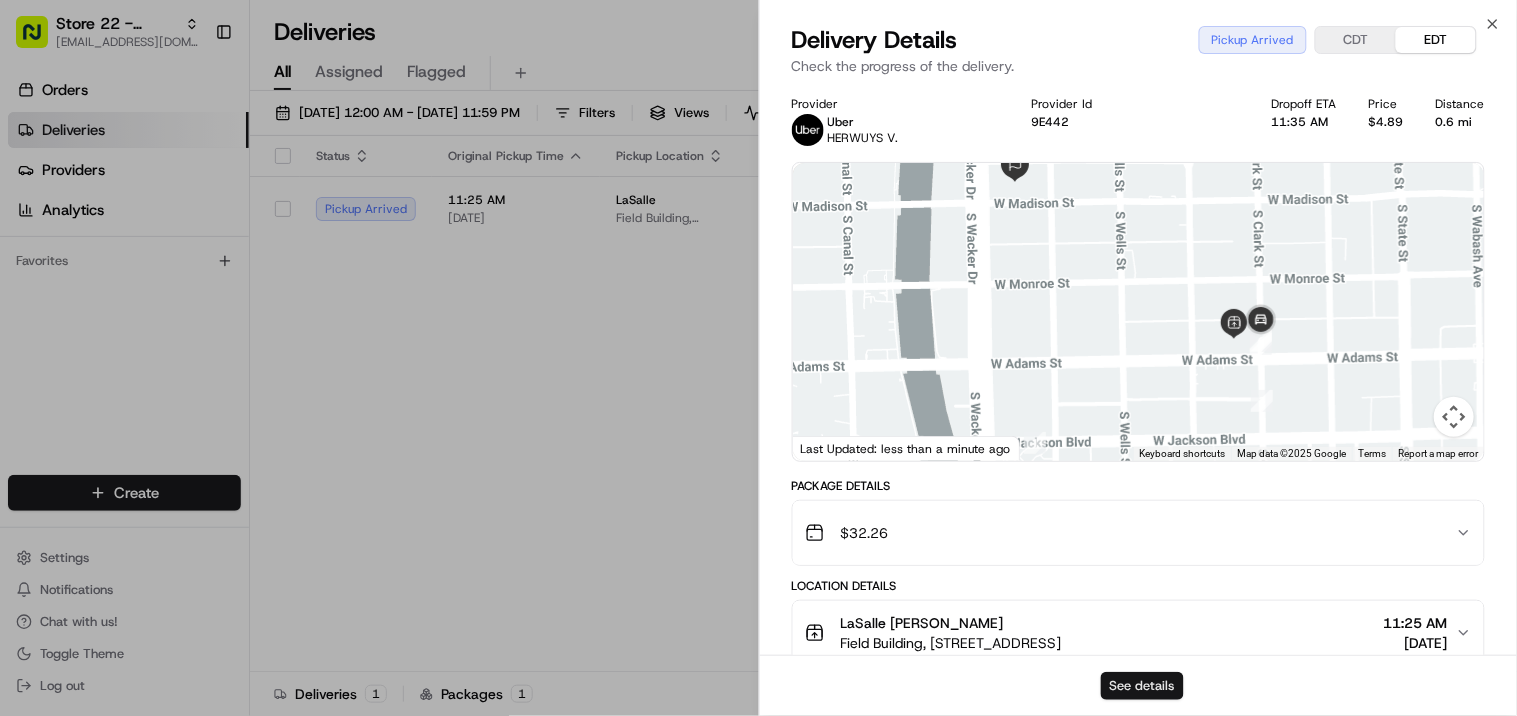 click on "See details" at bounding box center [1142, 686] 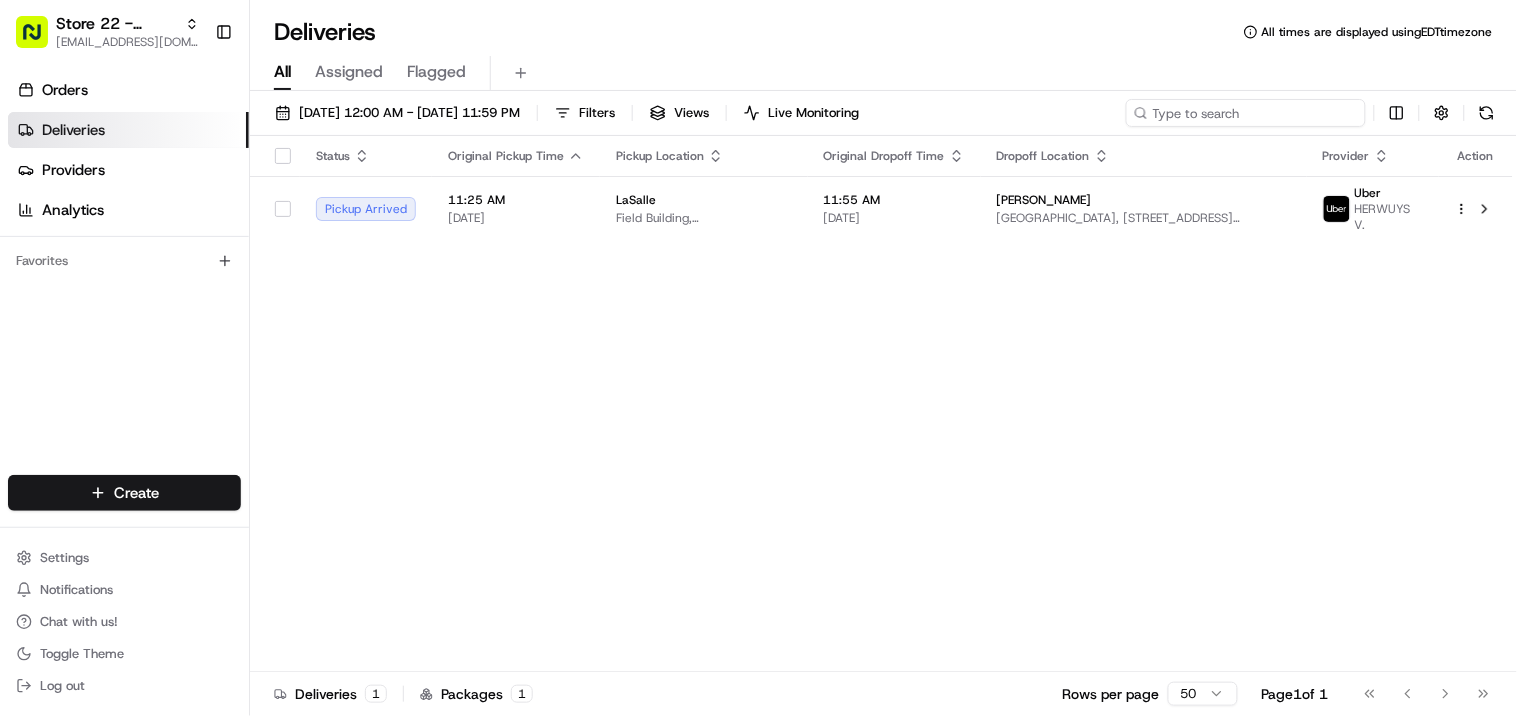 click at bounding box center [1246, 113] 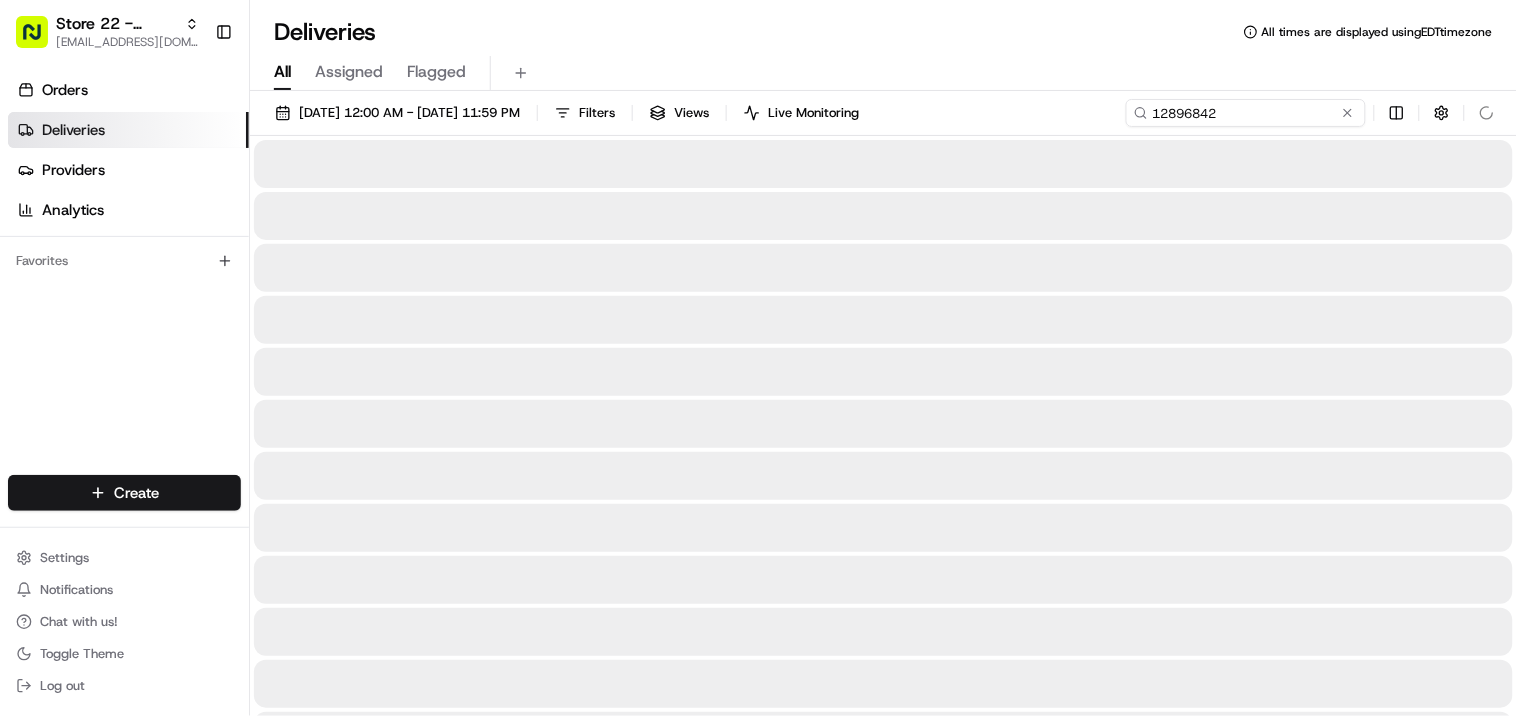 type on "12896842" 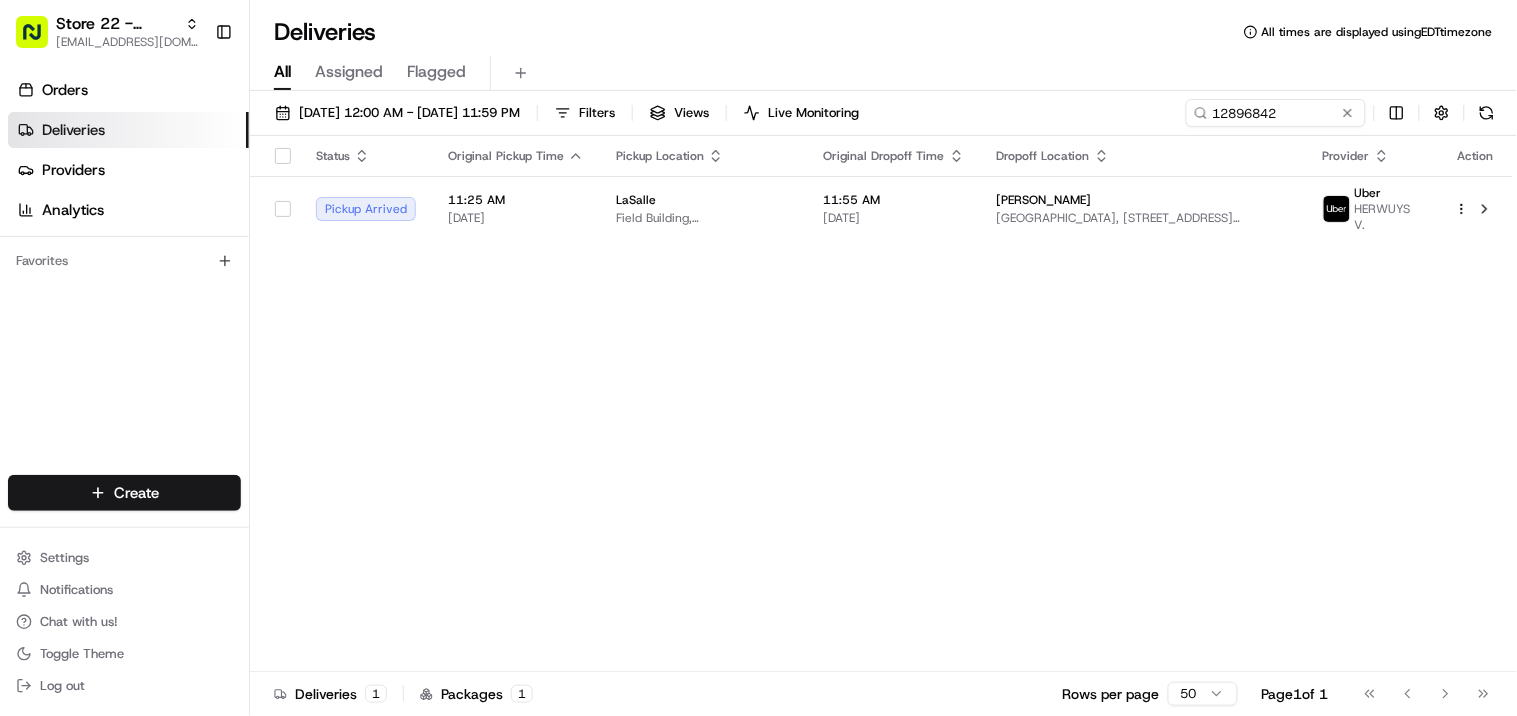click on "Status Original Pickup Time Pickup Location Original Dropoff Time Dropoff Location Provider Action Pickup Arrived 11:25 AM 07/10/2025 LaSalle Field Building, 135 S LaSalle St, Chicago, IL 60604, USA 11:55 AM 07/10/2025 Mirna Phillips UBS Tower, 1 N Wacker Dr 9th floor, Chicago, IL 60606, USA Uber HERWUYS V." at bounding box center [881, 404] 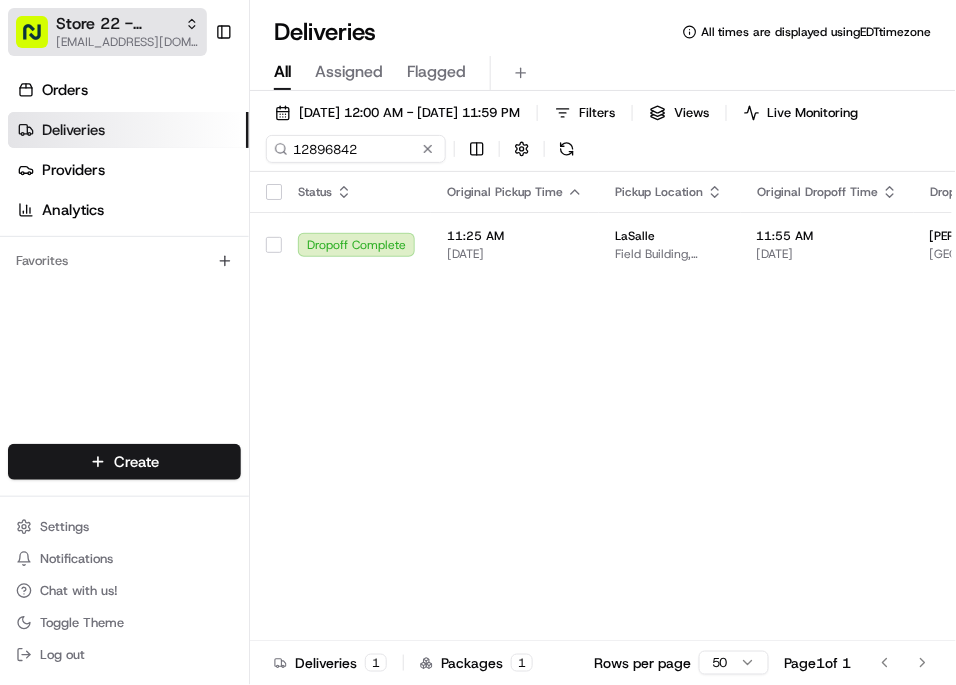 click on "Store 22 - LaSalle (Just Salad)" at bounding box center (116, 24) 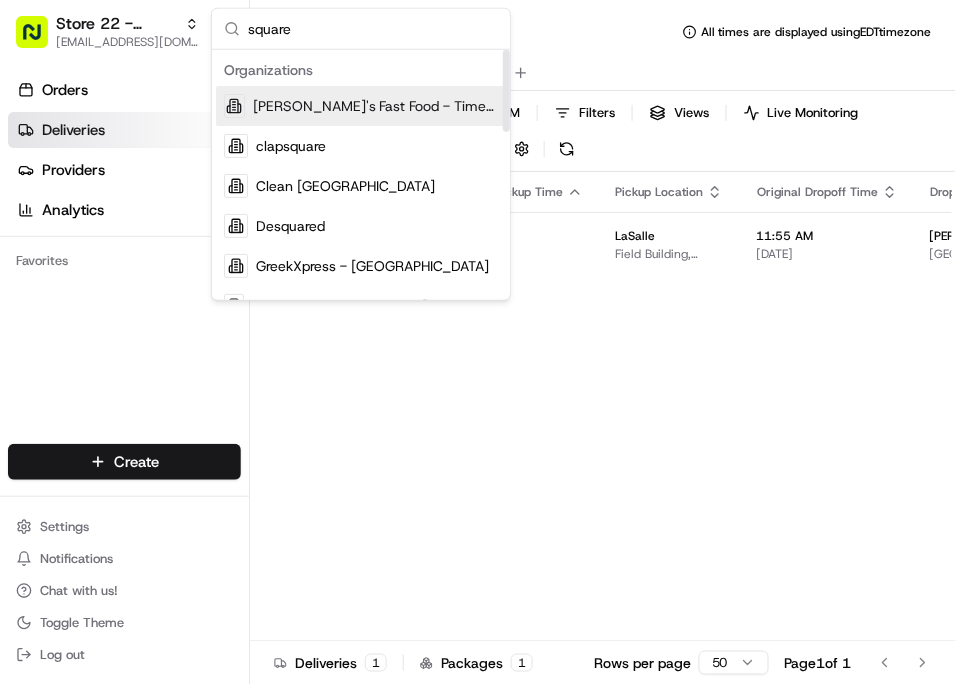 type on "square" 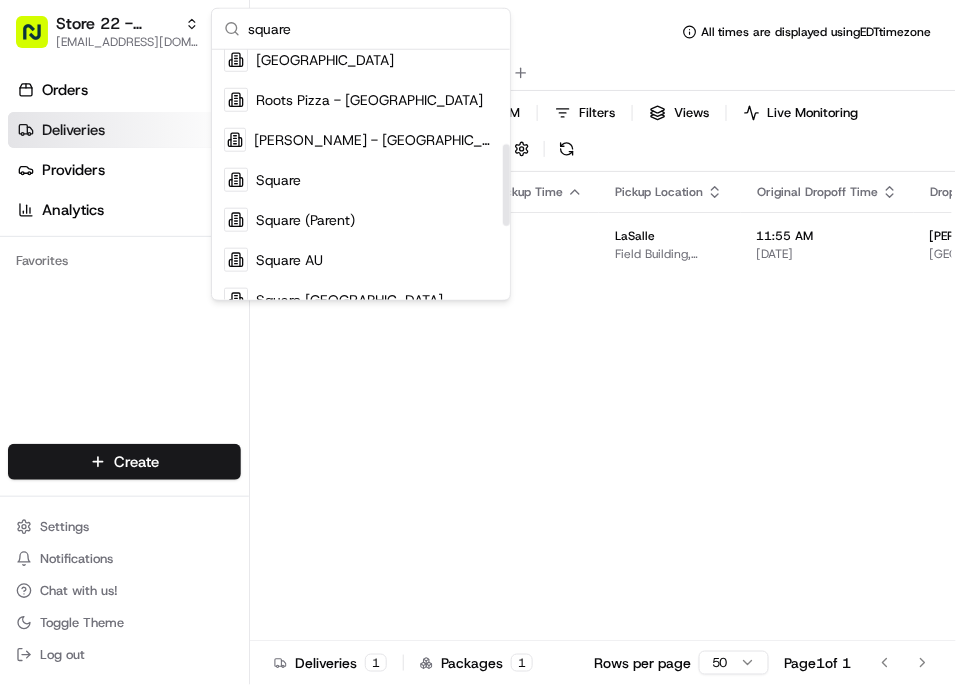 drag, startPoint x: 504, startPoint y: 111, endPoint x: 384, endPoint y: 195, distance: 146.47867 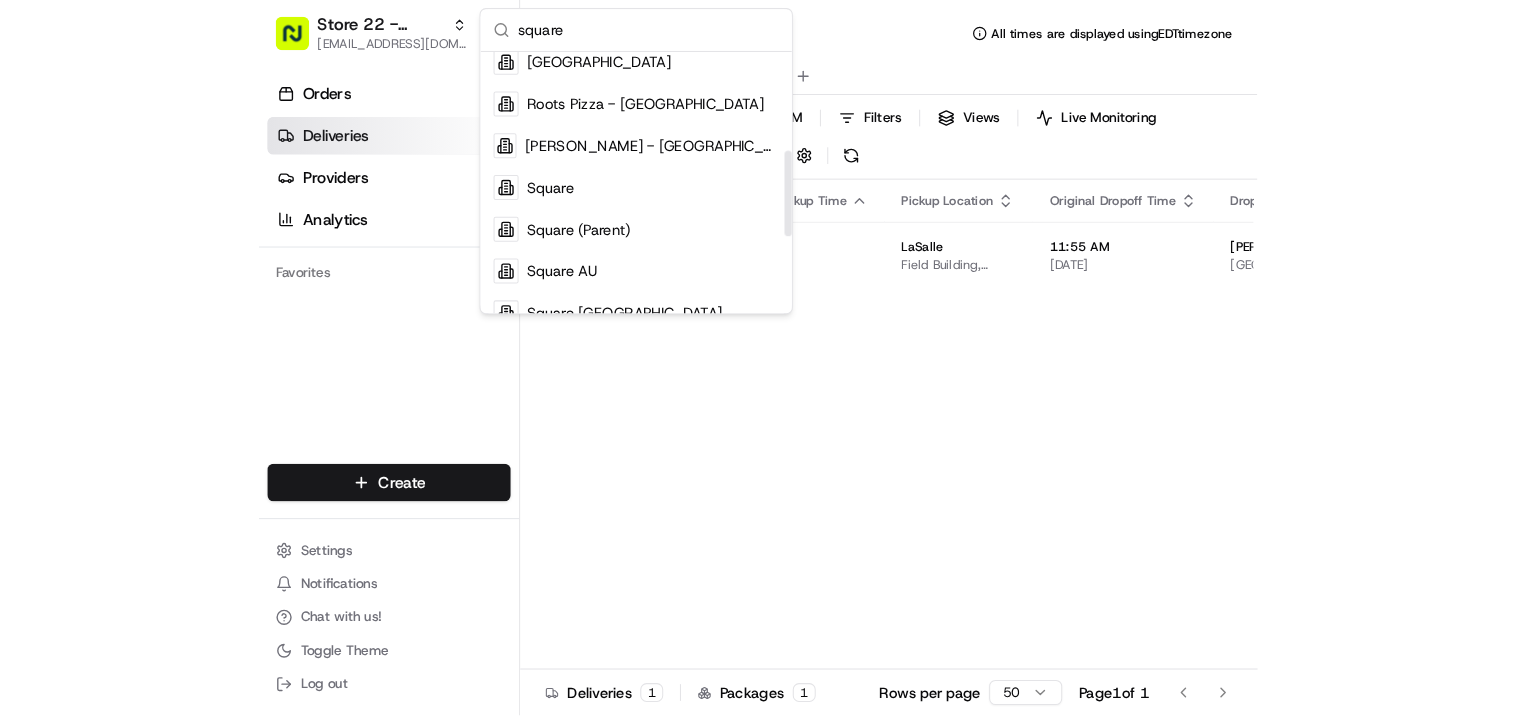 scroll, scrollTop: 290, scrollLeft: 0, axis: vertical 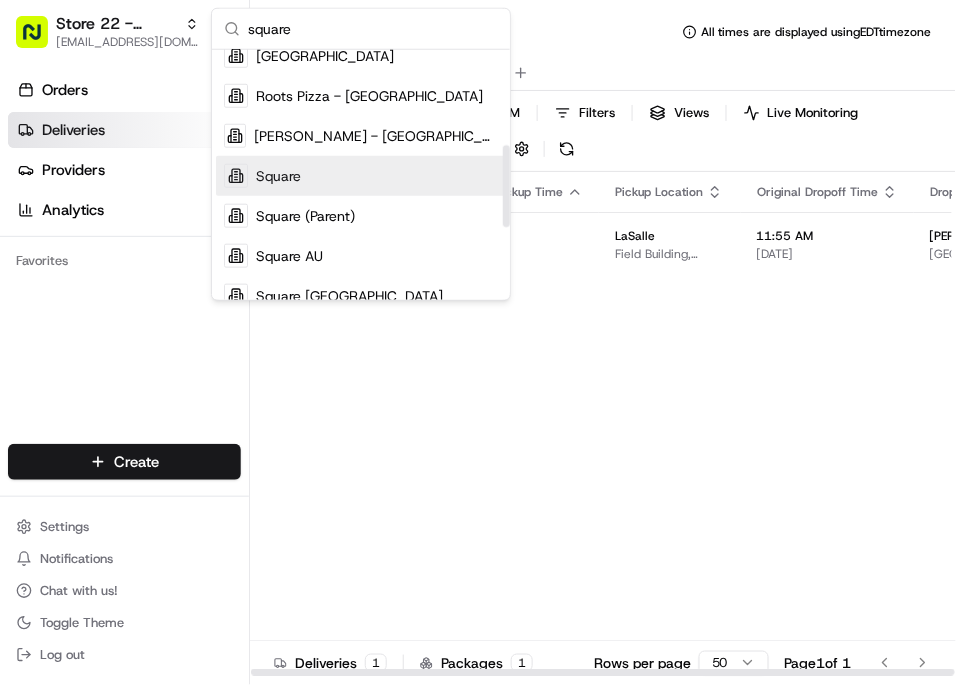 click on "Square" at bounding box center (361, 176) 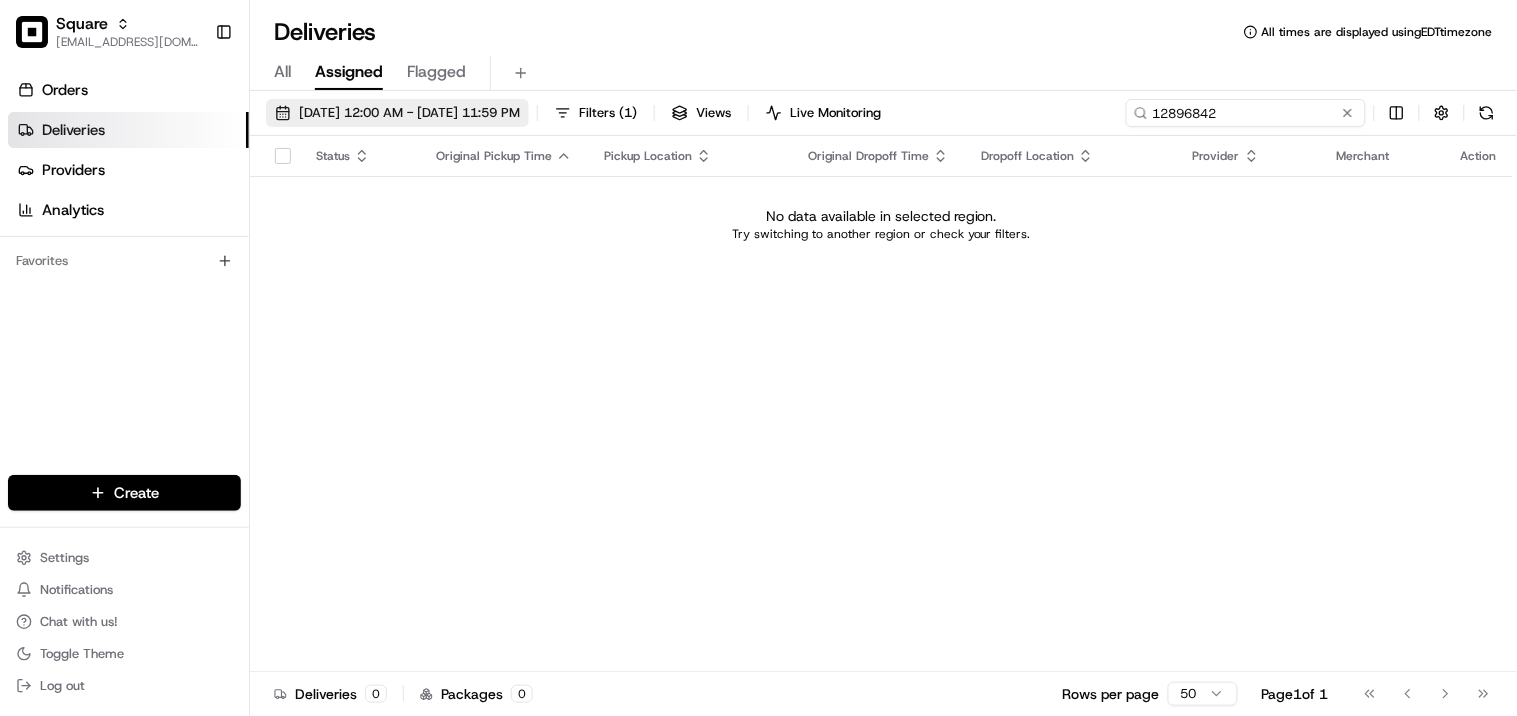 drag, startPoint x: 1298, startPoint y: 111, endPoint x: 526, endPoint y: 111, distance: 772 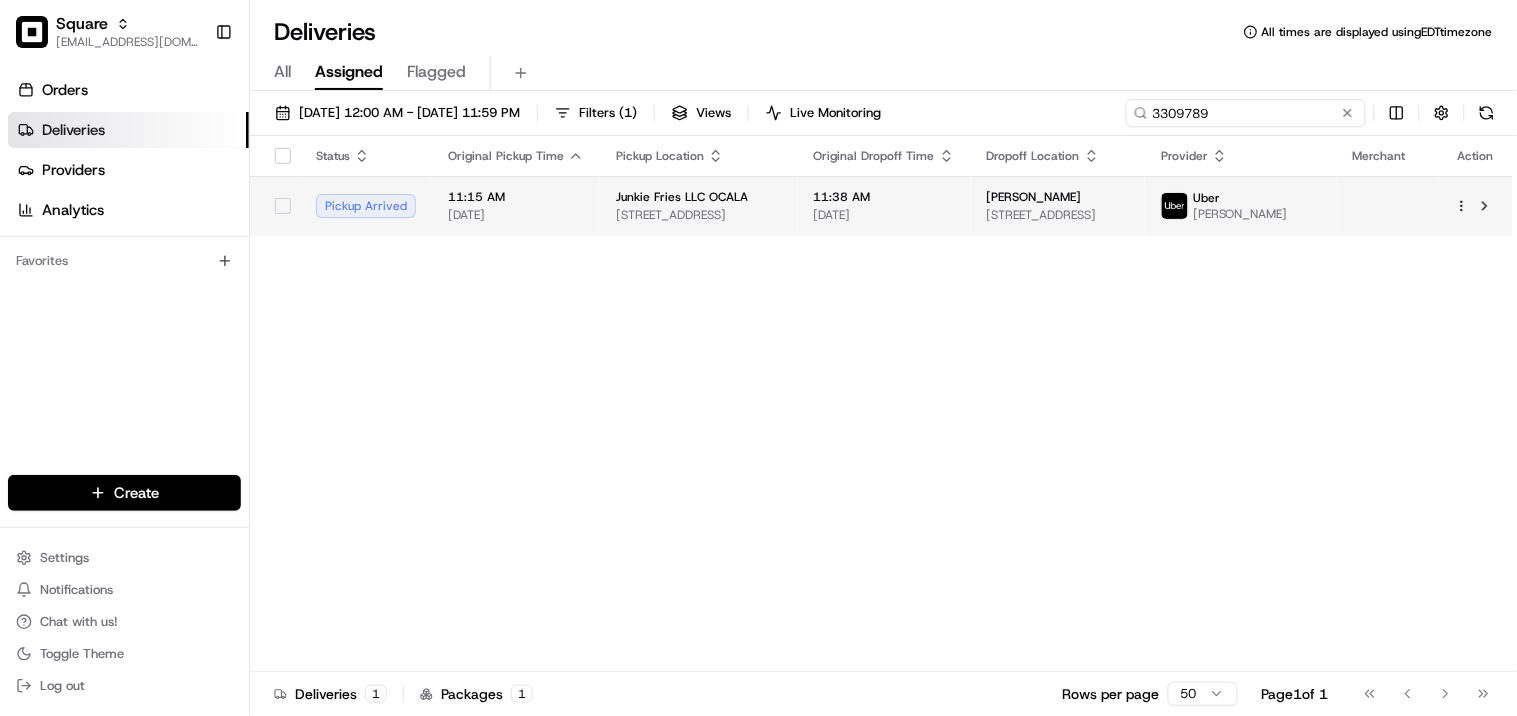 type on "3309789" 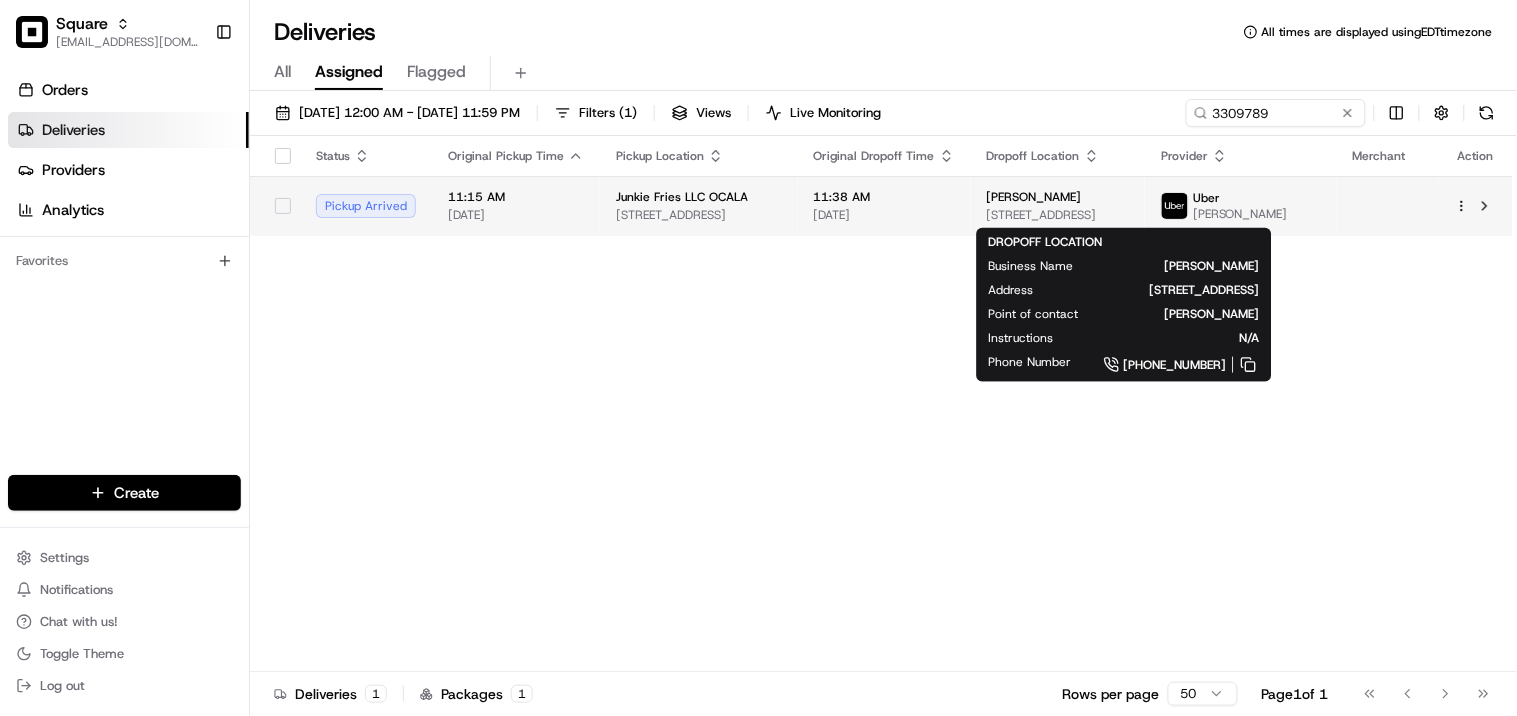 click on "5740 FL-40, Ocala, FL 34482, USA" at bounding box center (1058, 215) 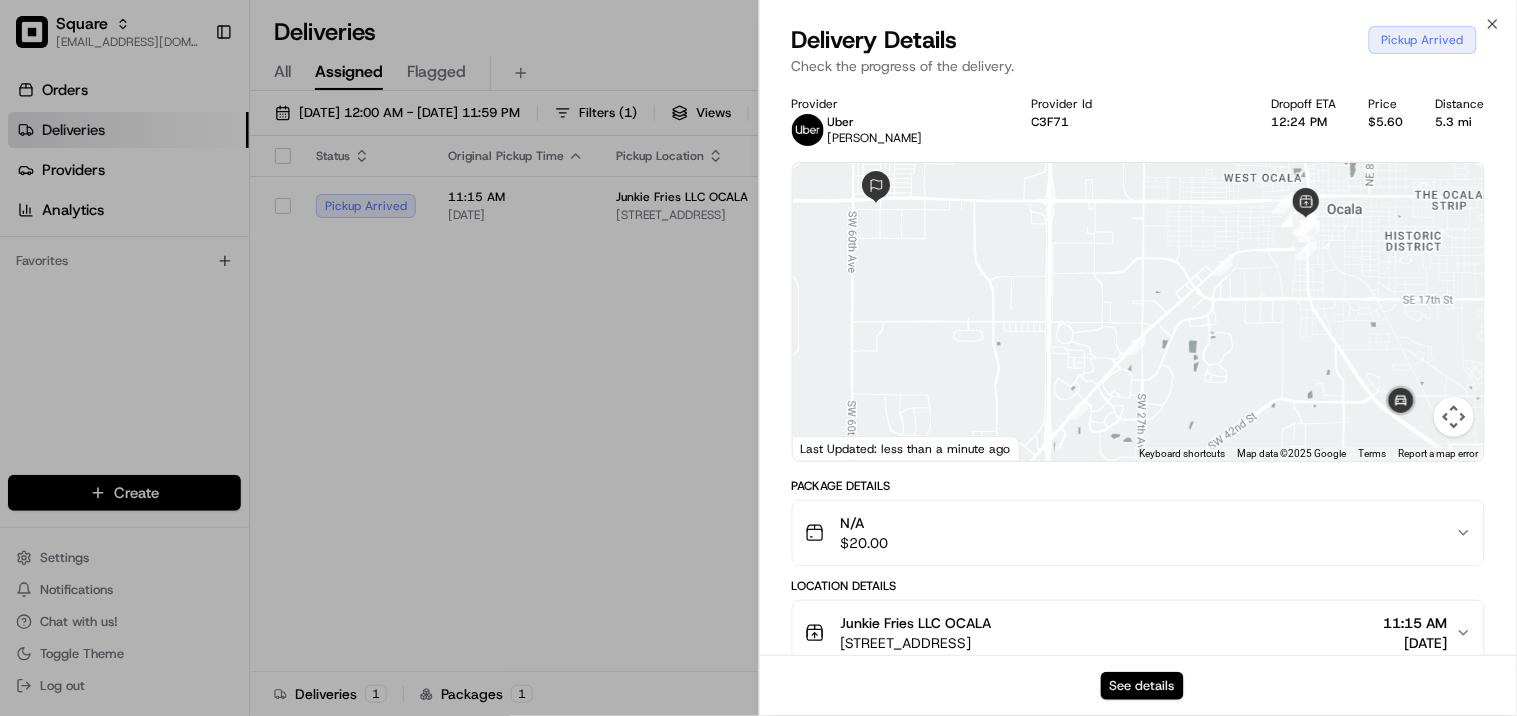 click on "See details" at bounding box center (1142, 686) 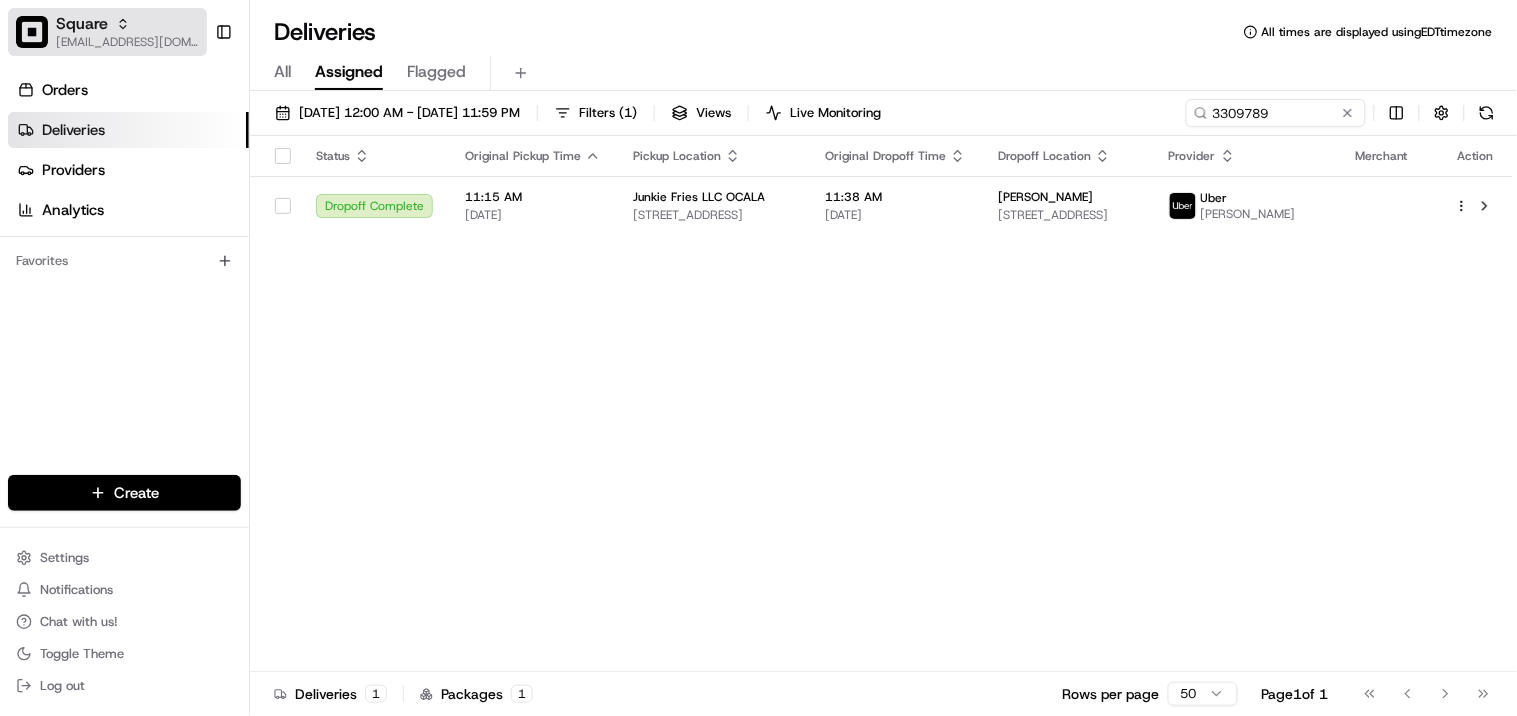 click on "[EMAIL_ADDRESS][DOMAIN_NAME]" at bounding box center [127, 42] 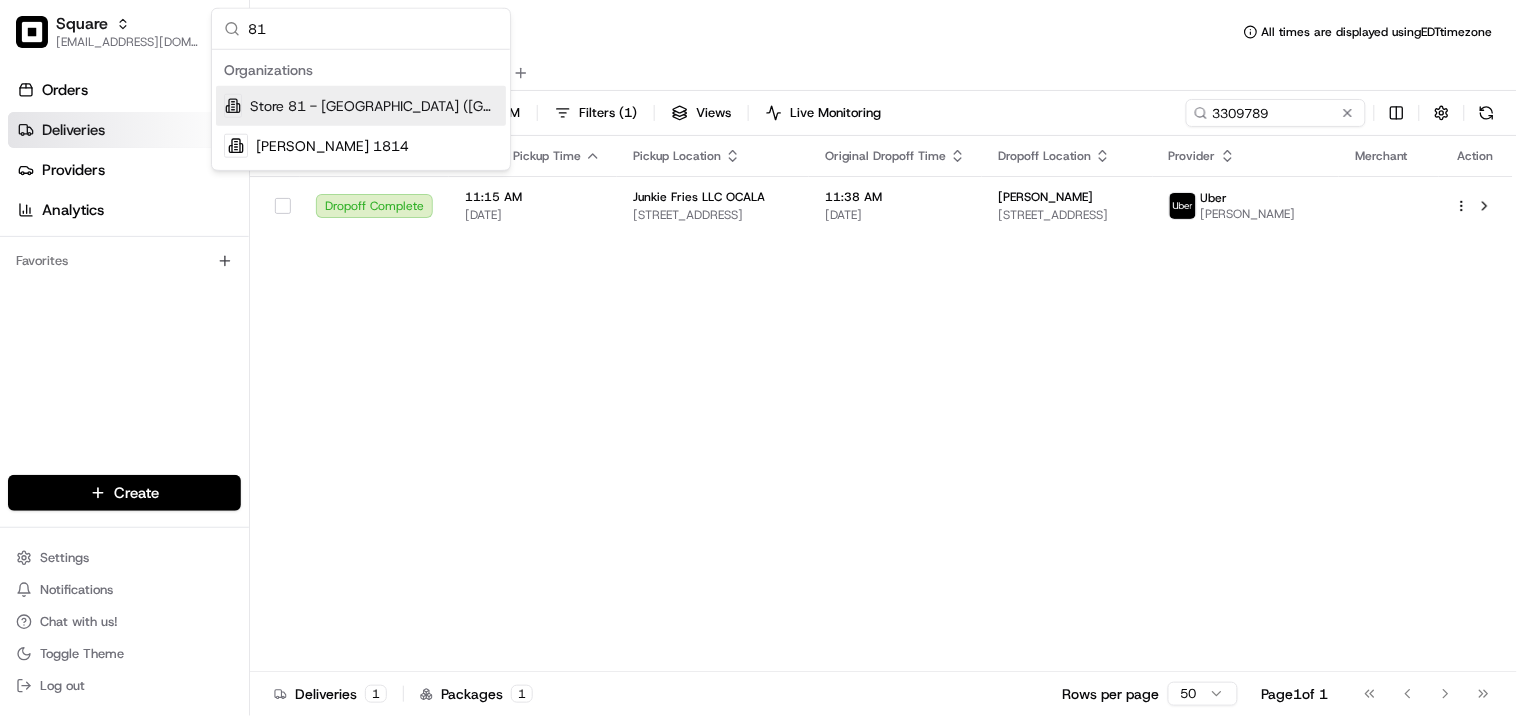 type on "81" 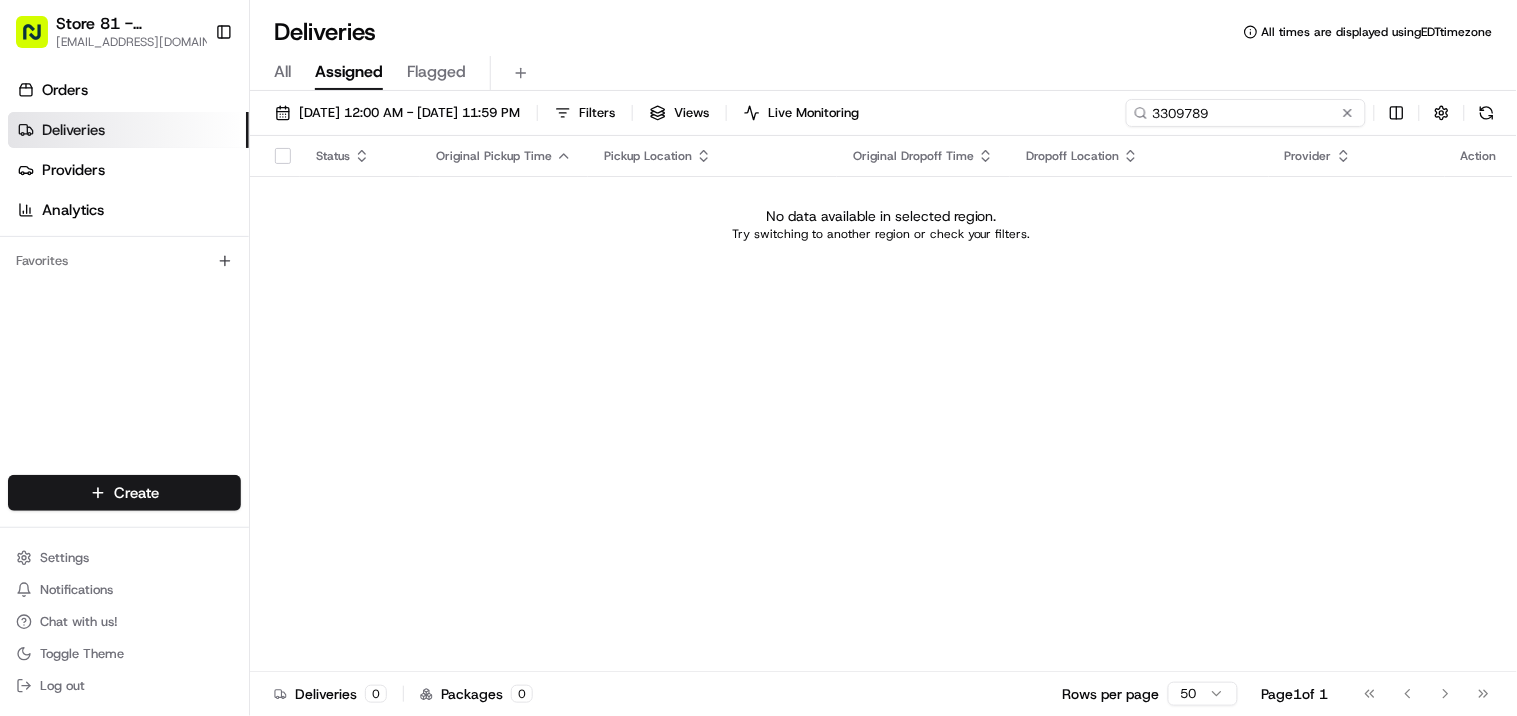 drag, startPoint x: 1283, startPoint y: 115, endPoint x: 877, endPoint y: 134, distance: 406.44434 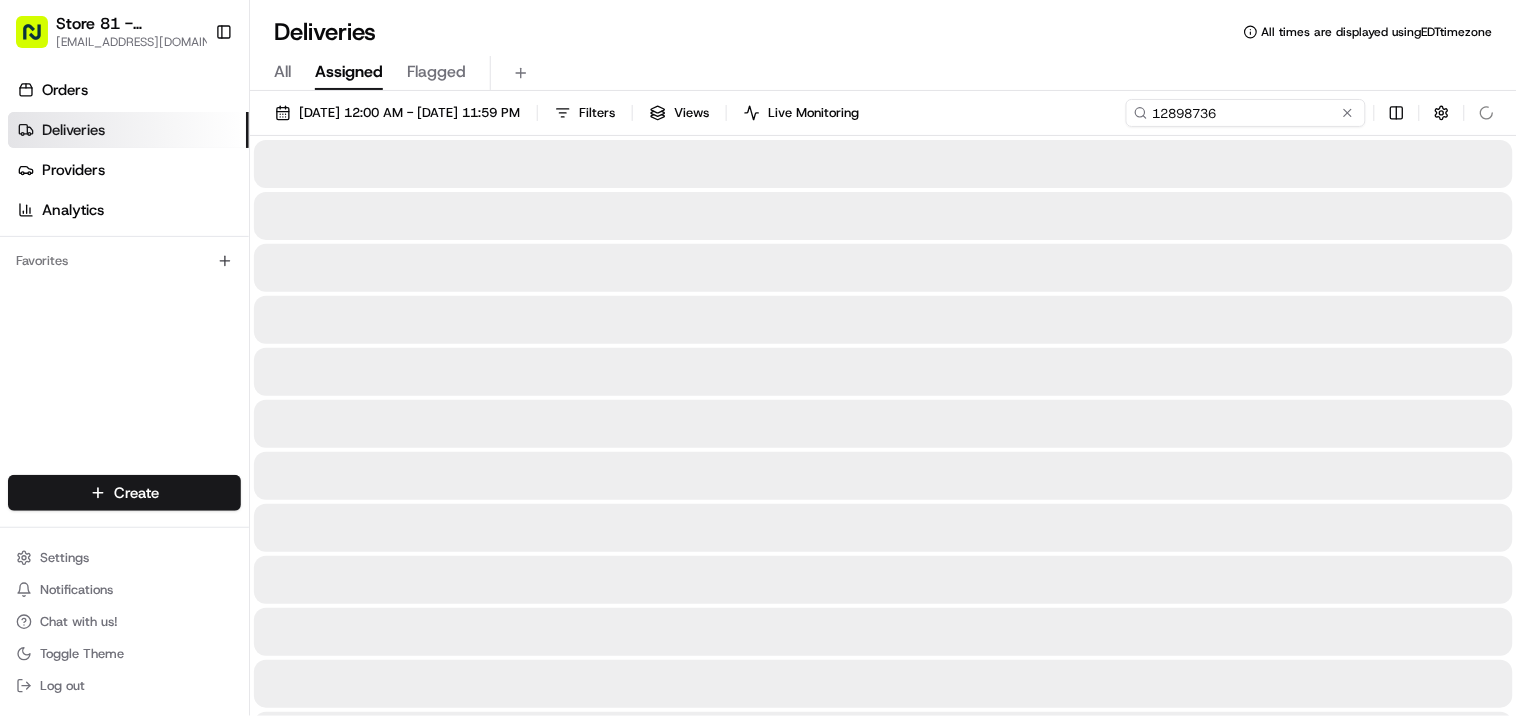 type on "12898736" 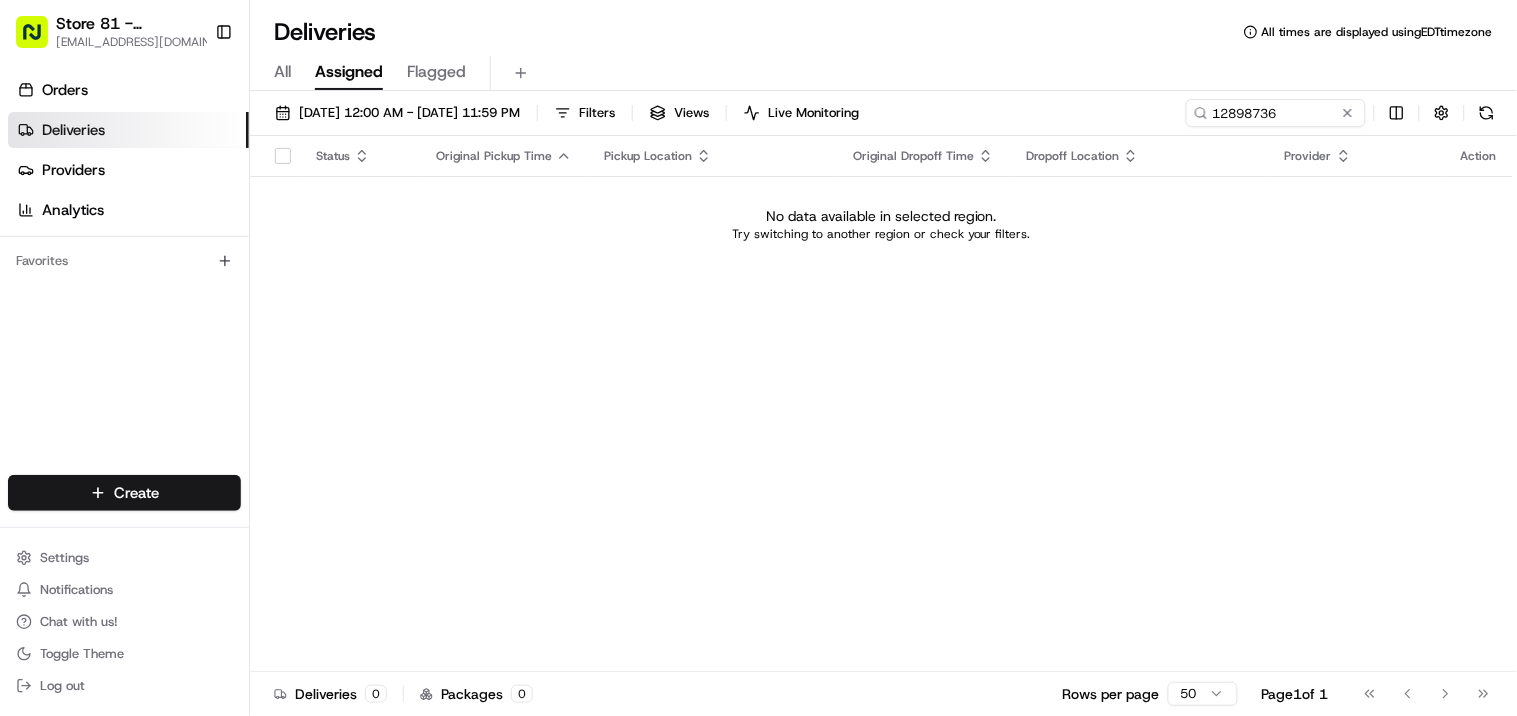click on "All Assigned Flagged" at bounding box center [883, 73] 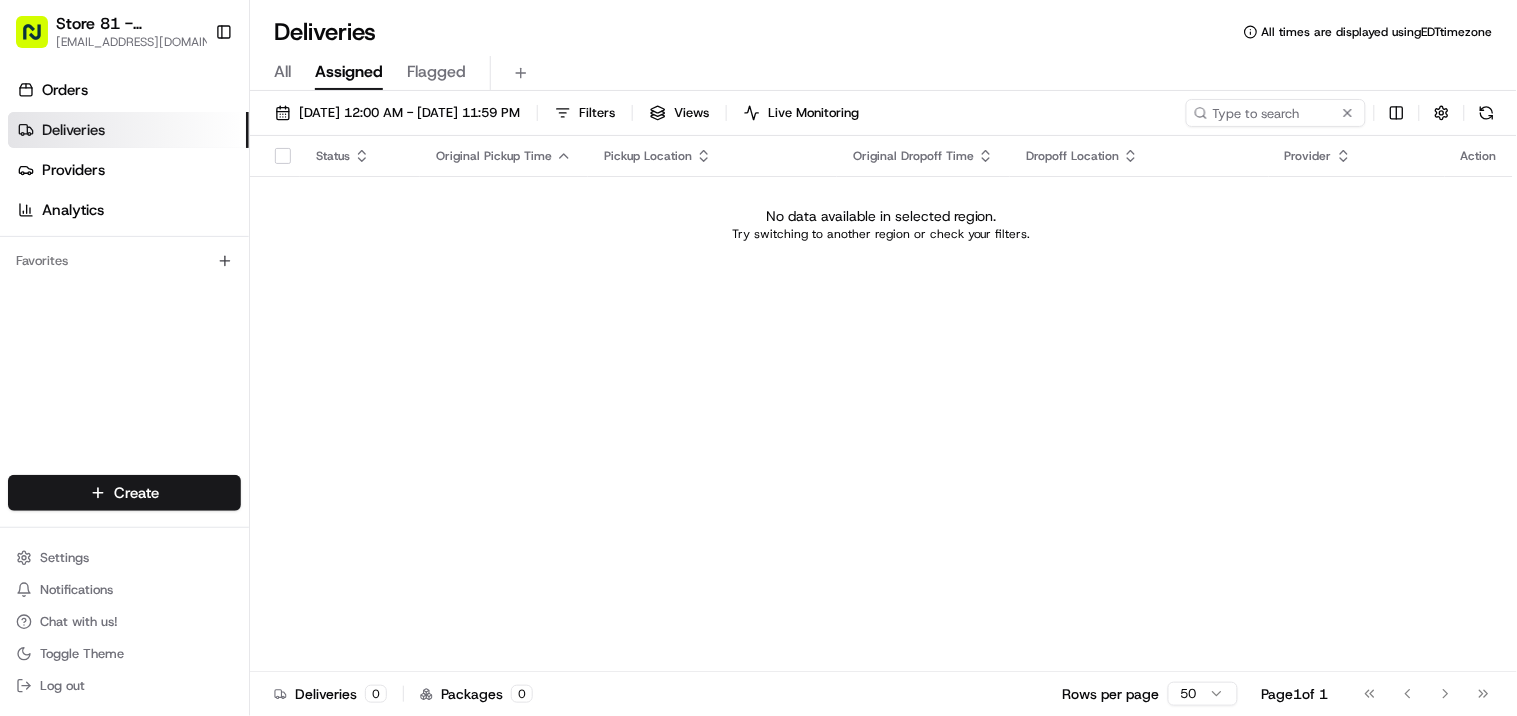 click on "All" at bounding box center [282, 72] 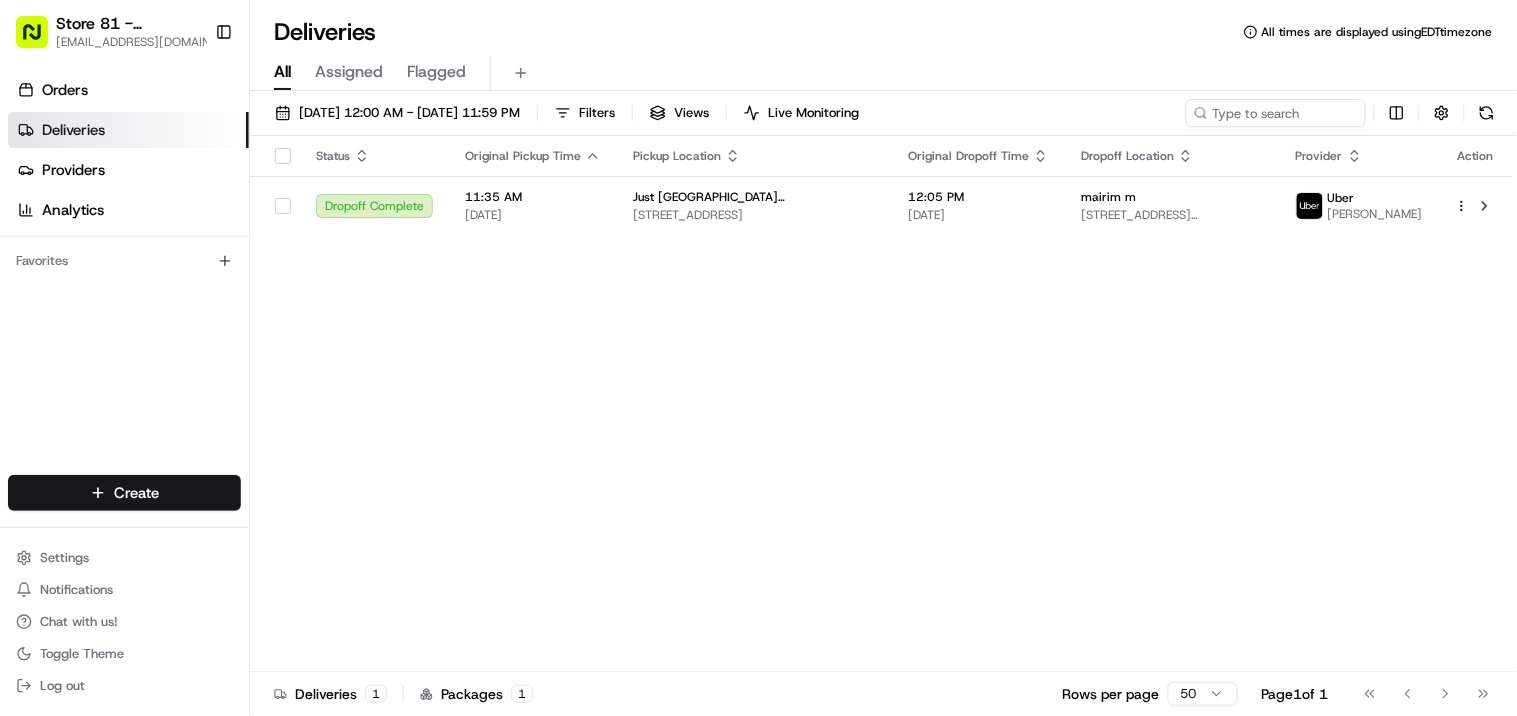 click on "Assigned" at bounding box center (349, 72) 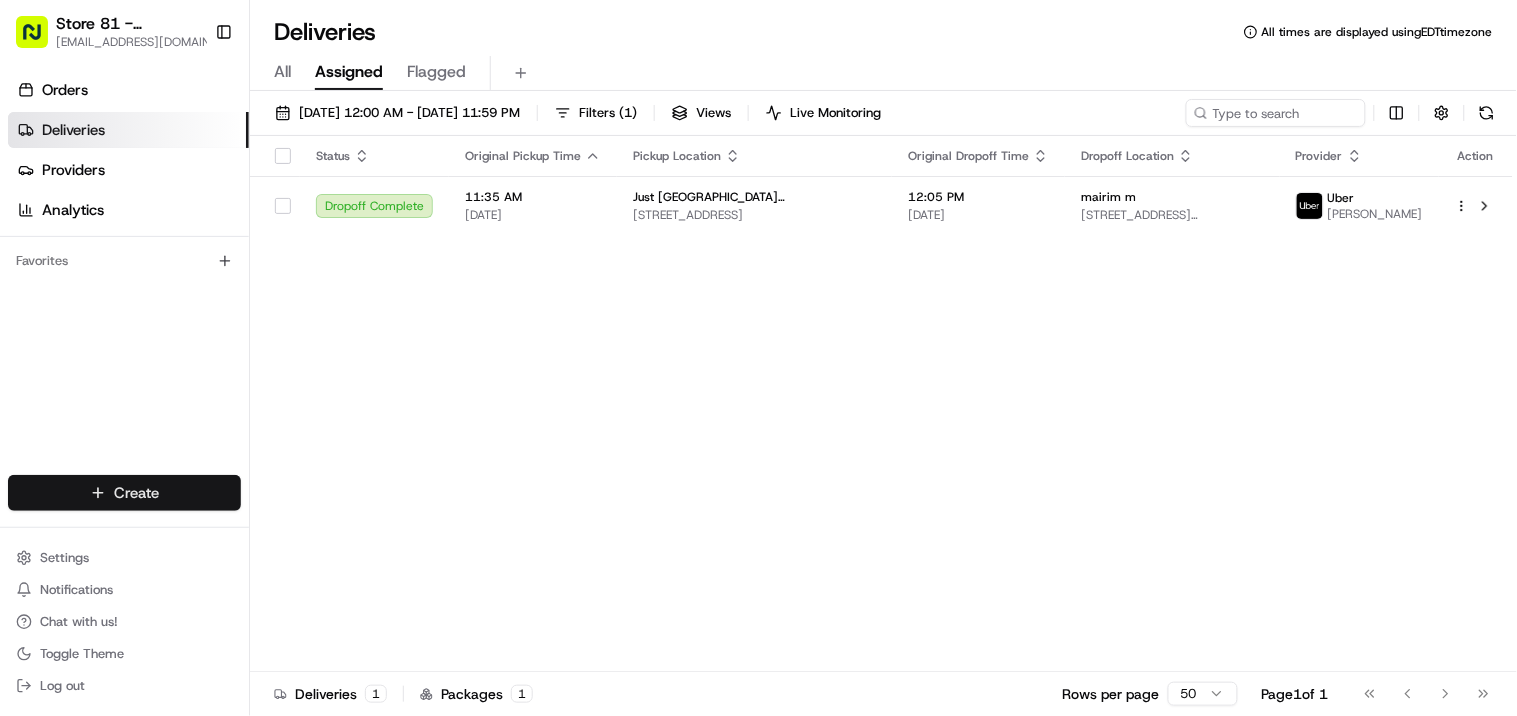 click on "Store 81 - Waterford Lakes (FL) (Just Salad) avaldez@nashhelp.com Toggle Sidebar Orders Deliveries Providers Analytics Favorites Main Menu Members & Organization Organization Users Roles Preferences Customization Portal Tracking Orchestration Automations Dispatch Strategy Optimization Strategy Shipping Labels Manifest Locations Pickup Locations Dropoff Locations Billing Billing Refund Requests Integrations Notification Triggers Webhooks API Keys Request Logs Create Settings Notifications Chat with us! Toggle Theme Log out Deliveries All times are displayed using  EDT  timezone All Assigned Flagged 07/10/2025 12:00 AM - 07/10/2025 11:59 PM Filters ( 1 ) Views Live Monitoring Status Original Pickup Time Pickup Location Original Dropoff Time Dropoff Location Provider Action Dropoff Complete 11:35 AM 07/10/2025 Just Salad Waterford Lakes (FL) 897 N Alafaya Trail, Orlando, FL 32828, USA 12:05 PM 07/10/2025 mairim m 10967 Lake Underhill Rd STE 125, Orlando, FL 32825, USA Uber MARCUS O. Deliveries 1" at bounding box center [758, 358] 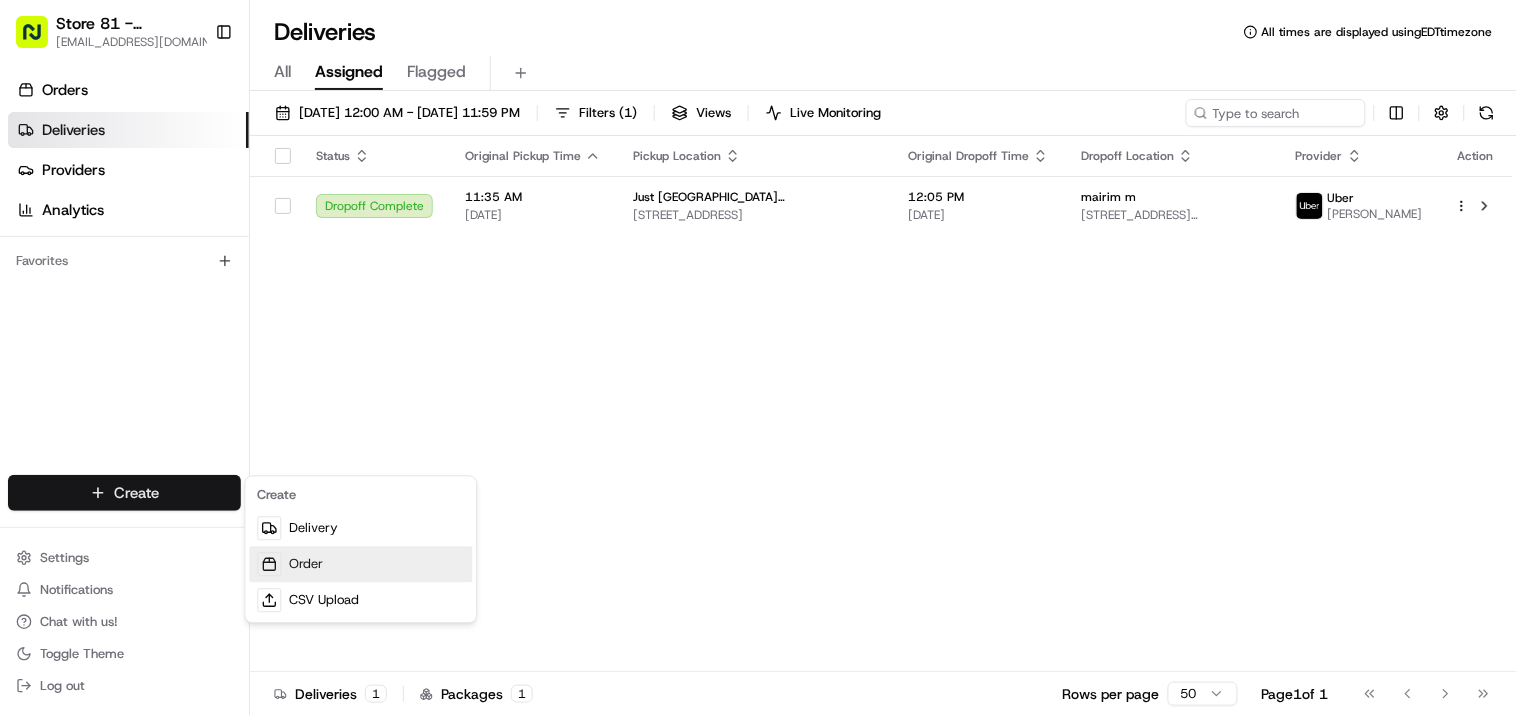 click on "Order" at bounding box center [360, 565] 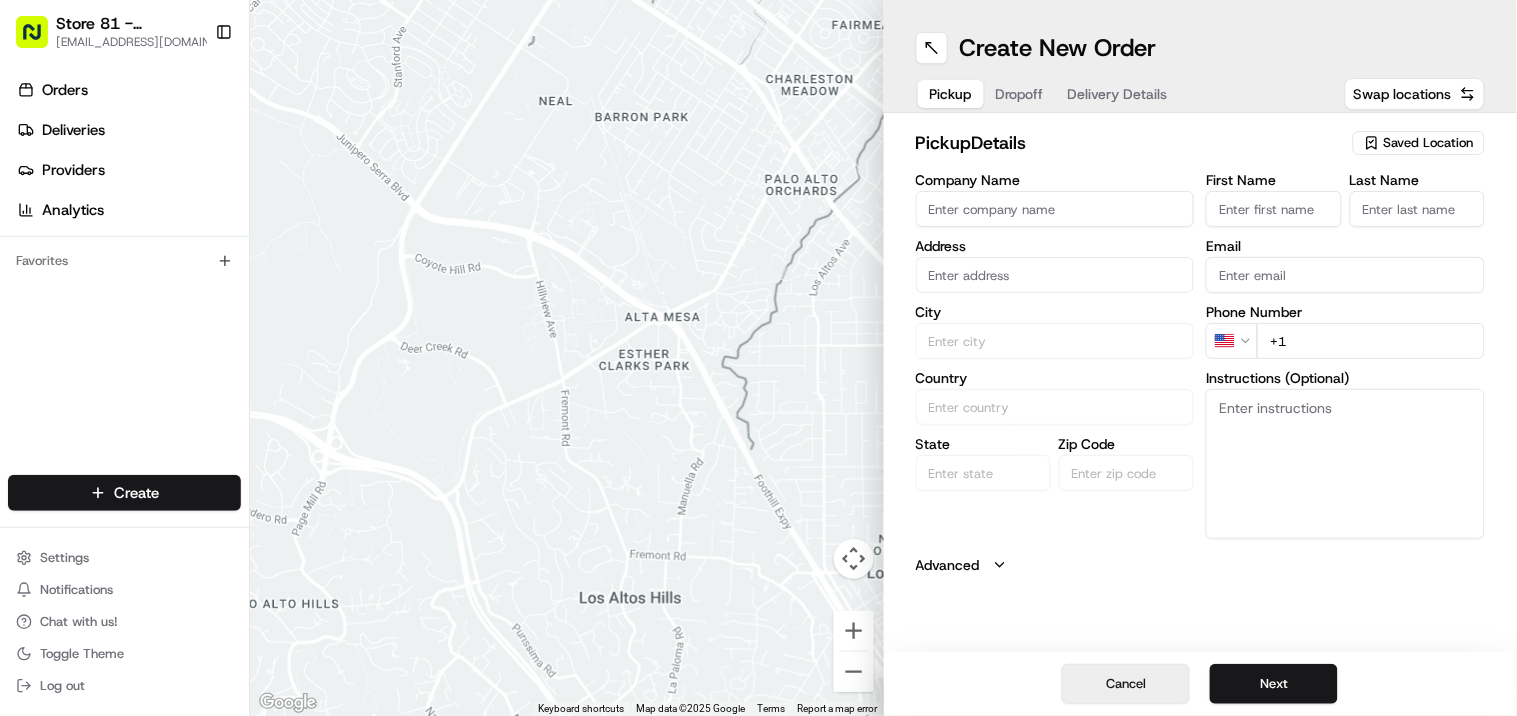 click on "Cancel" at bounding box center (1126, 684) 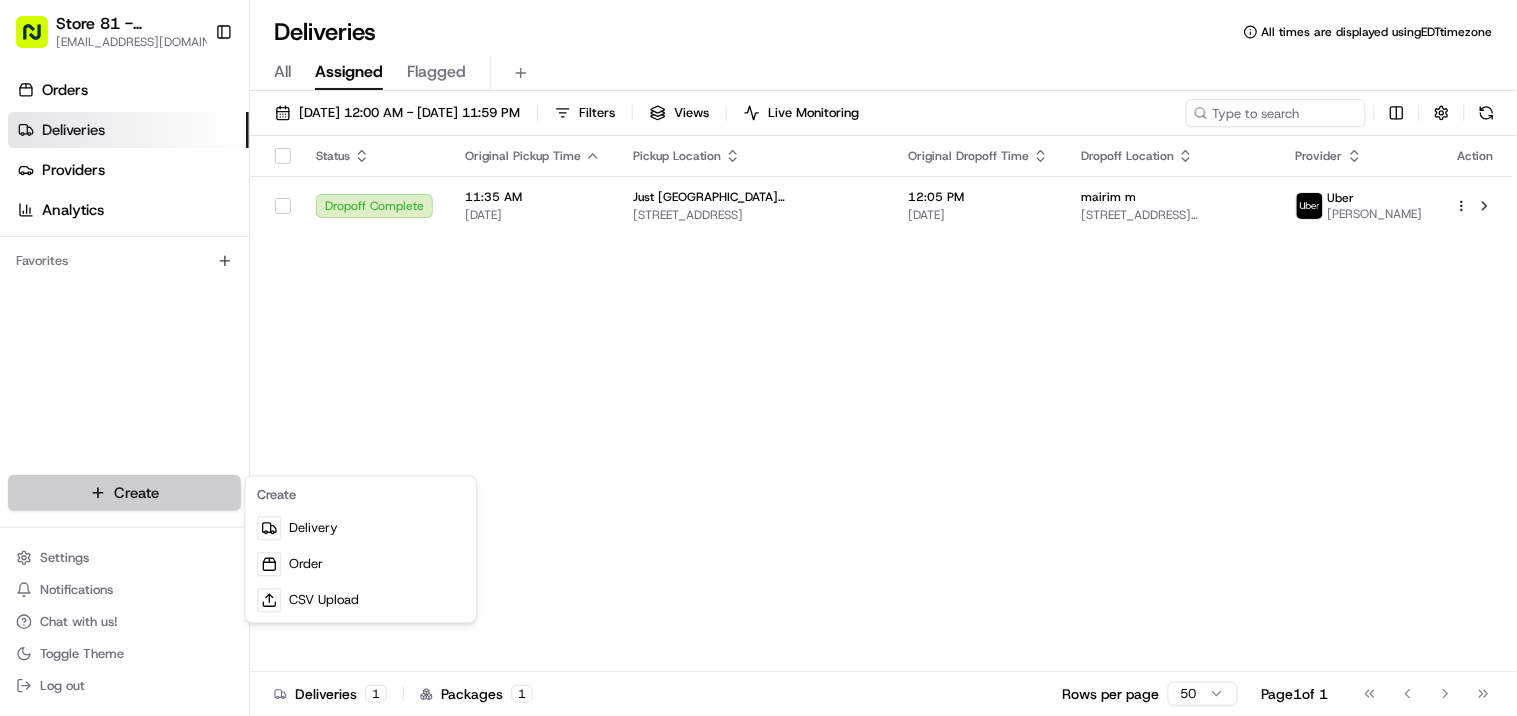 click on "Store 81 - Waterford Lakes (FL) (Just Salad) avaldez@nashhelp.com Toggle Sidebar Orders Deliveries Providers Analytics Favorites Main Menu Members & Organization Organization Users Roles Preferences Customization Portal Tracking Orchestration Automations Dispatch Strategy Optimization Strategy Shipping Labels Manifest Locations Pickup Locations Dropoff Locations Billing Billing Refund Requests Integrations Notification Triggers Webhooks API Keys Request Logs Create Settings Notifications Chat with us! Toggle Theme Log out Deliveries All times are displayed using  EDT  timezone All Assigned Flagged 07/10/2025 12:00 AM - 07/10/2025 11:59 PM Filters Views Live Monitoring Status Original Pickup Time Pickup Location Original Dropoff Time Dropoff Location Provider Action Dropoff Complete 11:35 AM 07/10/2025 Just Salad Waterford Lakes (FL) 897 N Alafaya Trail, Orlando, FL 32828, USA 12:05 PM 07/10/2025 mairim m 10967 Lake Underhill Rd STE 125, Orlando, FL 32825, USA Uber MARCUS O. Deliveries 1 1 50 1" at bounding box center (758, 358) 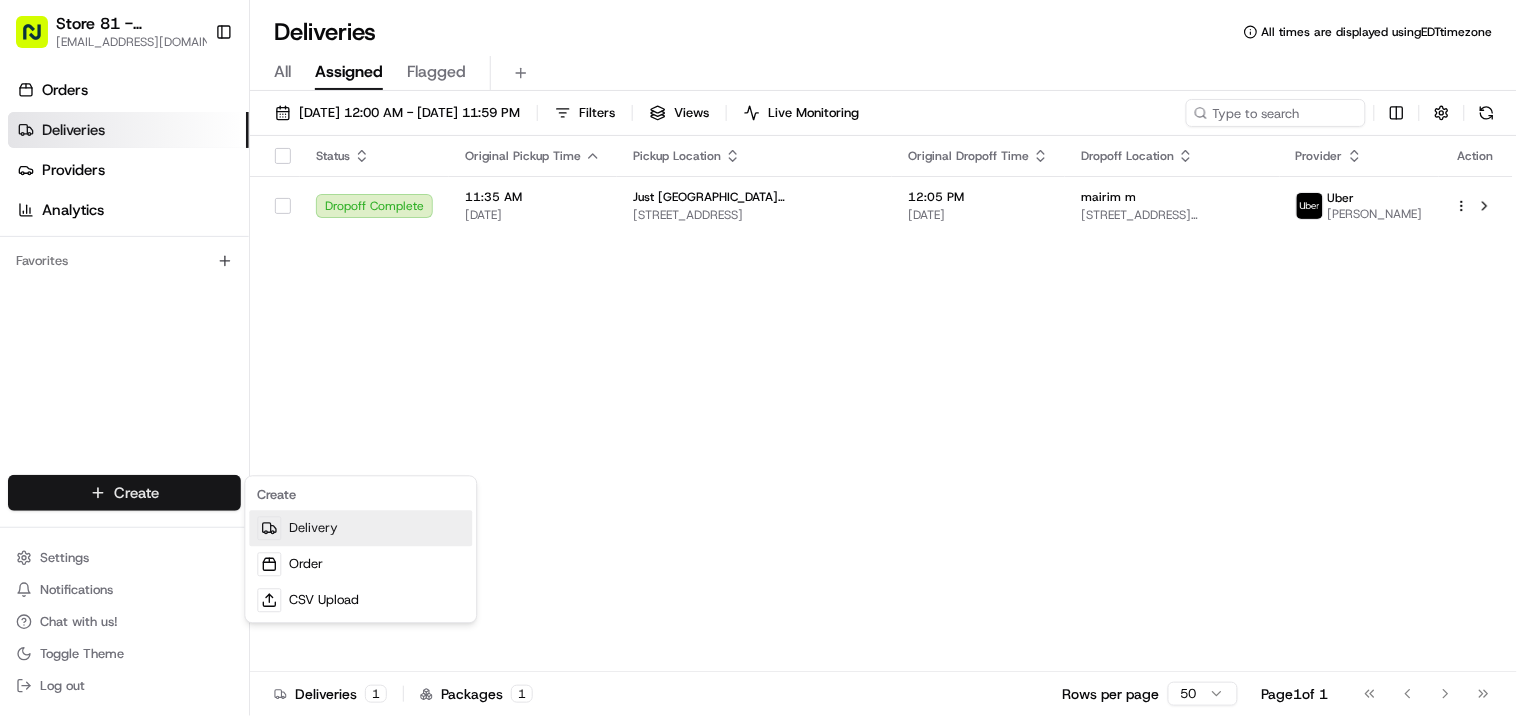 click on "Delivery" at bounding box center (360, 529) 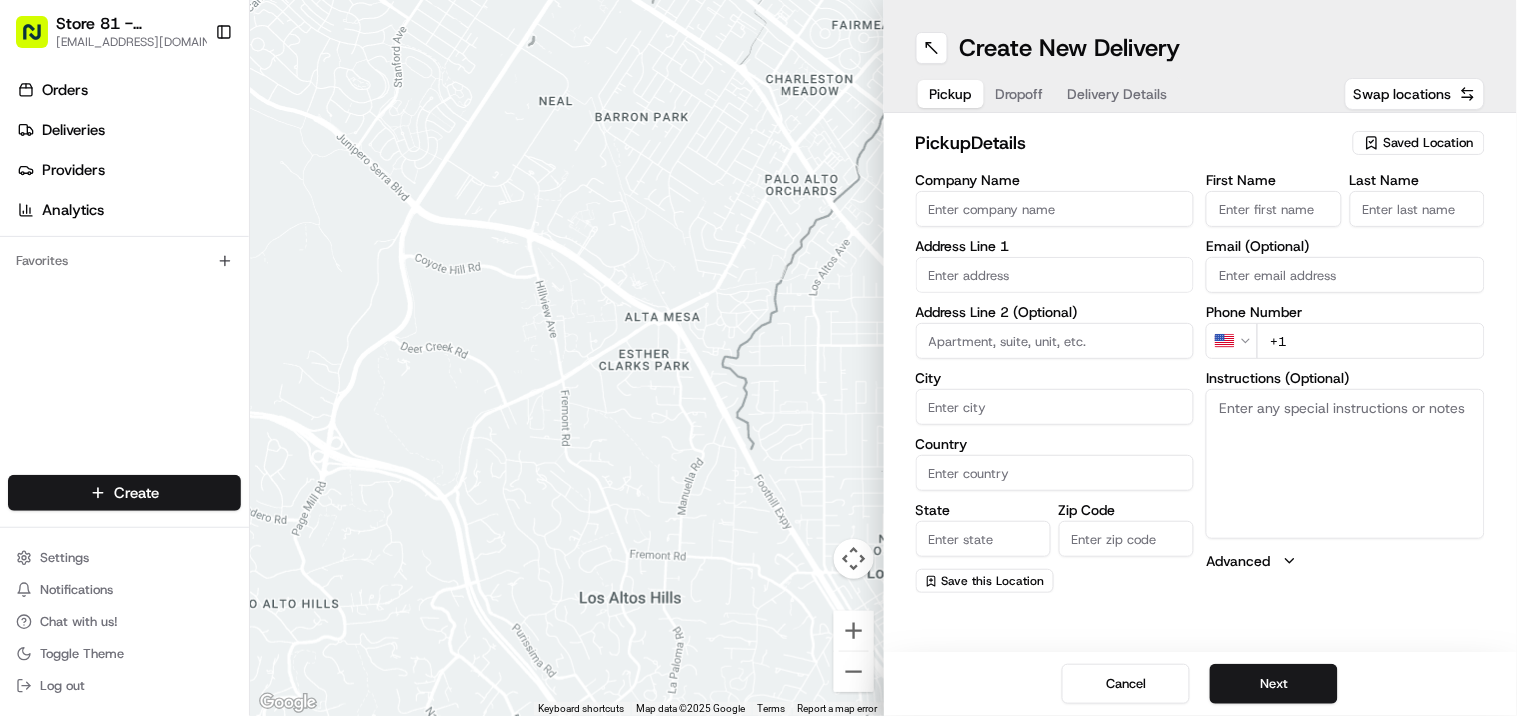 click on "Saved Location" at bounding box center (1429, 143) 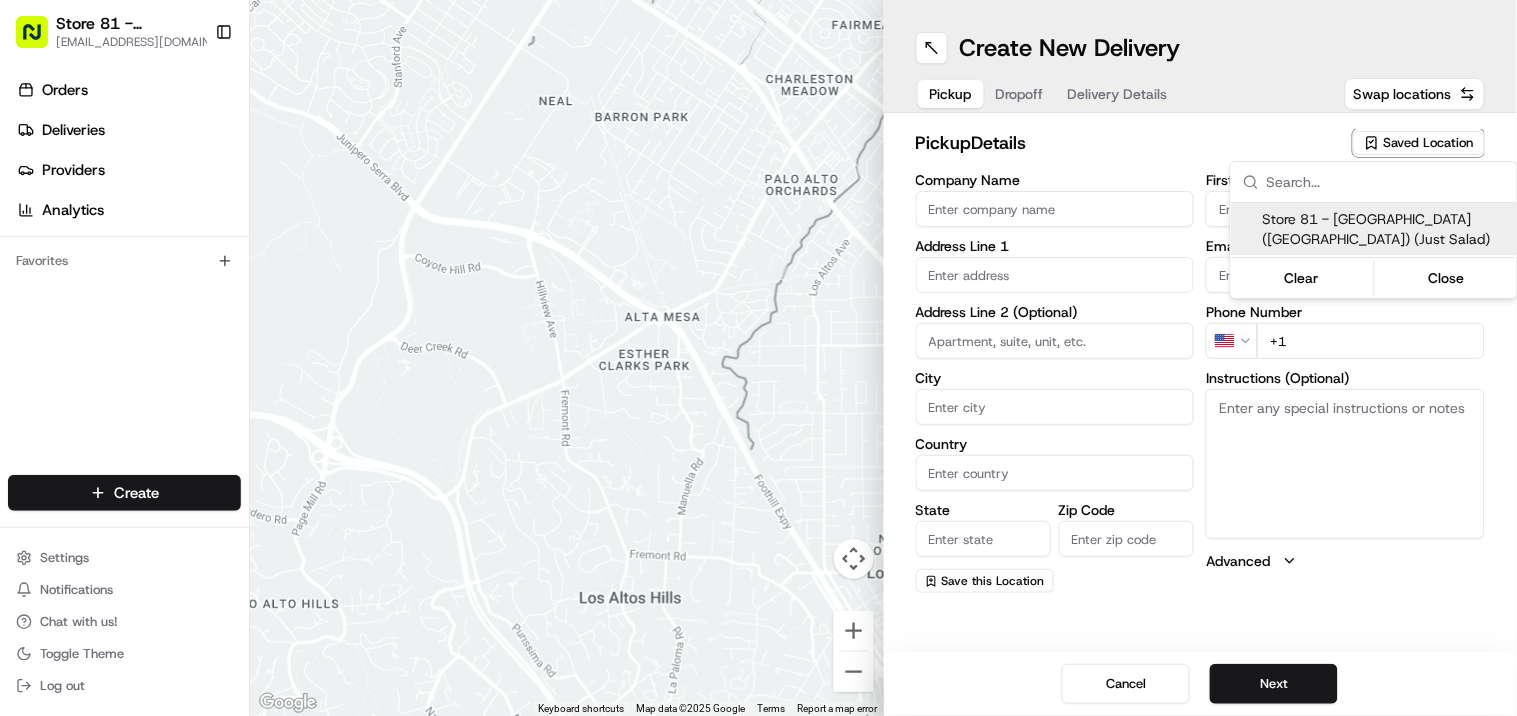 click on "Store 81 - Waterford Lakes (FL) (Just Salad)" at bounding box center [1386, 229] 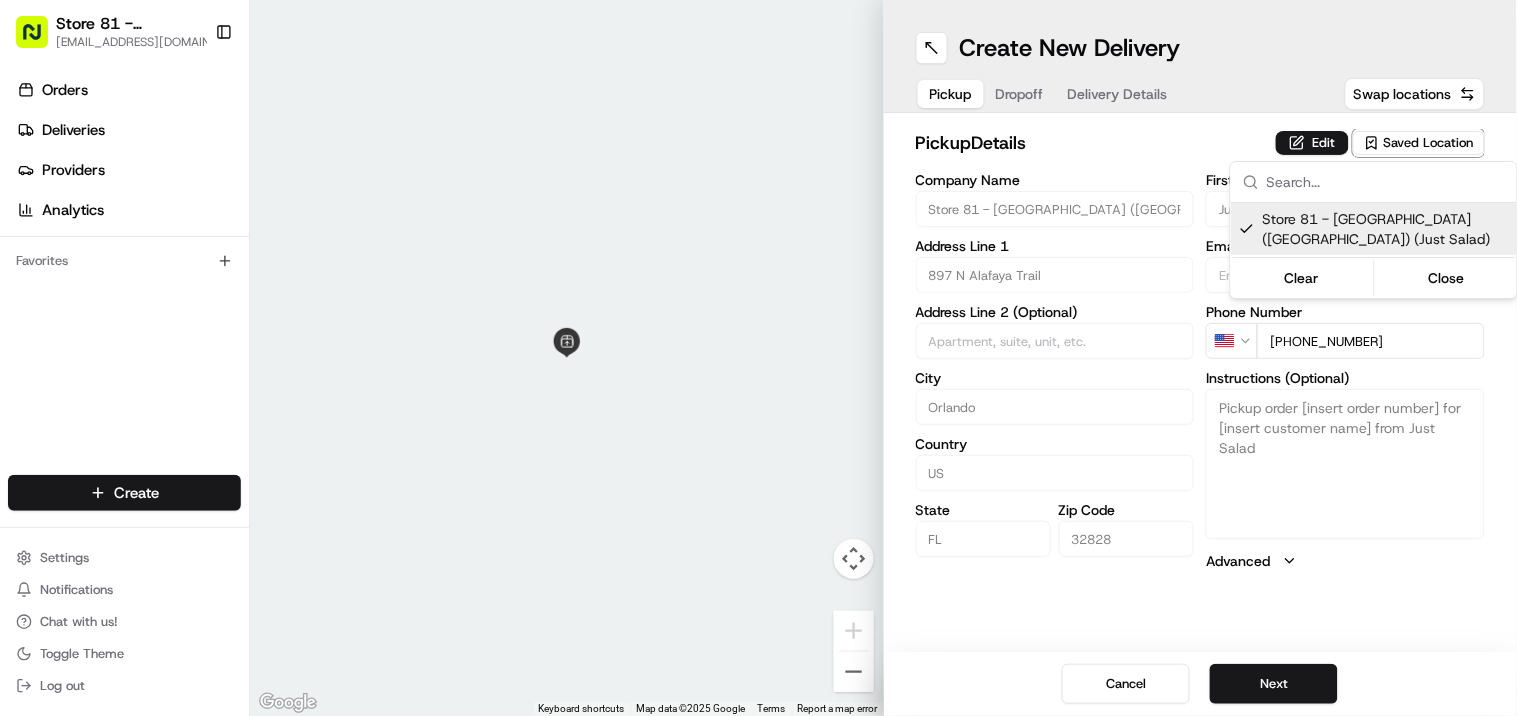 click on "Store 81 - Waterford Lakes (FL) (Just Salad) avaldez@nashhelp.com Toggle Sidebar Orders Deliveries Providers Analytics Favorites Main Menu Members & Organization Organization Users Roles Preferences Customization Portal Tracking Orchestration Automations Dispatch Strategy Optimization Strategy Shipping Labels Manifest Locations Pickup Locations Dropoff Locations Billing Billing Refund Requests Integrations Notification Triggers Webhooks API Keys Request Logs Create Settings Notifications Chat with us! Toggle Theme Log out ← Move left → Move right ↑ Move up ↓ Move down + Zoom in - Zoom out Home Jump left by 75% End Jump right by 75% Page Up Jump up by 75% Page Down Jump down by 75% To navigate, press the arrow keys. Keyboard shortcuts Map Data Map data ©2025 Google Map data ©2025 Google 2 m  Click to toggle between metric and imperial units Terms Report a map error Create New Delivery Pickup Dropoff Delivery Details Swap locations pickup  Details  Edit Saved Location Company Name US" at bounding box center [758, 358] 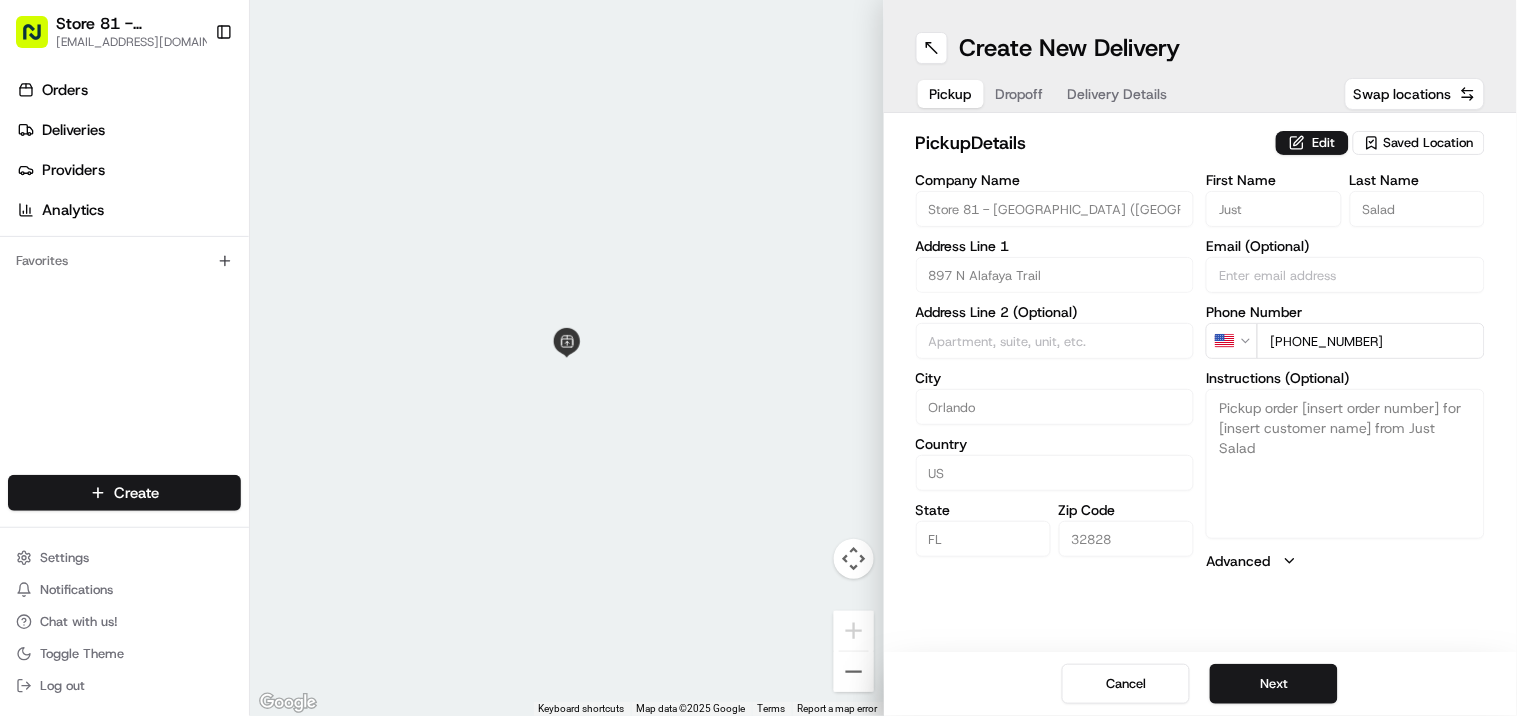 click on "Dropoff" at bounding box center [1020, 94] 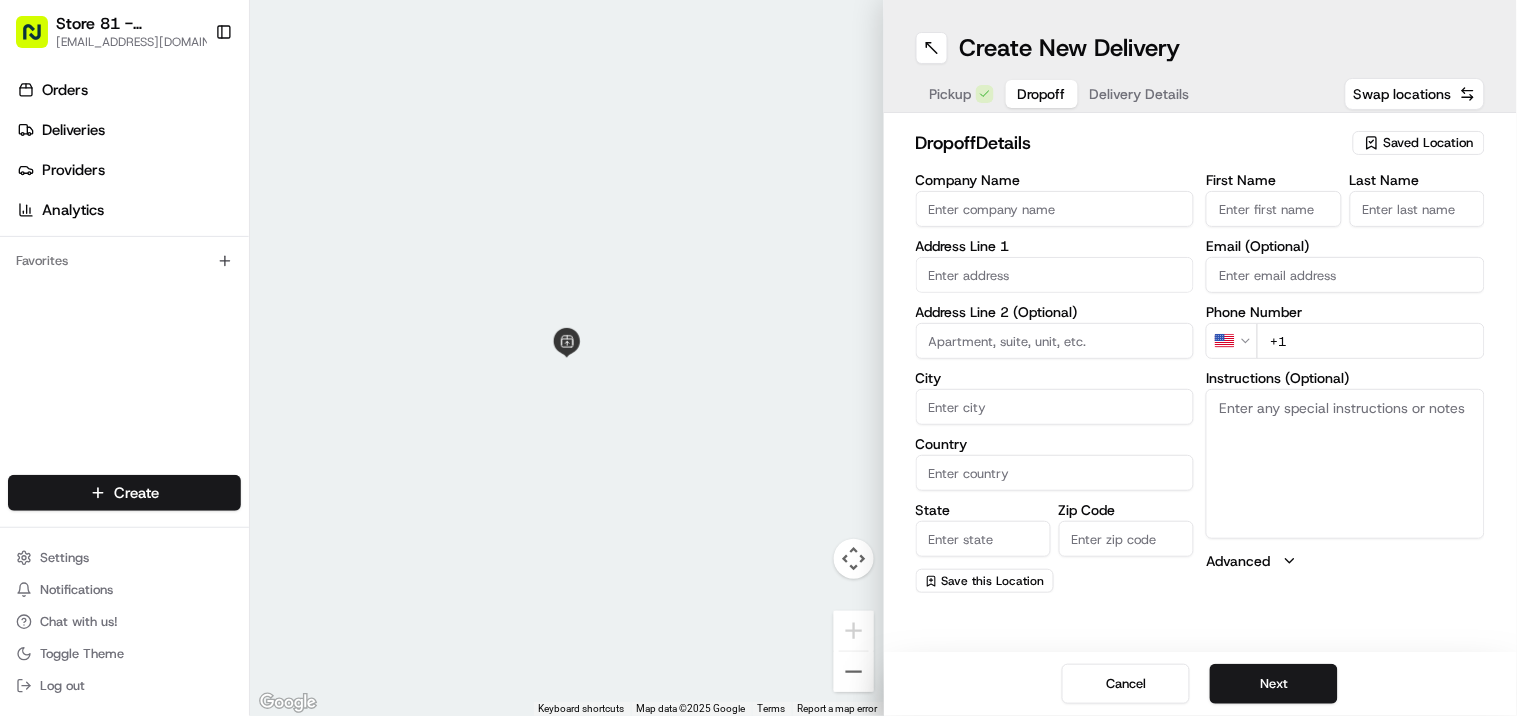 click on "Company Name" at bounding box center (1055, 209) 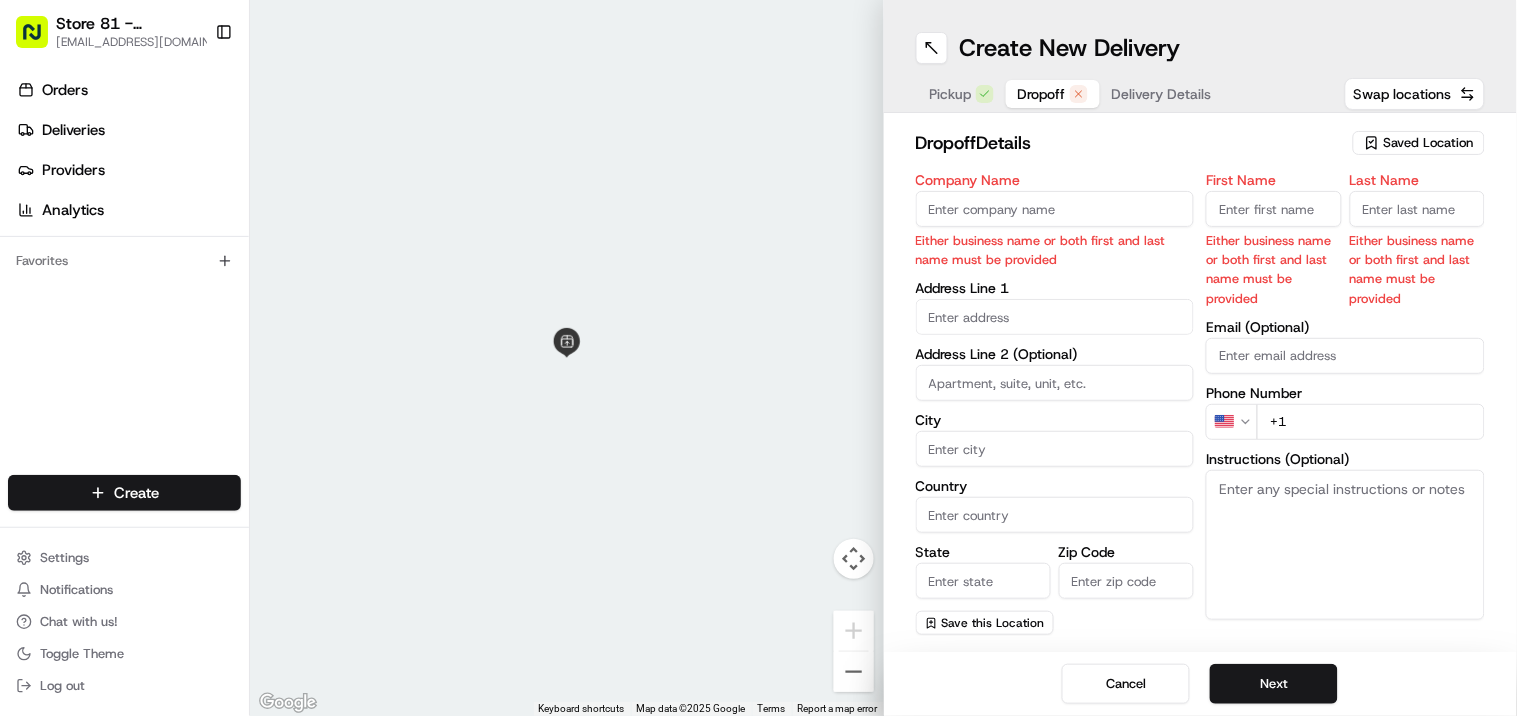 click on "First Name" at bounding box center [1273, 209] 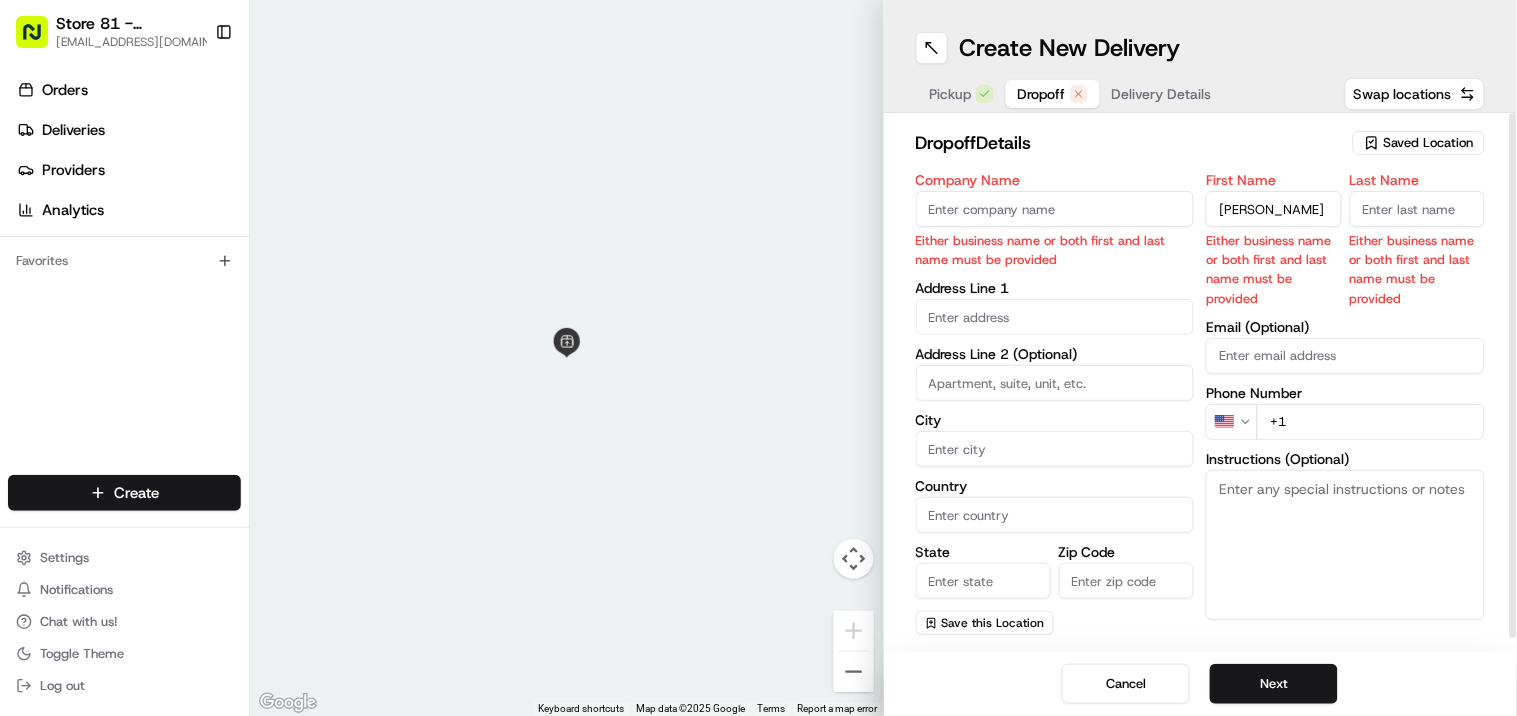 drag, startPoint x: 1273, startPoint y: 214, endPoint x: 1321, endPoint y: 206, distance: 48.6621 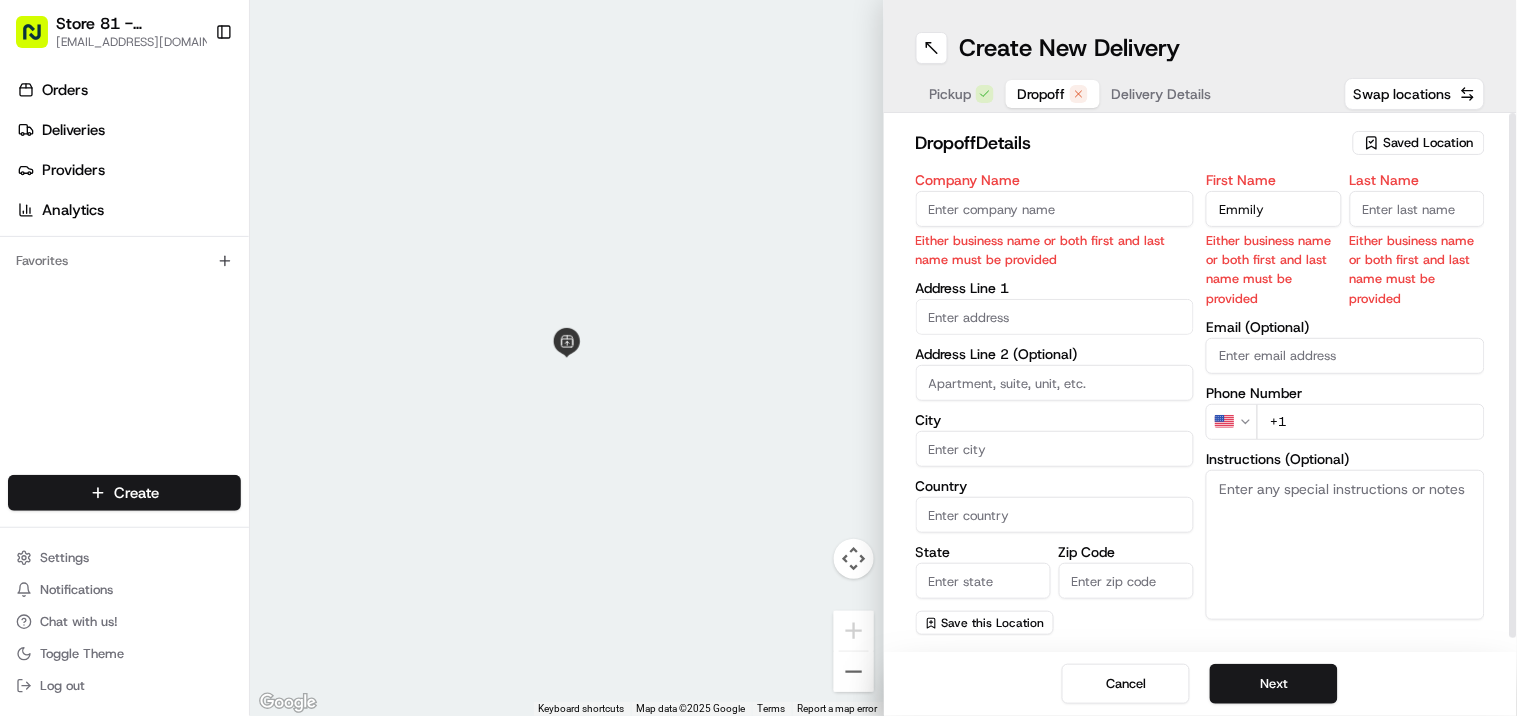 type on "Emmily" 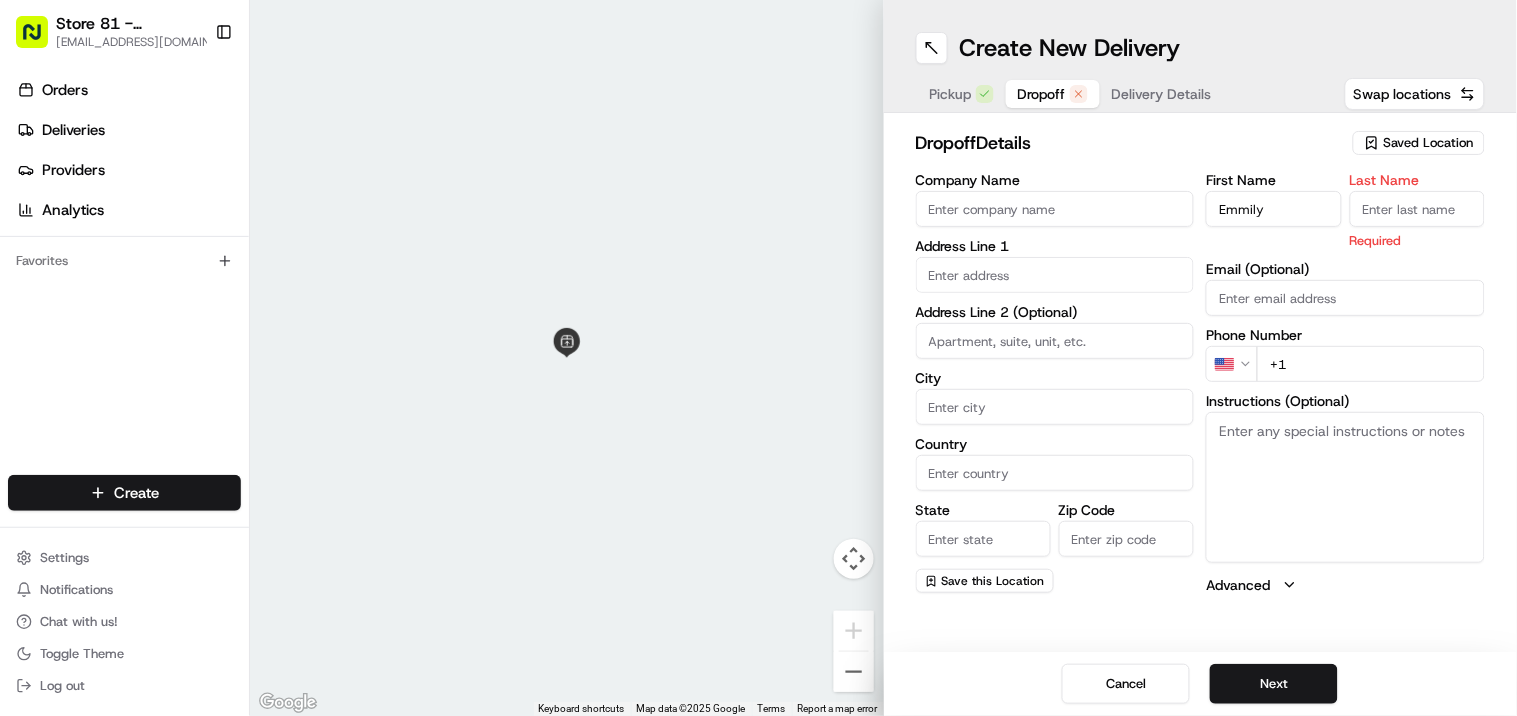 paste on "Stufflet" 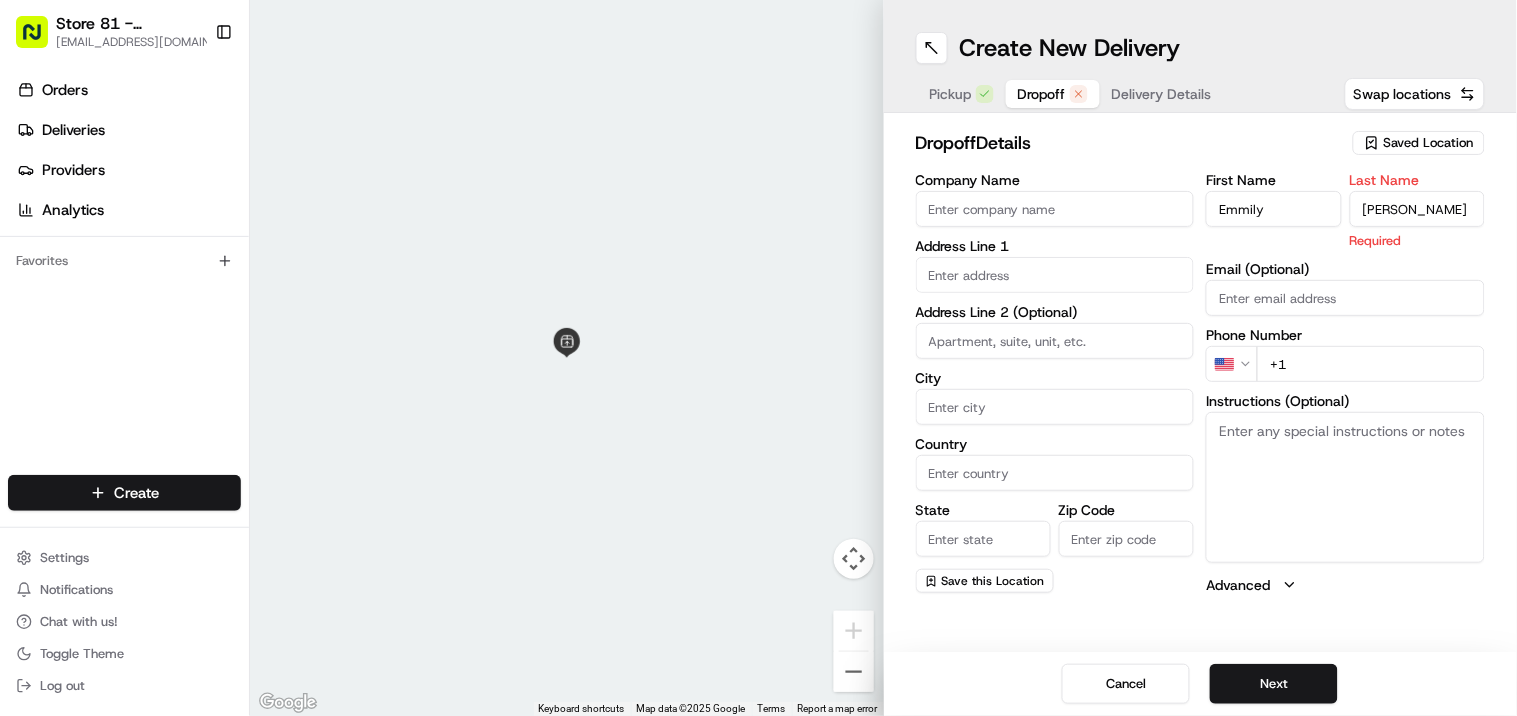 type on "Stufflet" 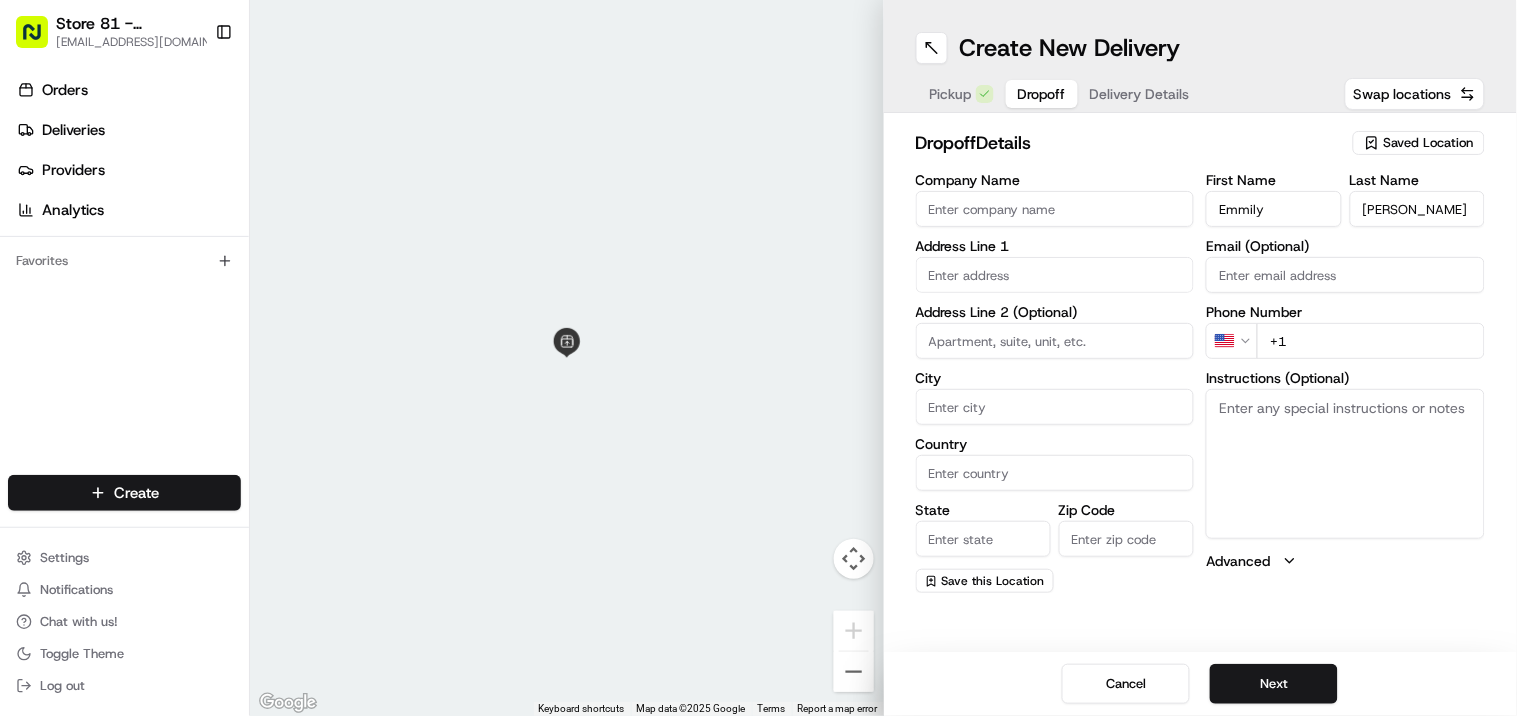click at bounding box center [1055, 275] 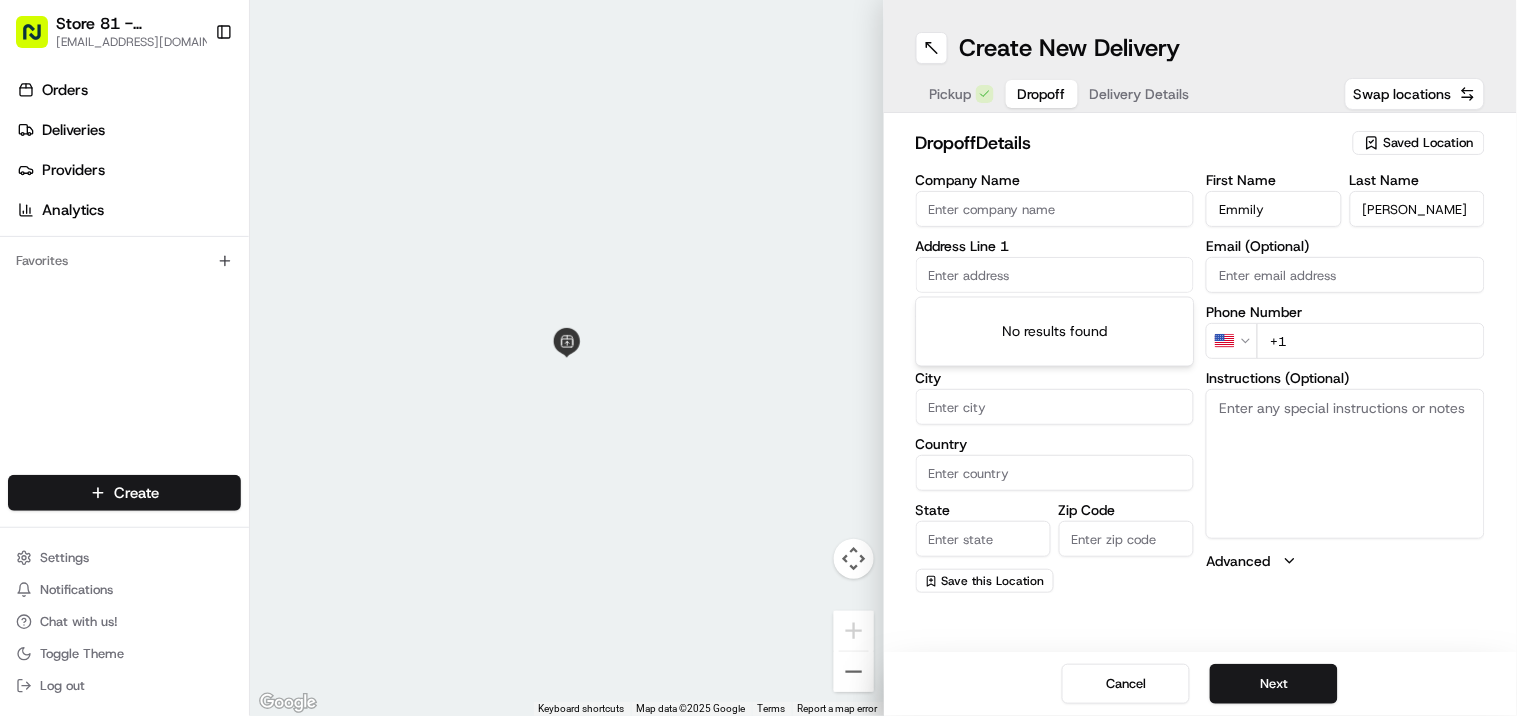 paste on "Aquarius Agora Drive Orlando , 32816-0001" 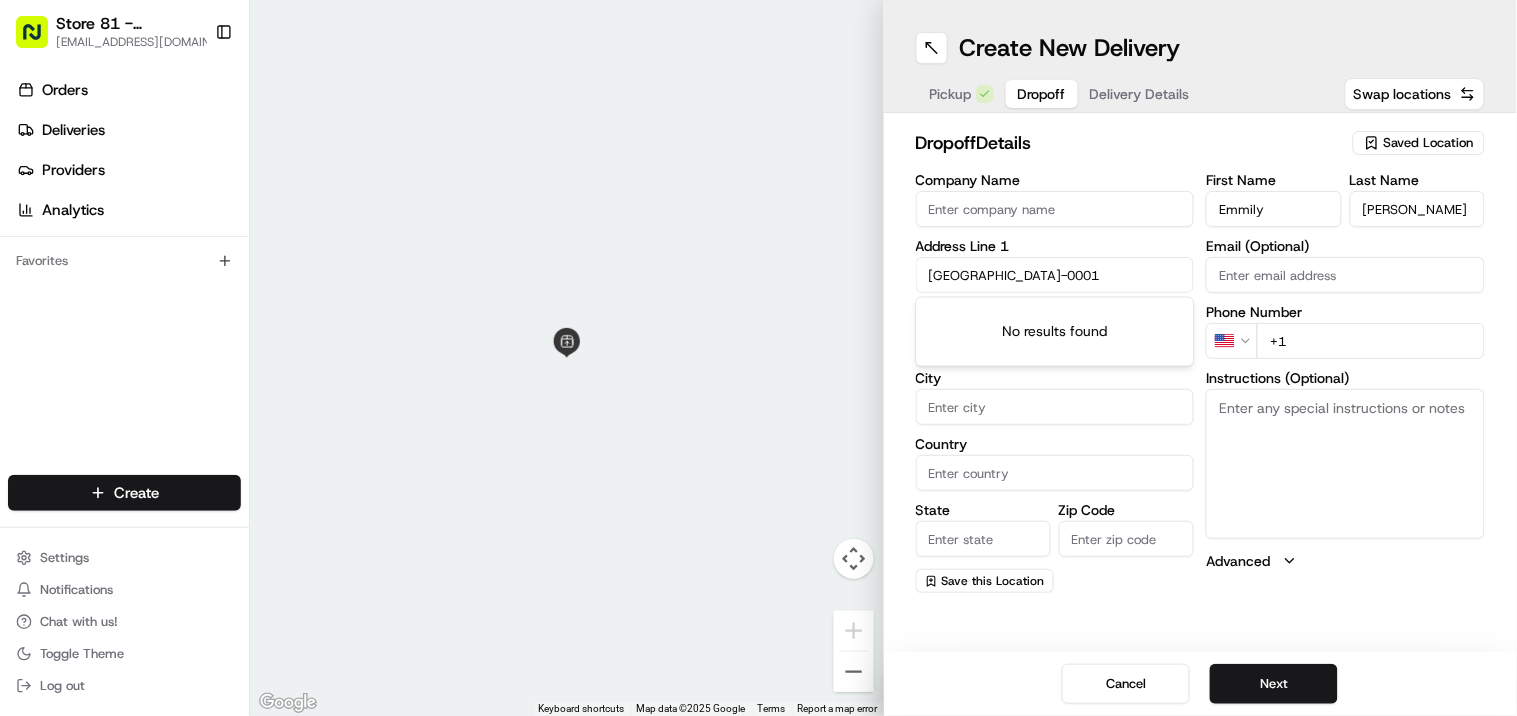 scroll, scrollTop: 0, scrollLeft: 17, axis: horizontal 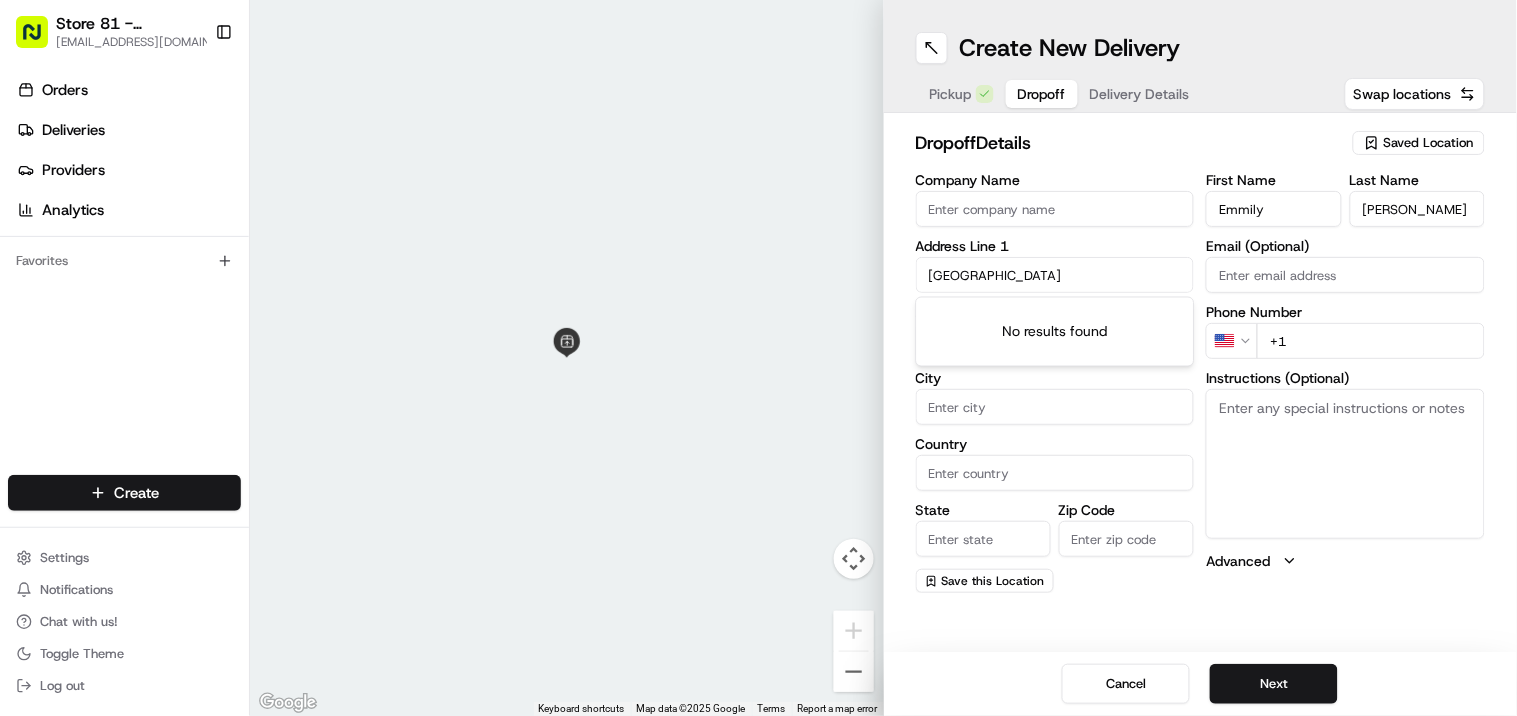 paste on "12321 Aquarius Agora Dr, Orlando, FL 32826, USA" 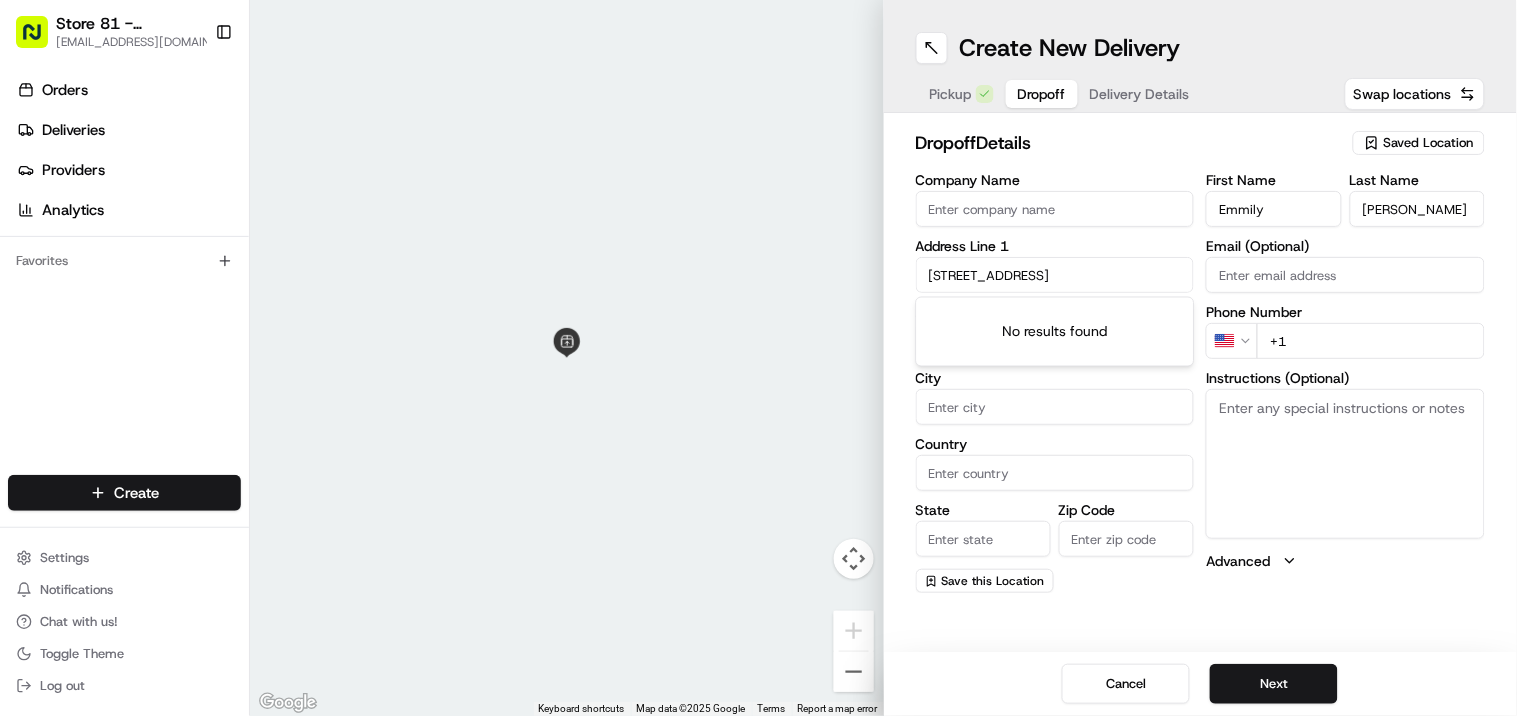 scroll, scrollTop: 0, scrollLeft: 54, axis: horizontal 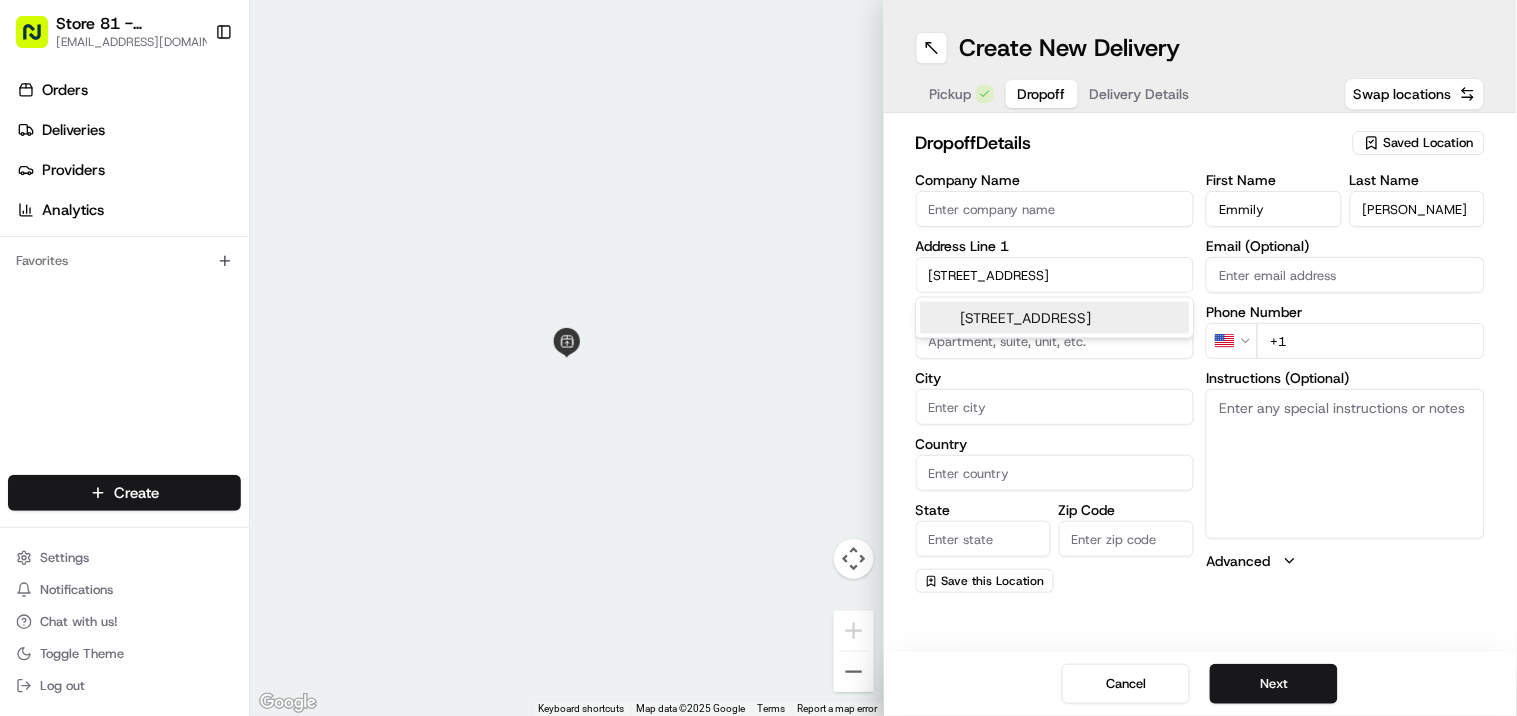 click on "12321 Aquarius Agora Dr, Orlando, FL 32826, USA" at bounding box center (1055, 318) 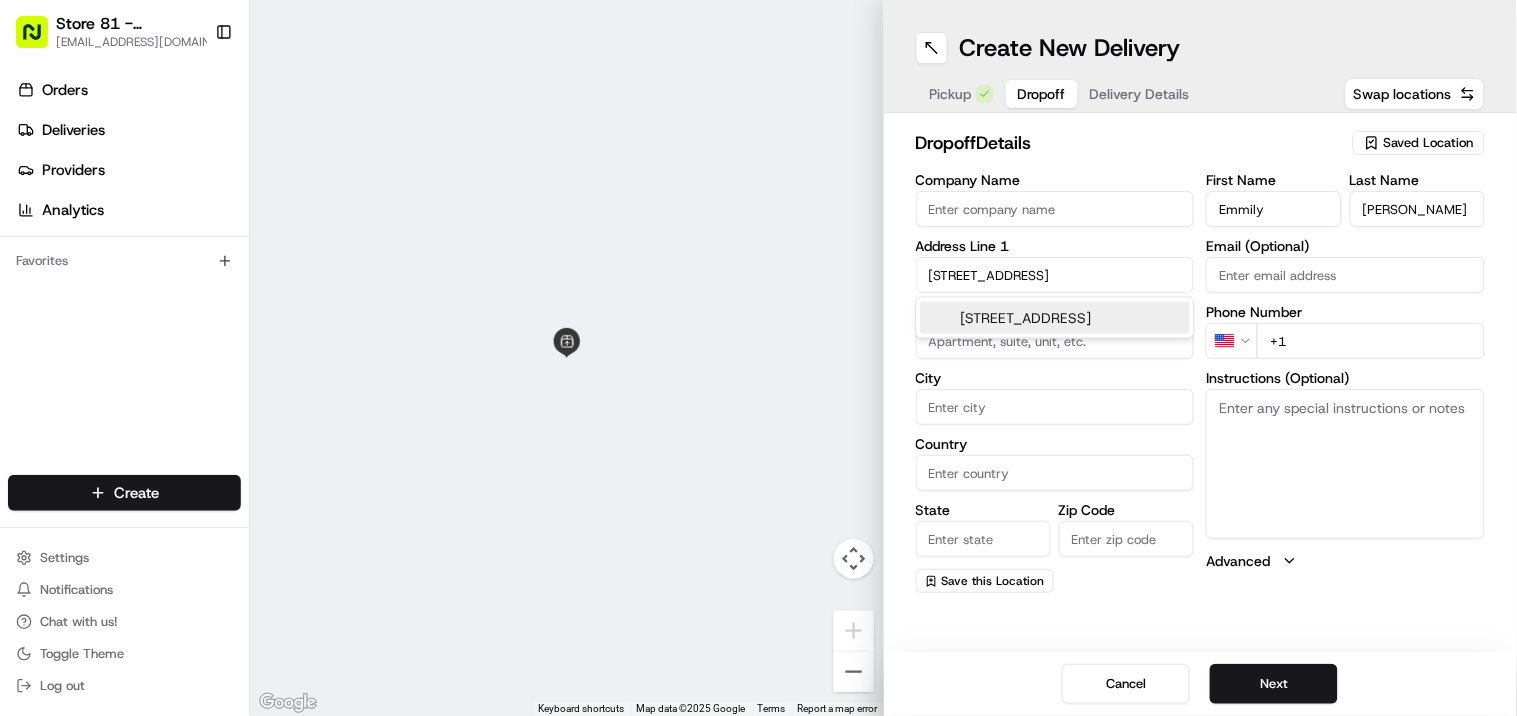 type on "12321 Aquarius Agora Dr, Orlando, FL 32826, USA" 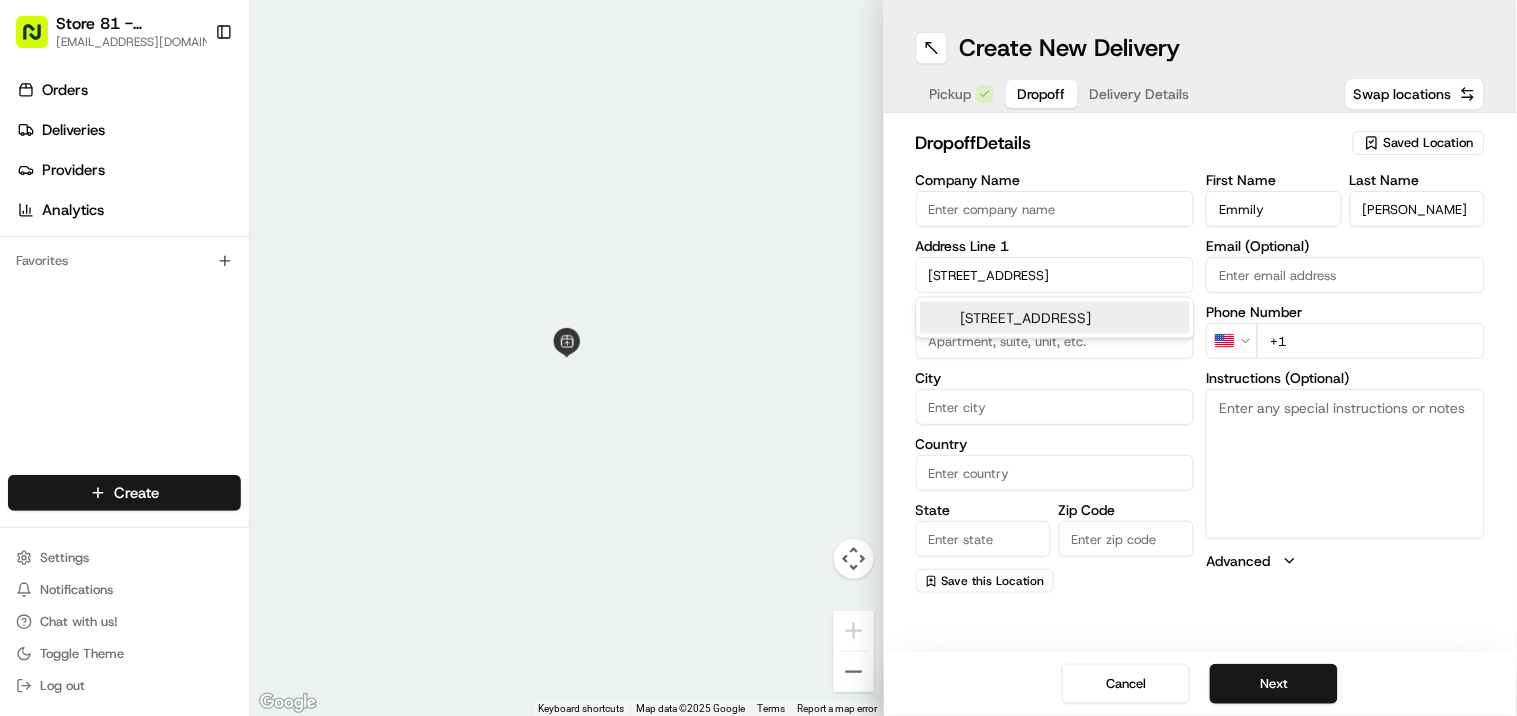 type on "Orlando" 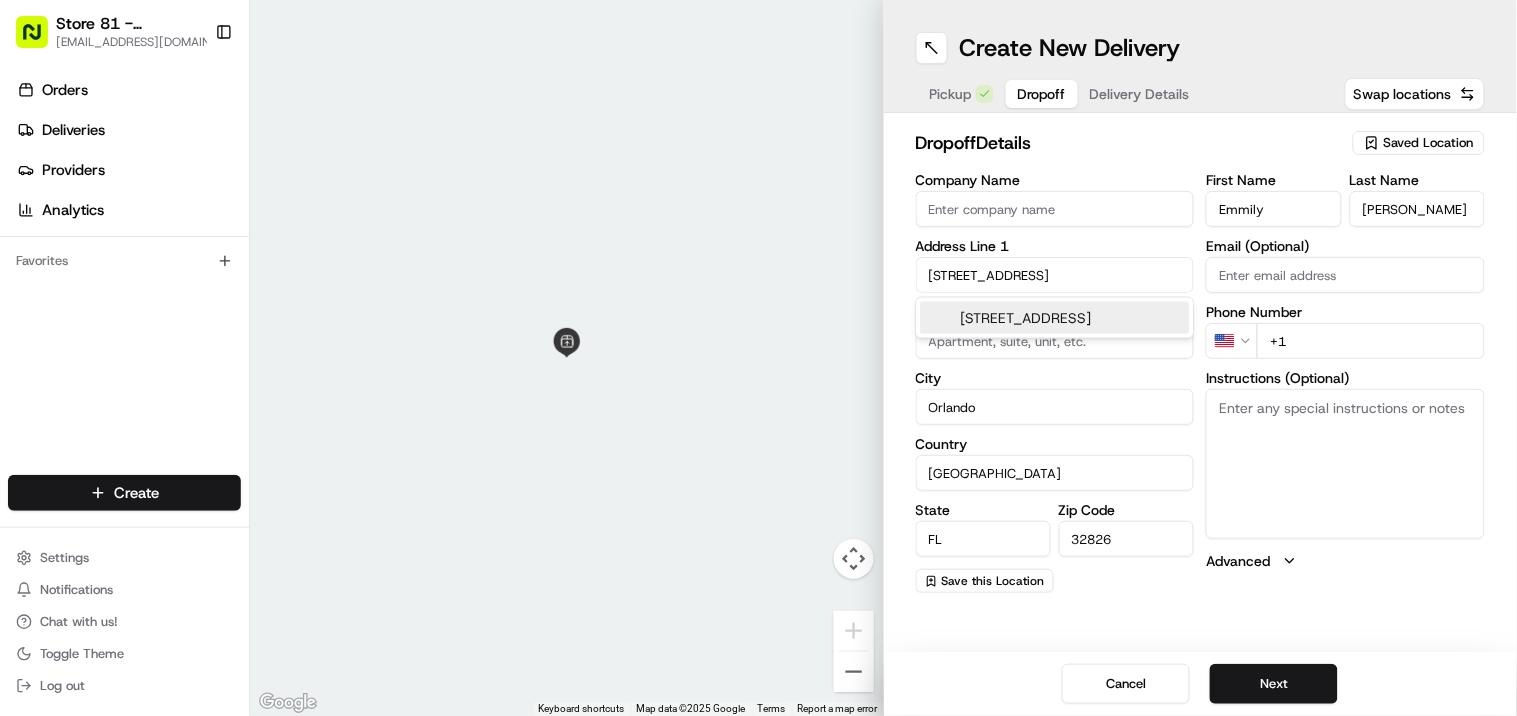 type on "12321 Aquarius Agora Drive" 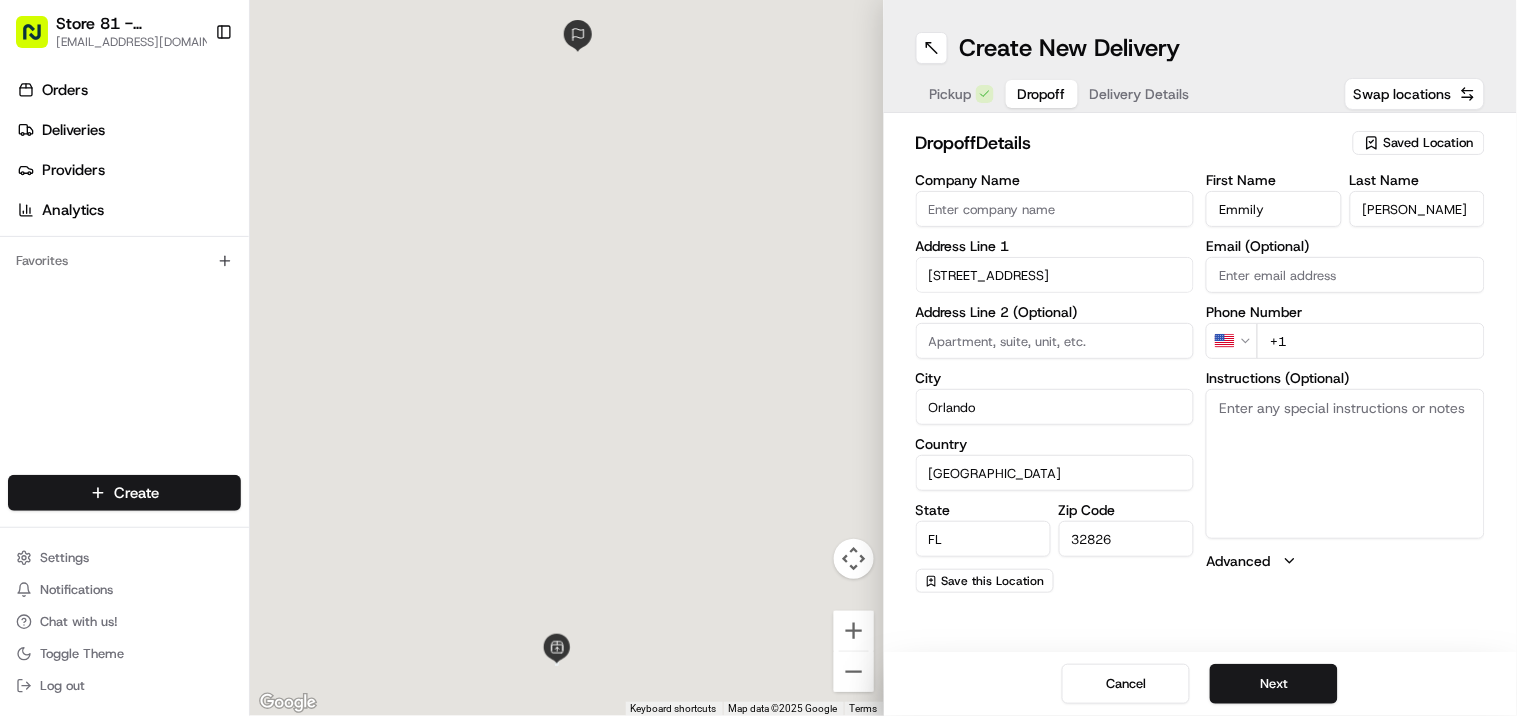 scroll, scrollTop: 0, scrollLeft: 0, axis: both 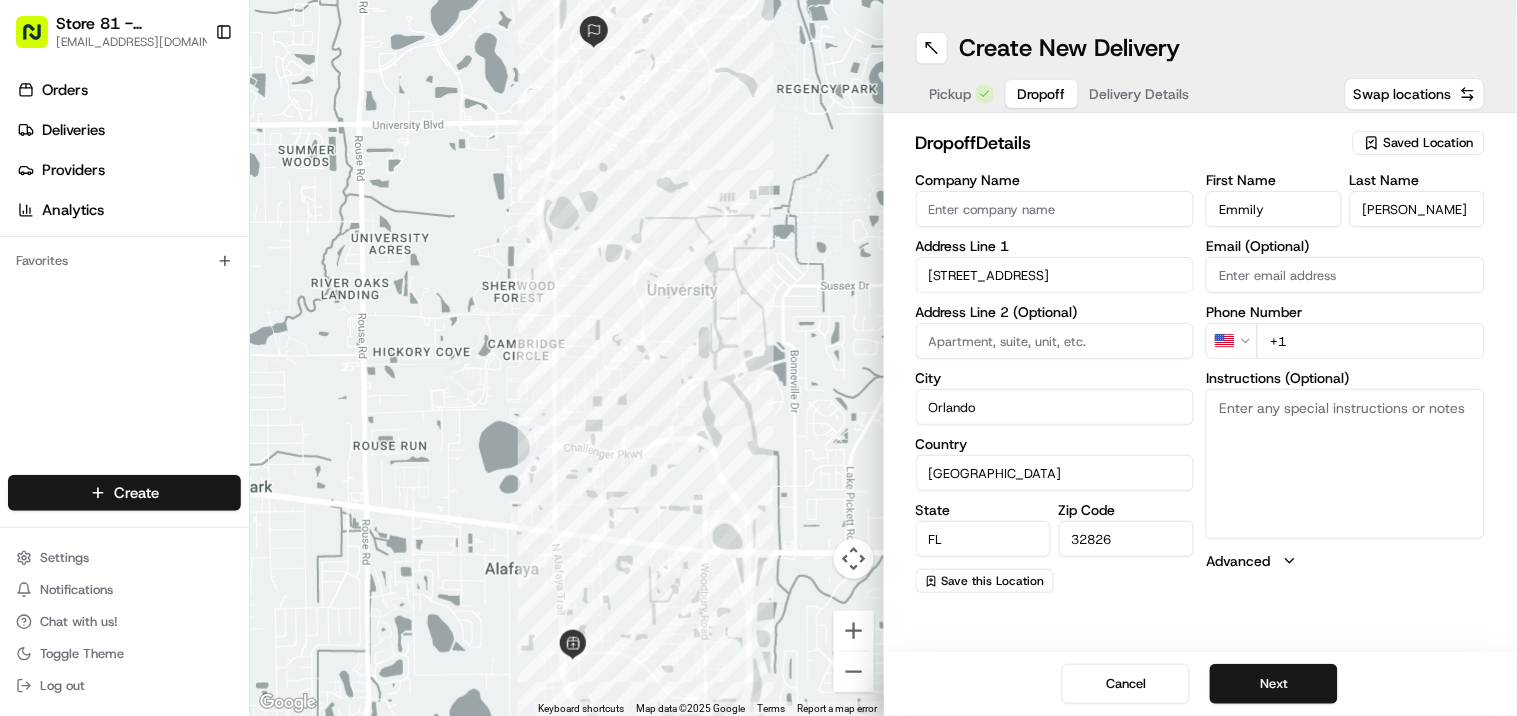 click on "Company Name" at bounding box center (1055, 209) 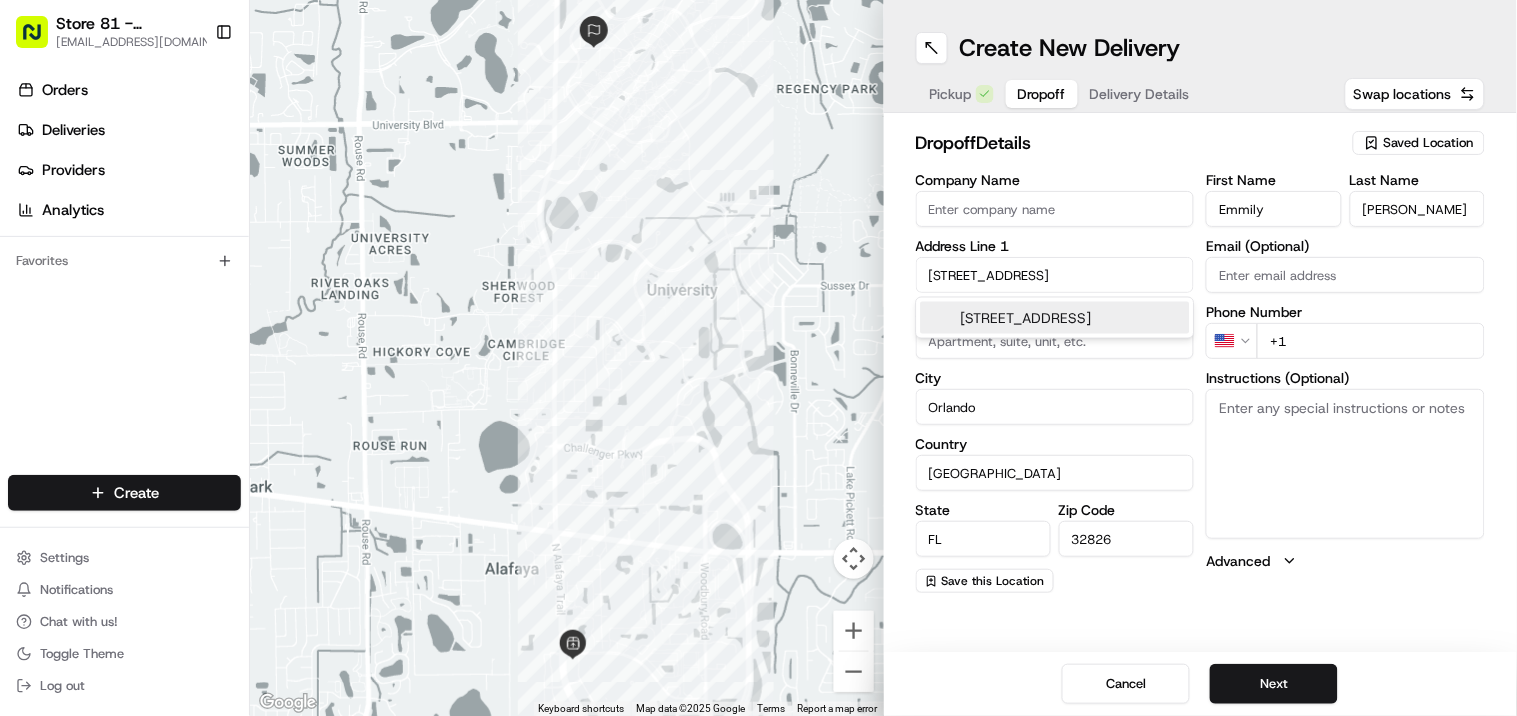 drag, startPoint x: 974, startPoint y: 272, endPoint x: 1101, endPoint y: 274, distance: 127.01575 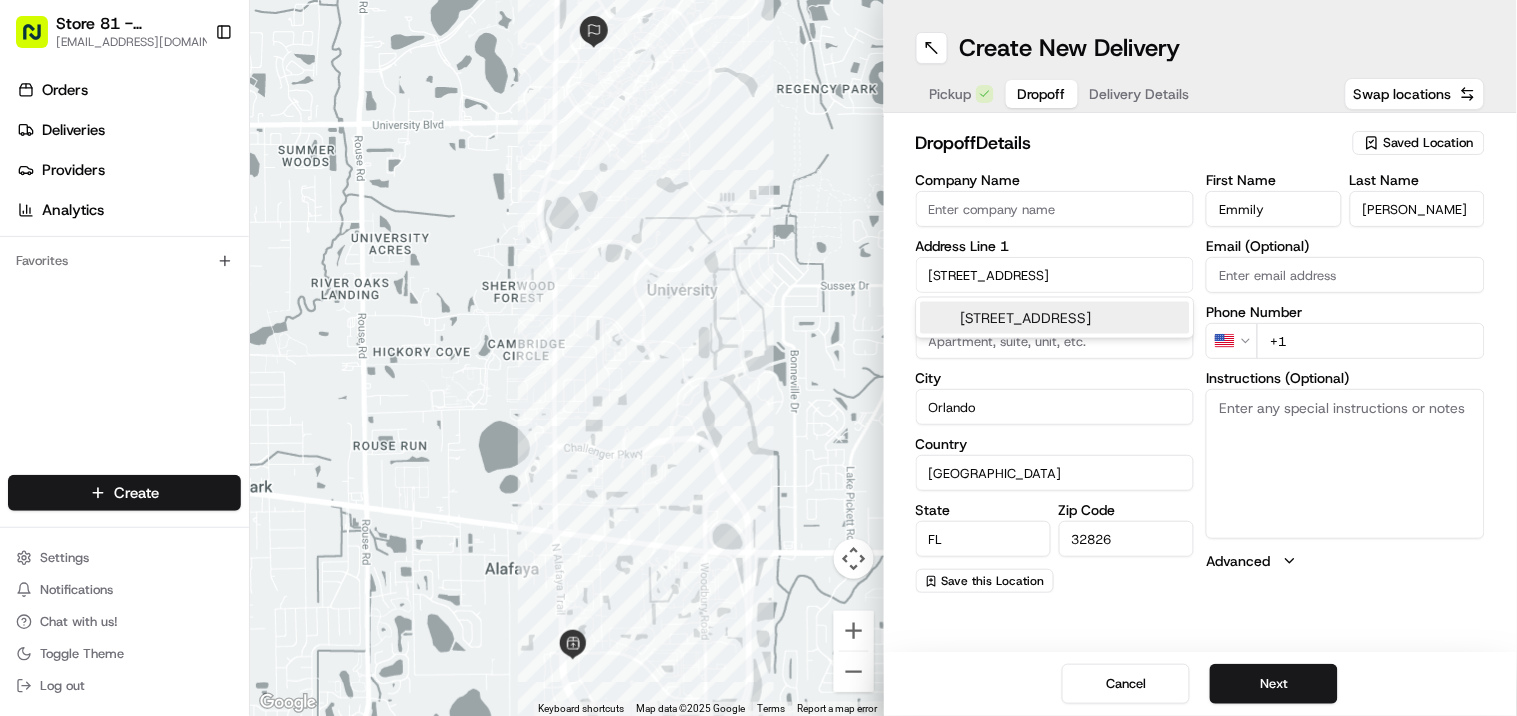 click on "12321 Aquarius Agora Drive" at bounding box center (1055, 275) 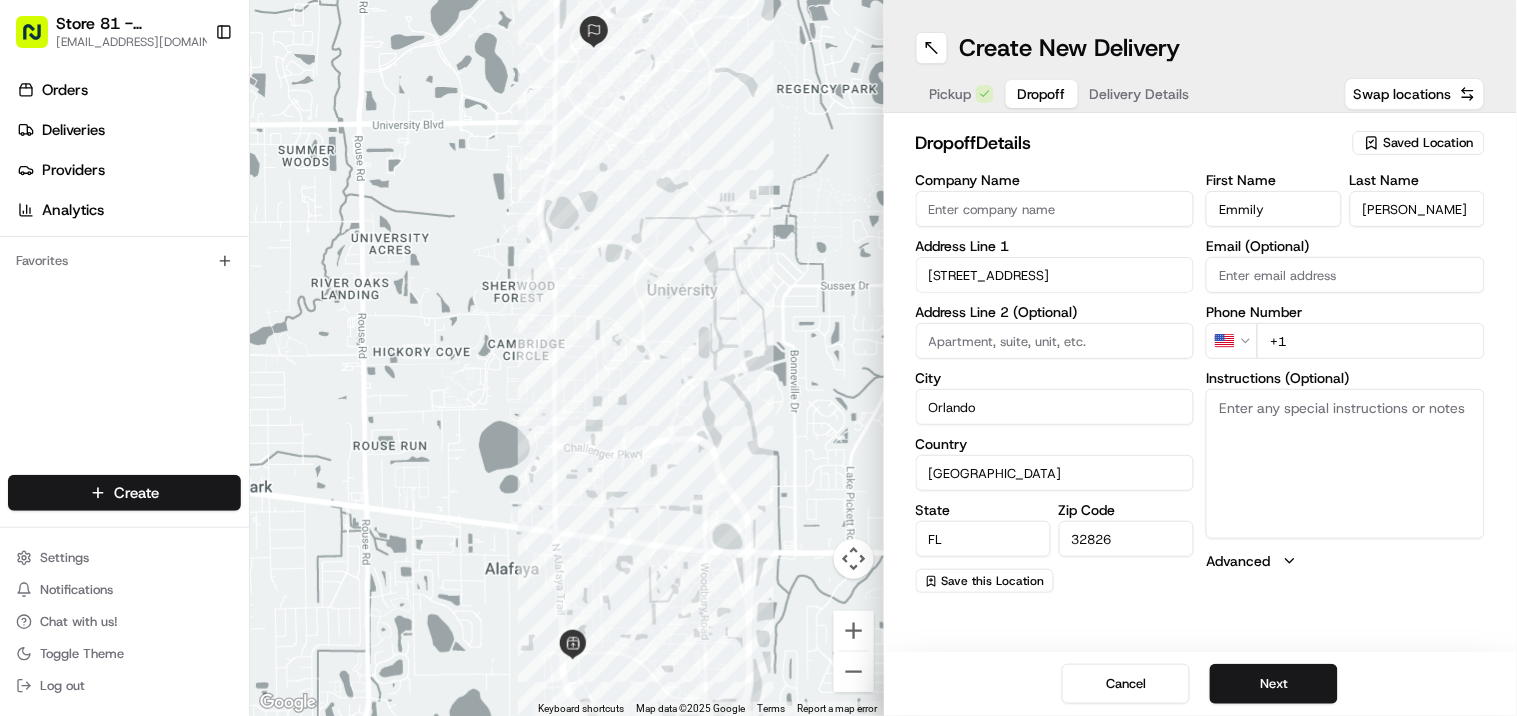 paste on "Aquarius Agora Drive" 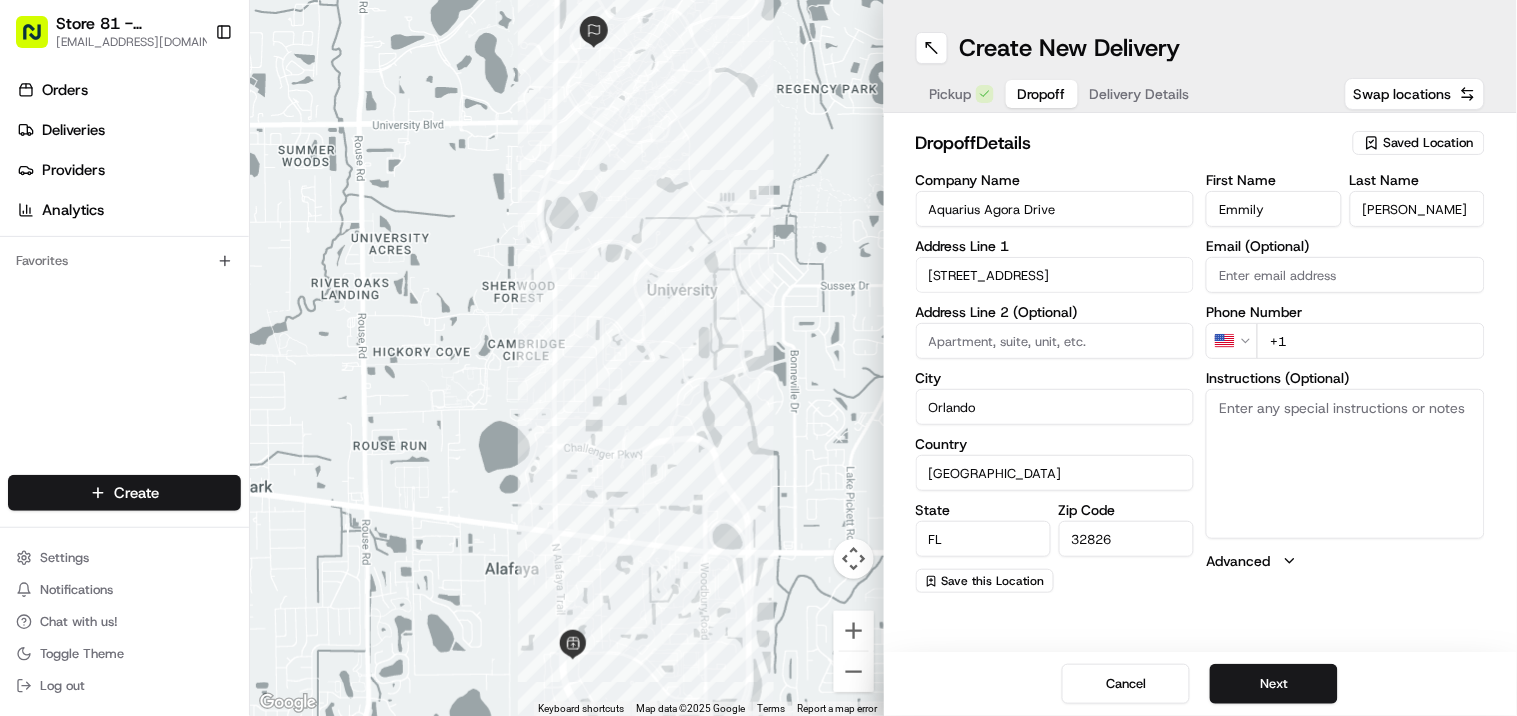 click on "Aquarius Agora Drive" at bounding box center (1055, 209) 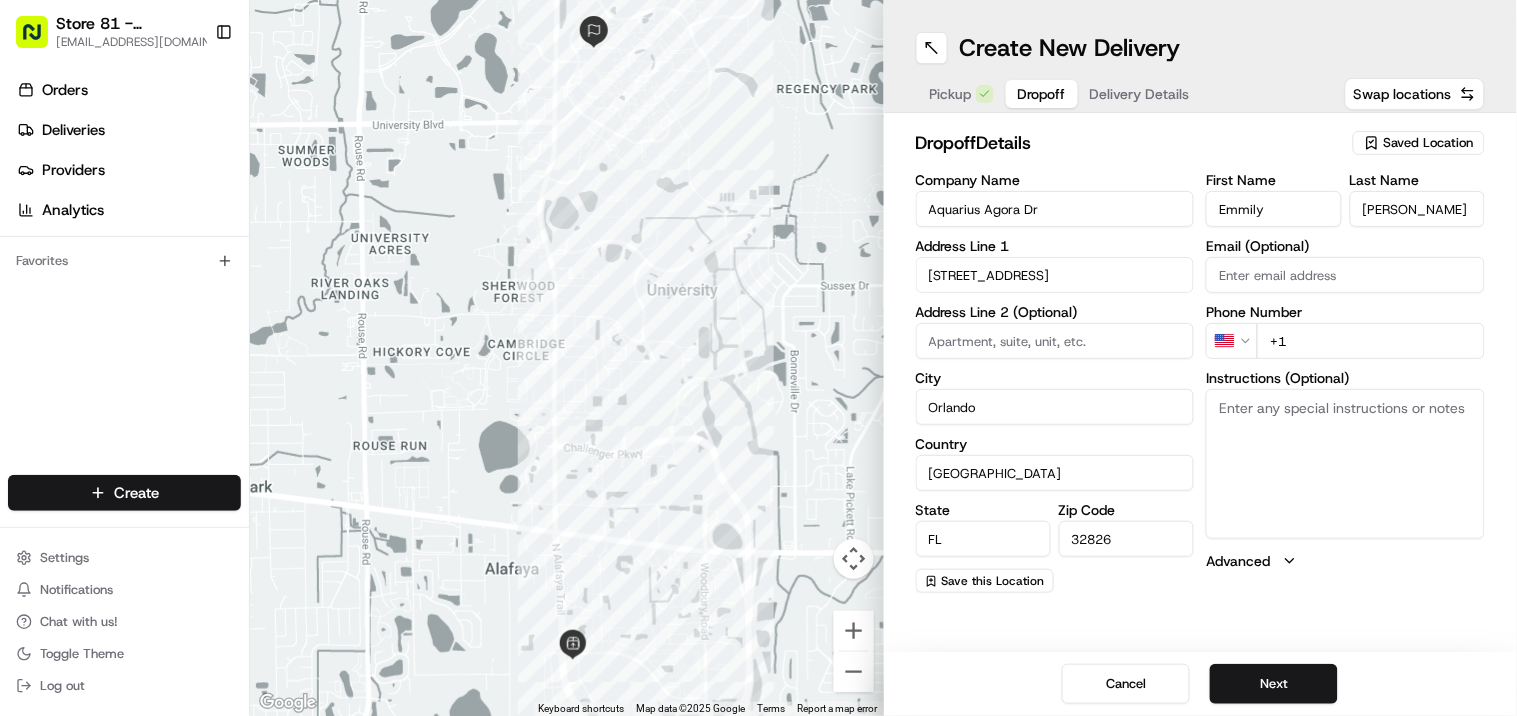 drag, startPoint x: 1126, startPoint y: 211, endPoint x: 623, endPoint y: 218, distance: 503.0487 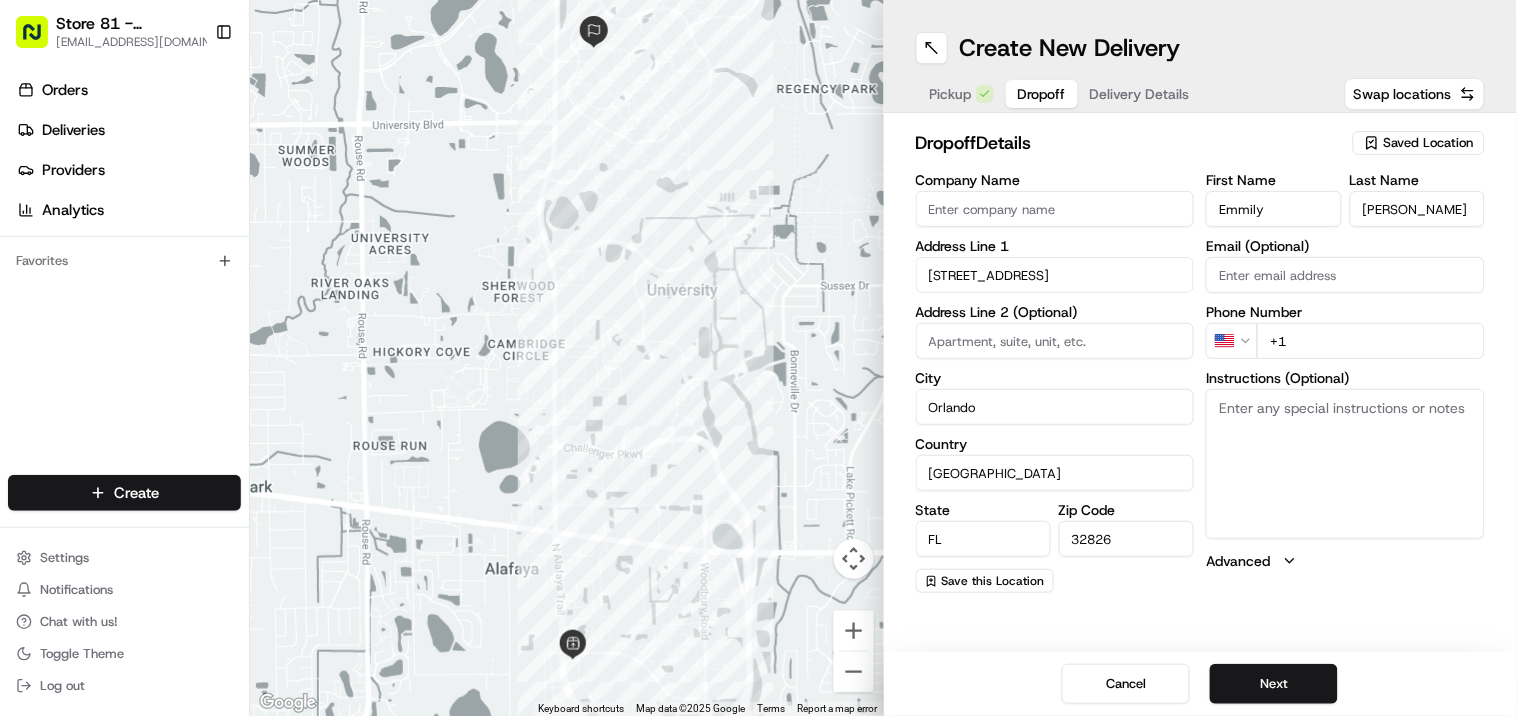 click on "Instructions (Optional)" at bounding box center [1345, 464] 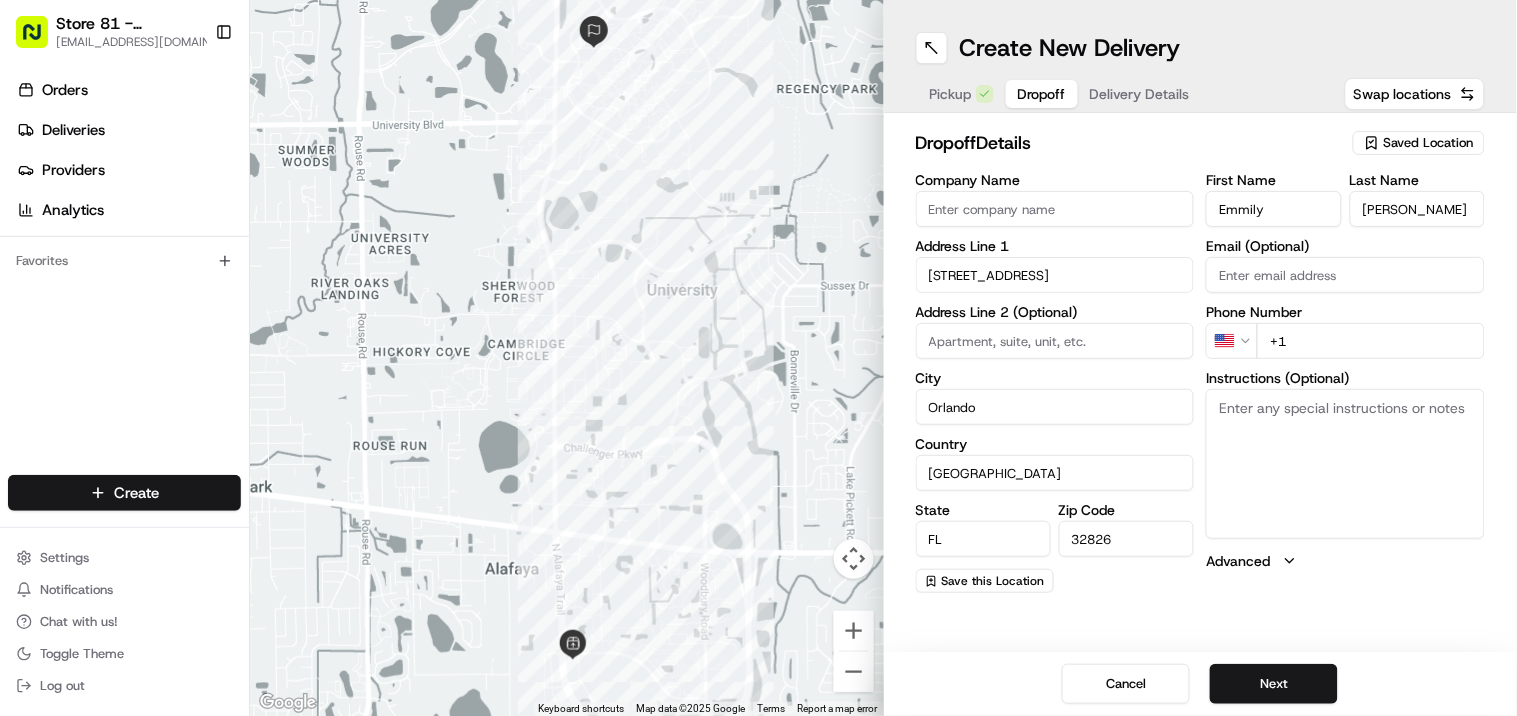 click on "+1" at bounding box center (1371, 341) 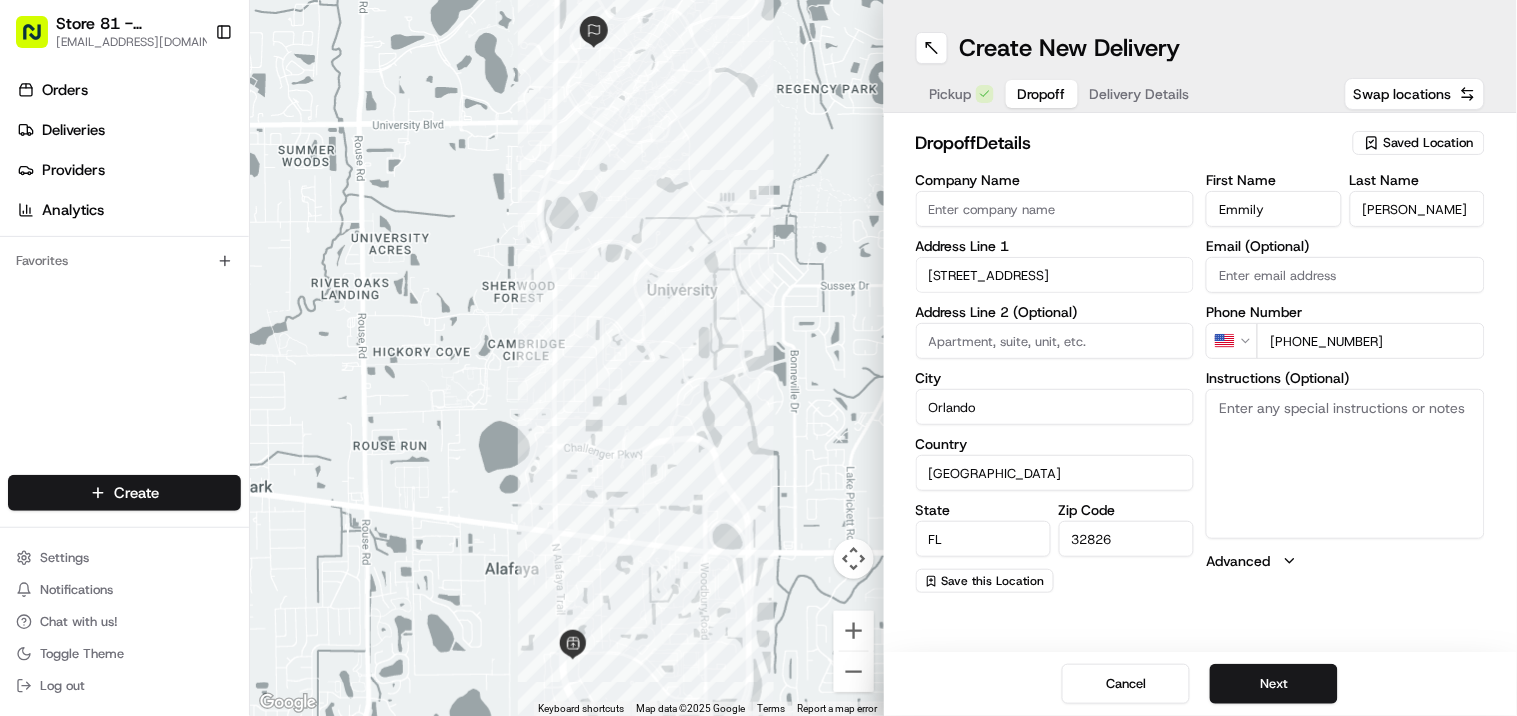 type on "+1 407 579 1075" 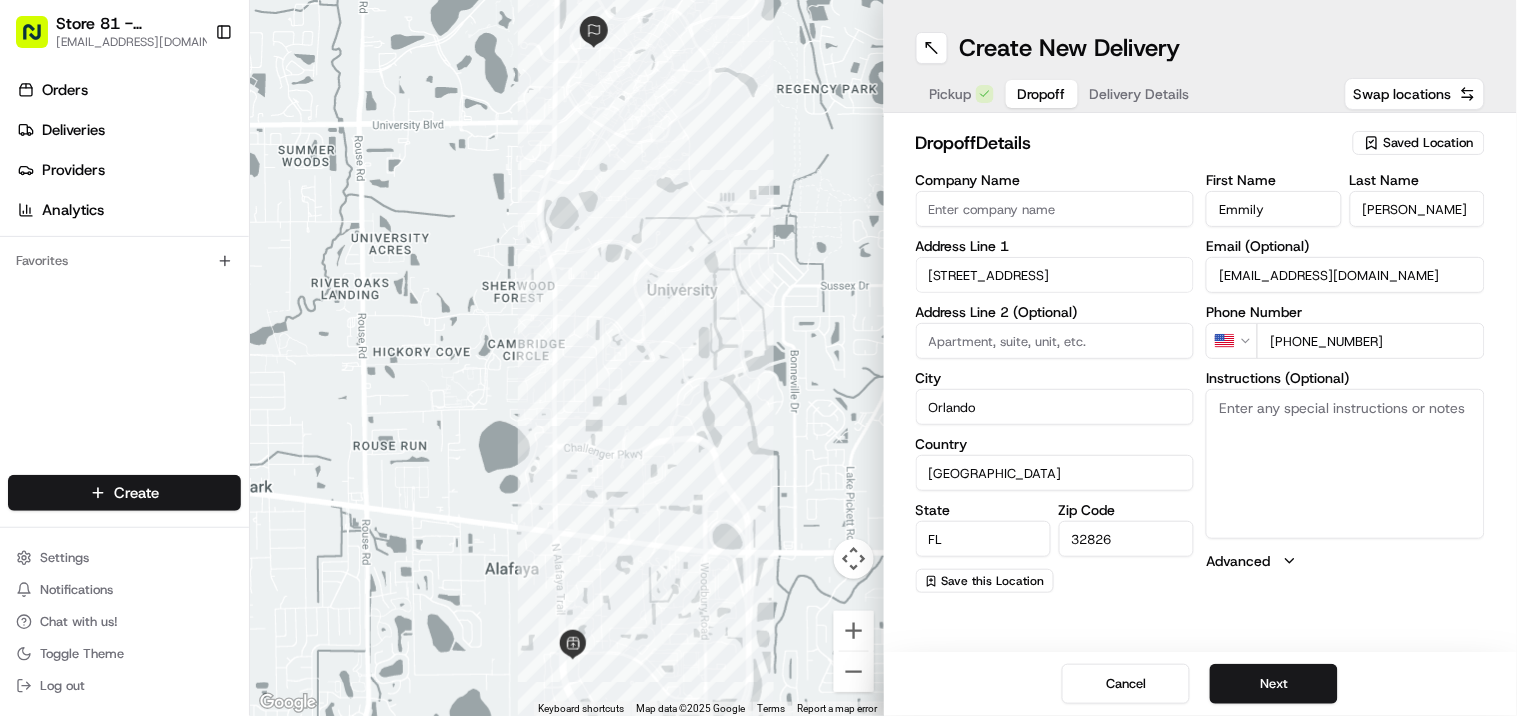 type on "stuffletemmily@yahoo.com" 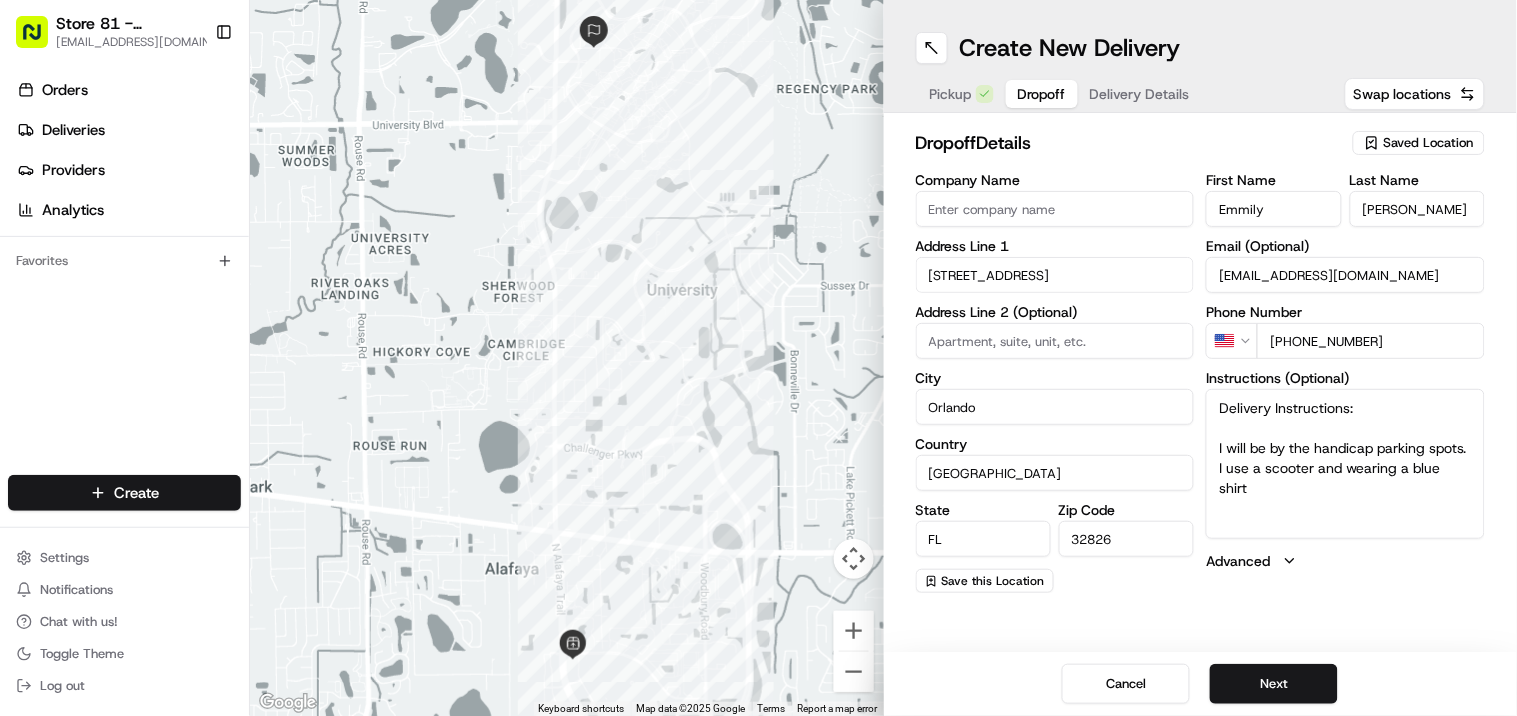 click on "Delivery Instructions:
I will be by the handicap parking spots. I use a scooter and wearing a blue shirt" at bounding box center (1345, 464) 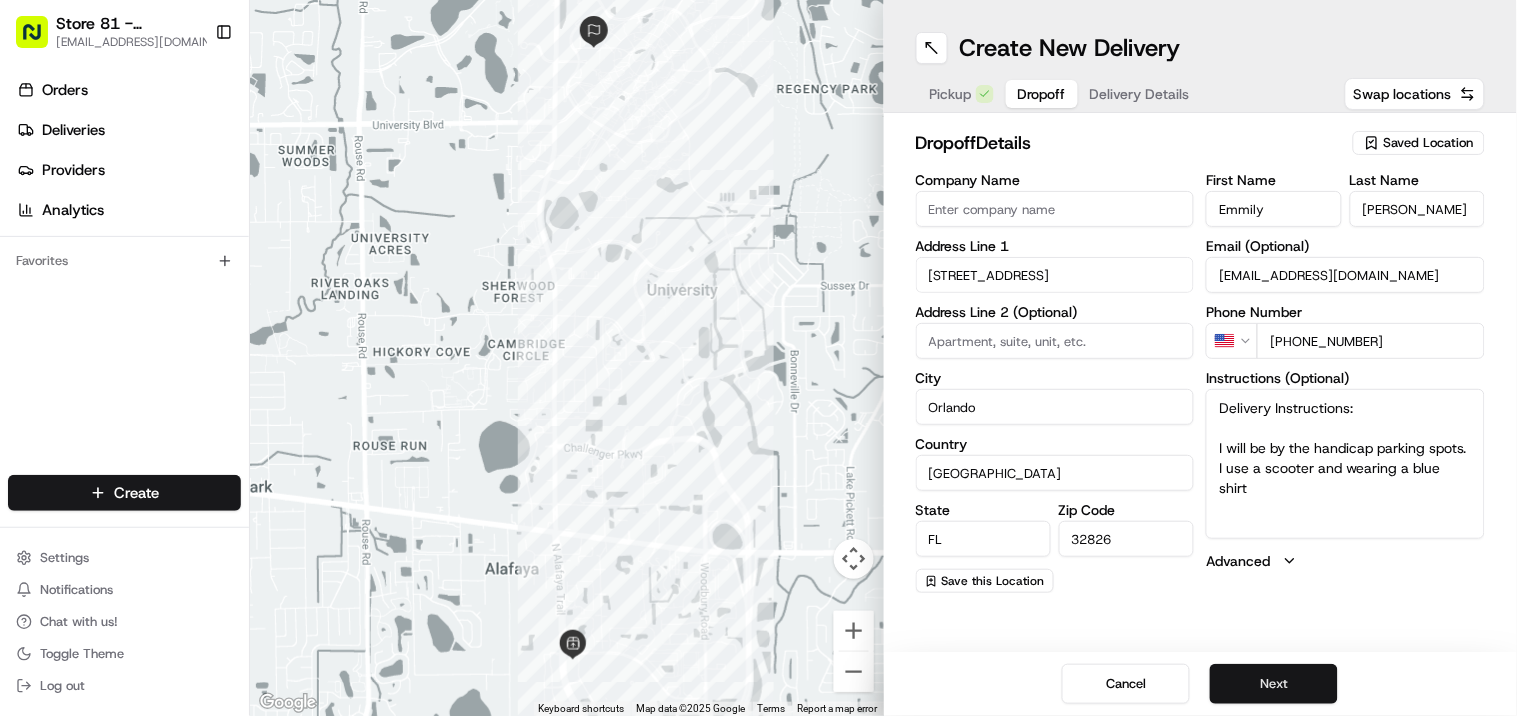 type on "Delivery Instructions:
I will be by the handicap parking spots. I use a scooter and wearing a blue shirt" 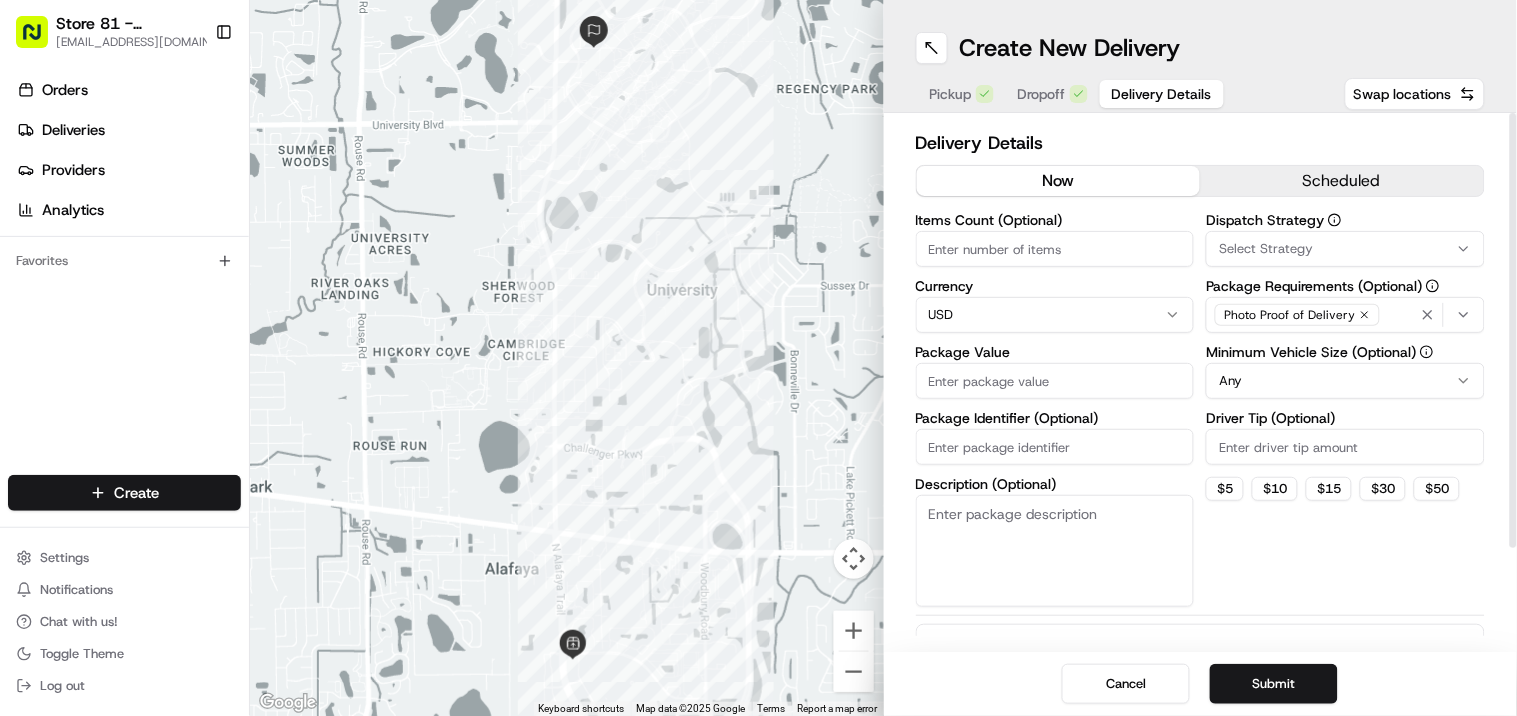 click on "Items Count (Optional)" at bounding box center (1055, 249) 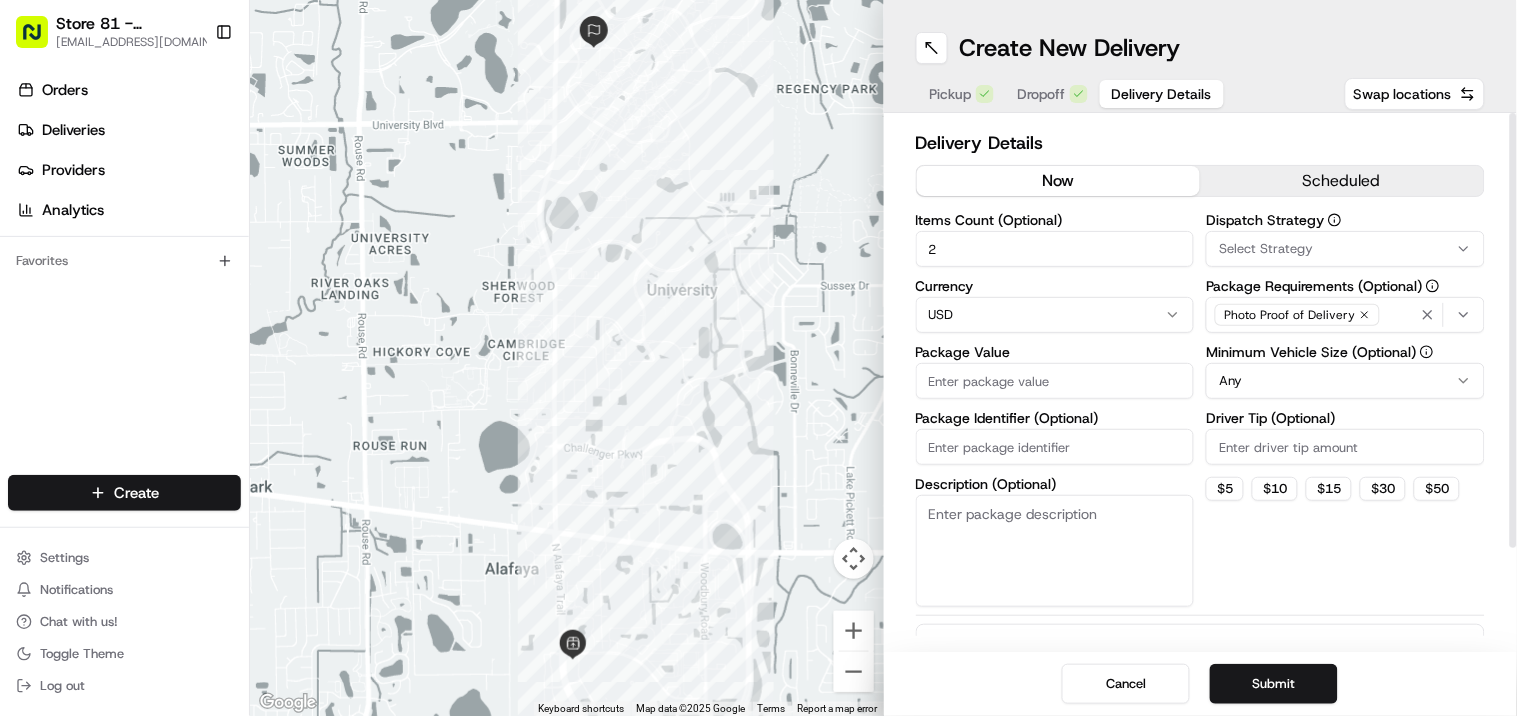type on "2" 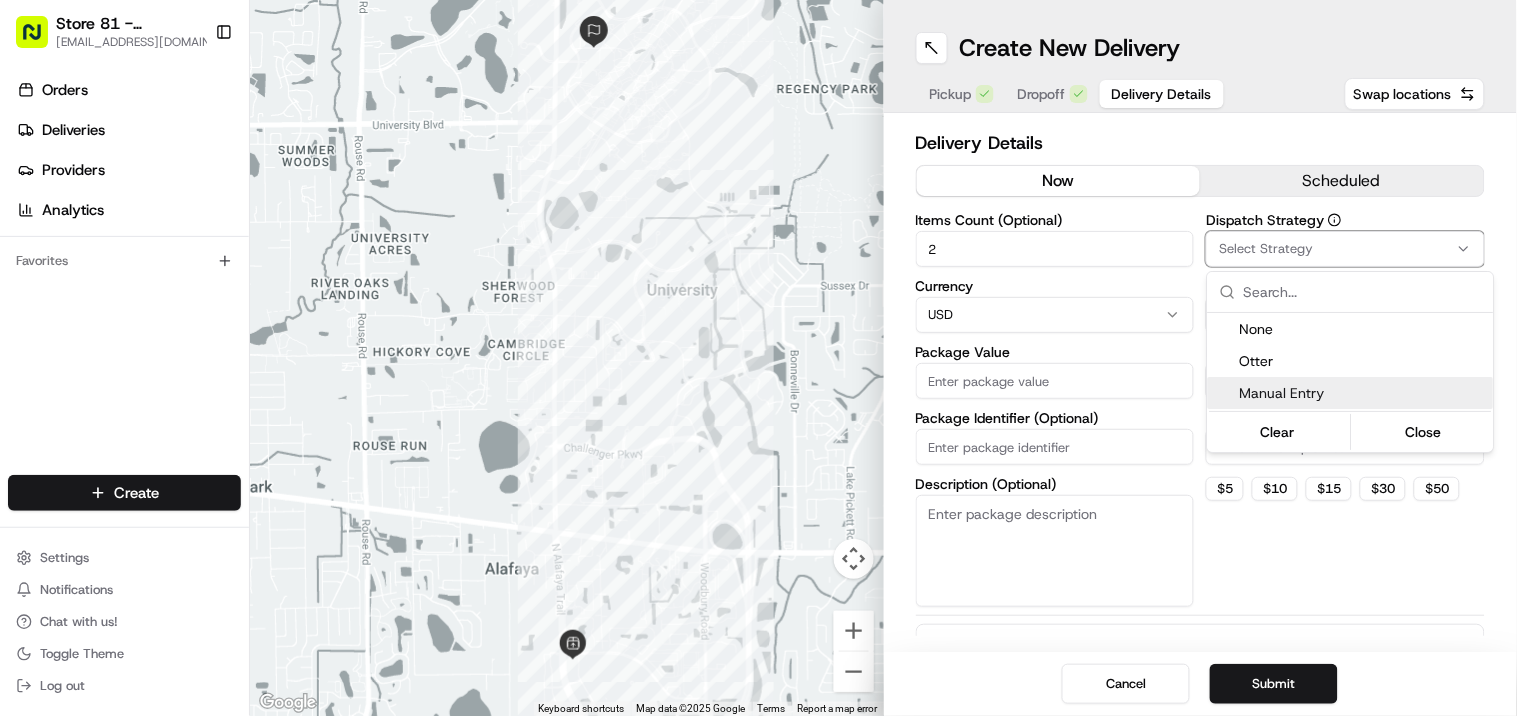 click on "Manual Entry" at bounding box center [1363, 393] 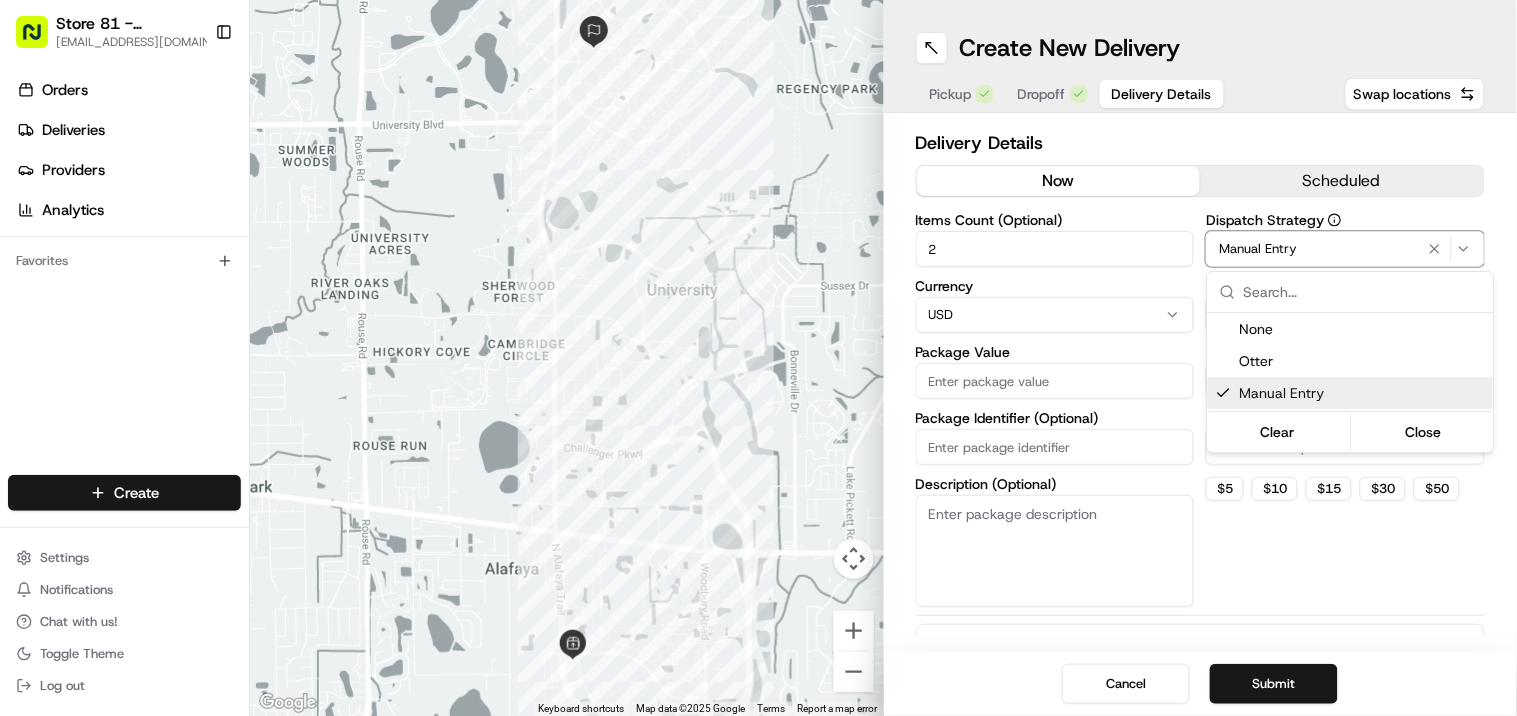 click on "Store 81 - Waterford Lakes (FL) (Just Salad) avaldez@nashhelp.com Toggle Sidebar Orders Deliveries Providers Analytics Favorites Main Menu Members & Organization Organization Users Roles Preferences Customization Portal Tracking Orchestration Automations Dispatch Strategy Optimization Strategy Shipping Labels Manifest Locations Pickup Locations Dropoff Locations Billing Billing Refund Requests Integrations Notification Triggers Webhooks API Keys Request Logs Create Settings Notifications Chat with us! Toggle Theme Log out ← Move left → Move right ↑ Move up ↓ Move down + Zoom in - Zoom out Home Jump left by 75% End Jump right by 75% Page Up Jump up by 75% Page Down Jump down by 75% To navigate, press the arrow keys. Keyboard shortcuts Map Data Map data ©2025 Google Map data ©2025 Google 500 m  Click to toggle between metric and imperial units Terms Report a map error Create New Delivery Pickup Dropoff Delivery Details Swap locations Delivery Details now scheduled 2 Currency USD Any $" at bounding box center (758, 358) 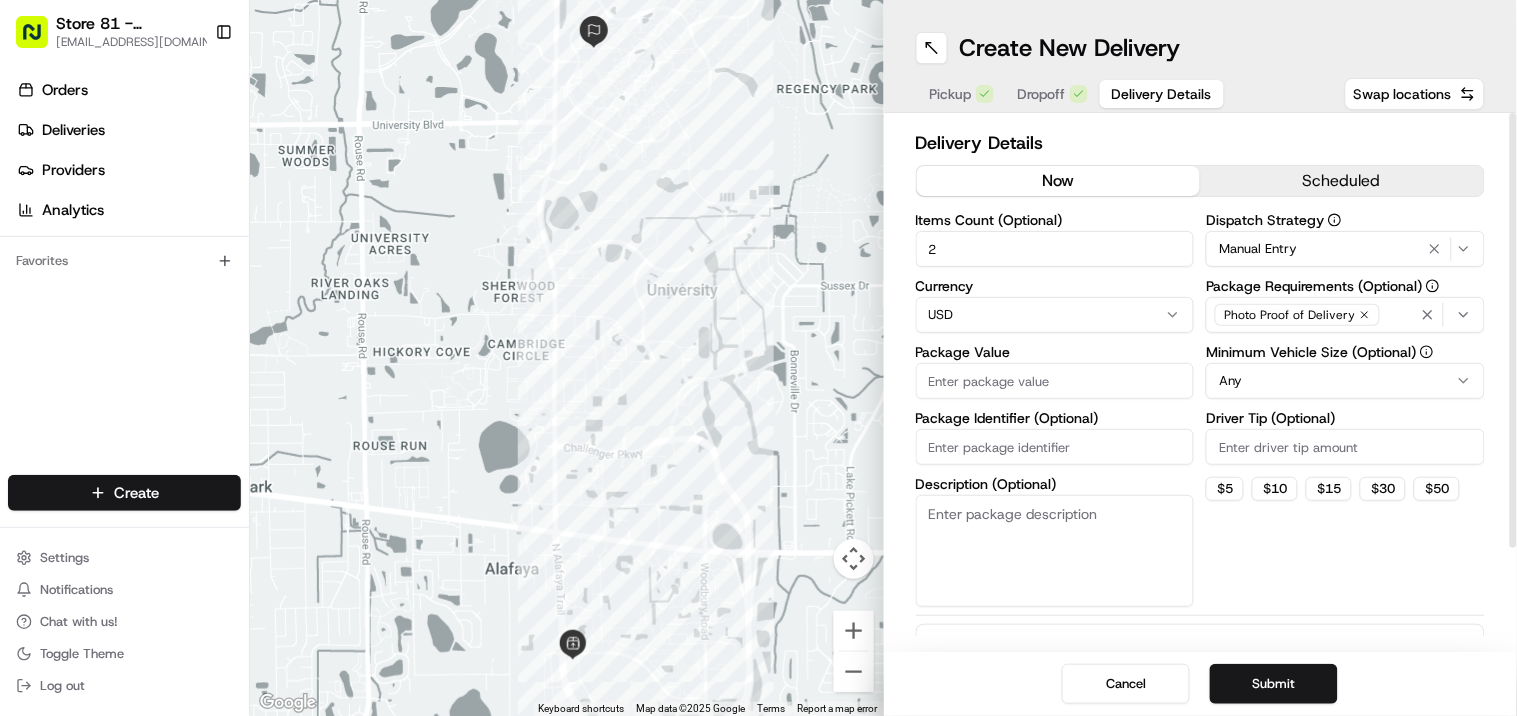 click on "Package Value" at bounding box center (1055, 381) 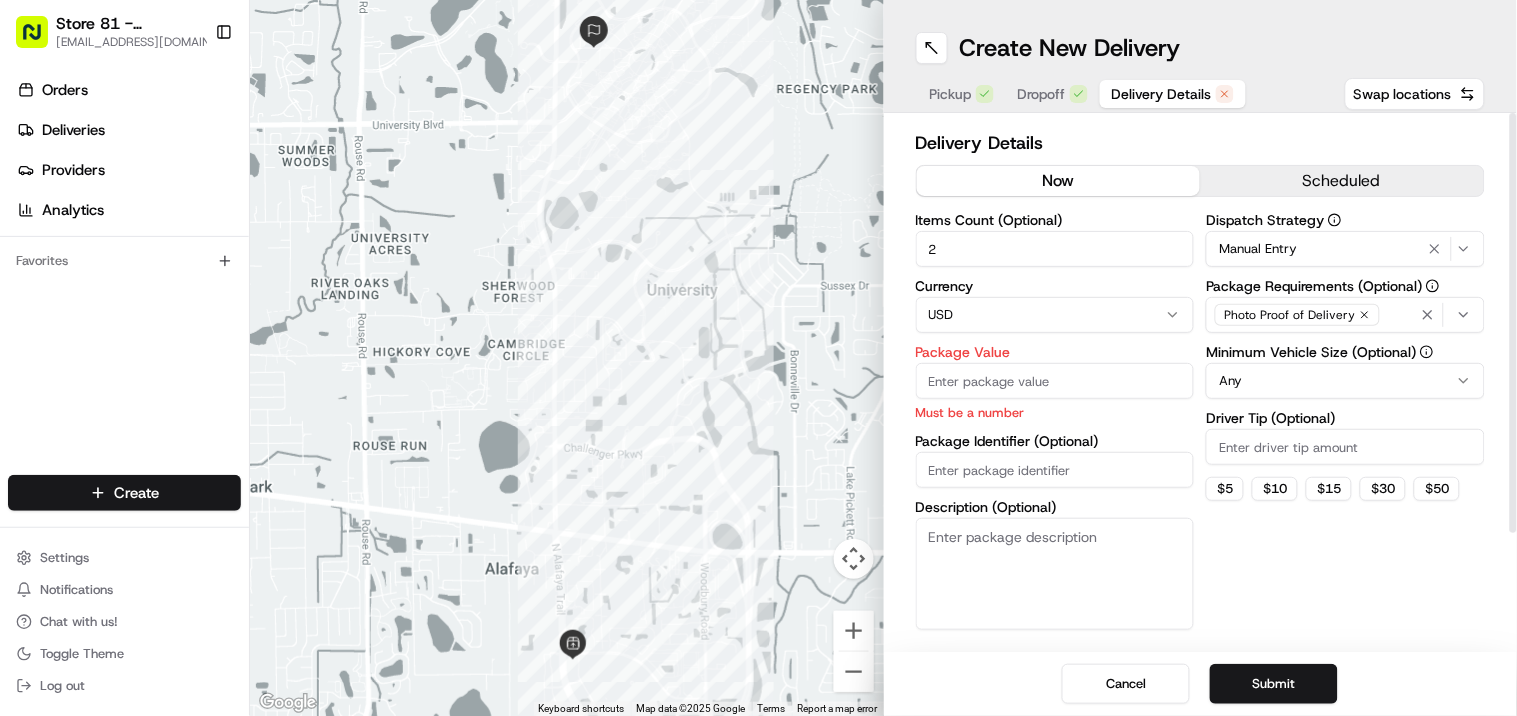 paste on "15.98" 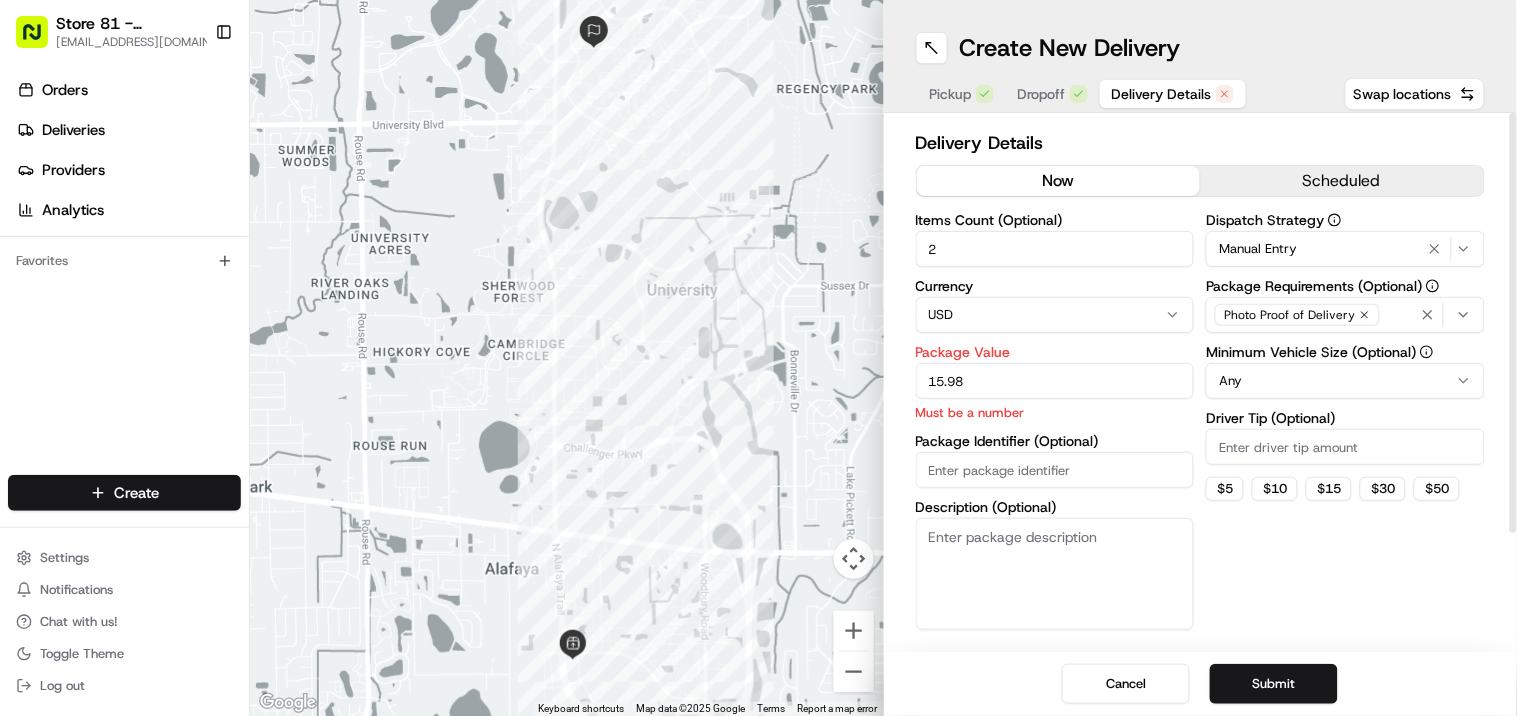 type on "15.98" 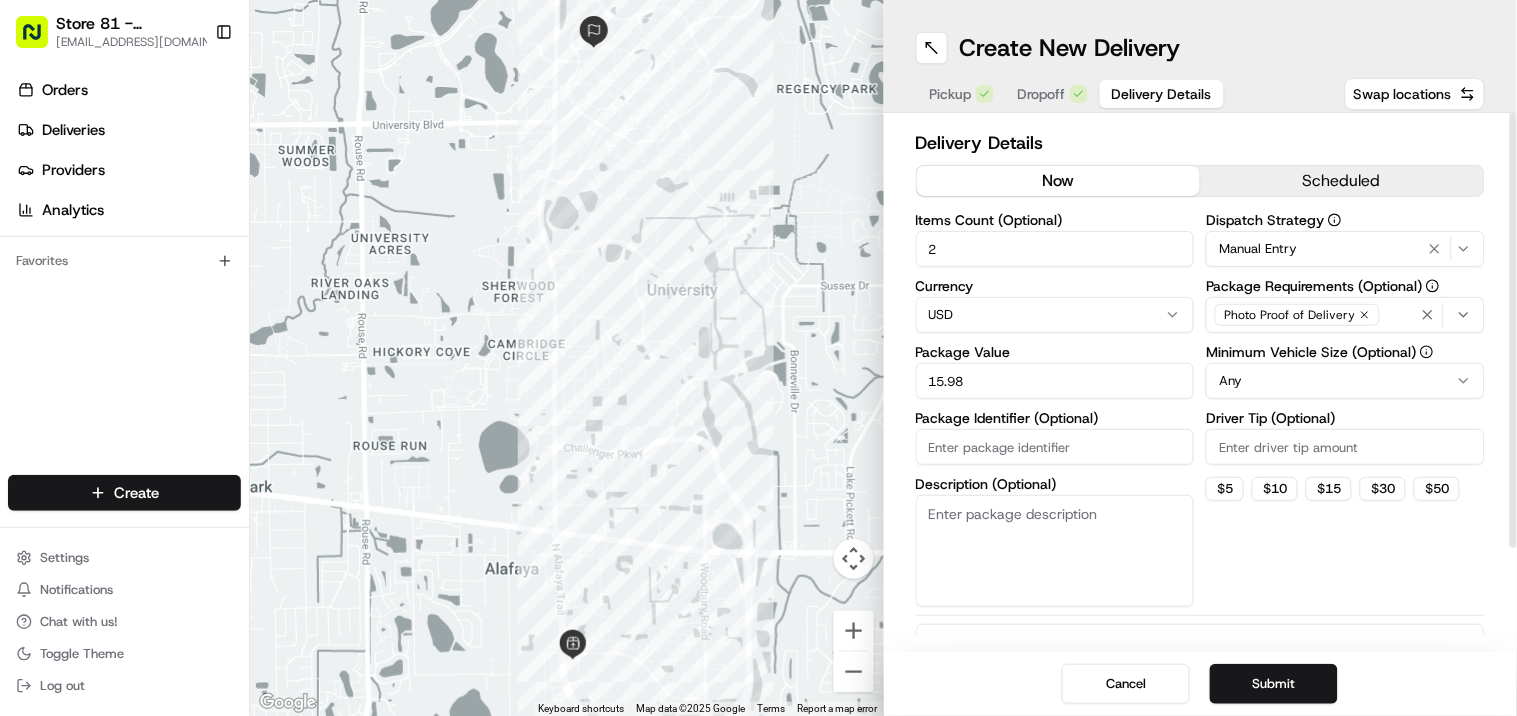 click on "Package Identifier (Optional)" at bounding box center [1055, 447] 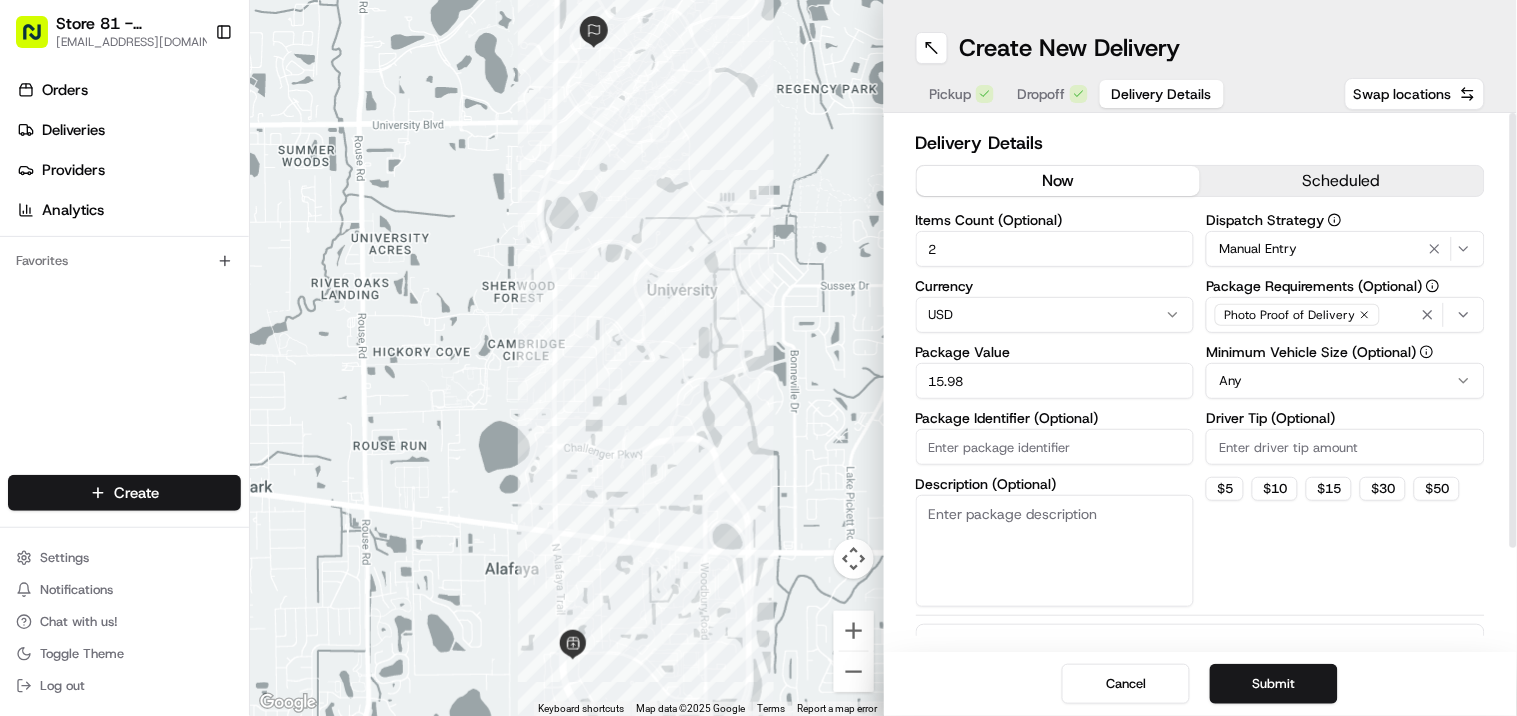 paste on "12898736" 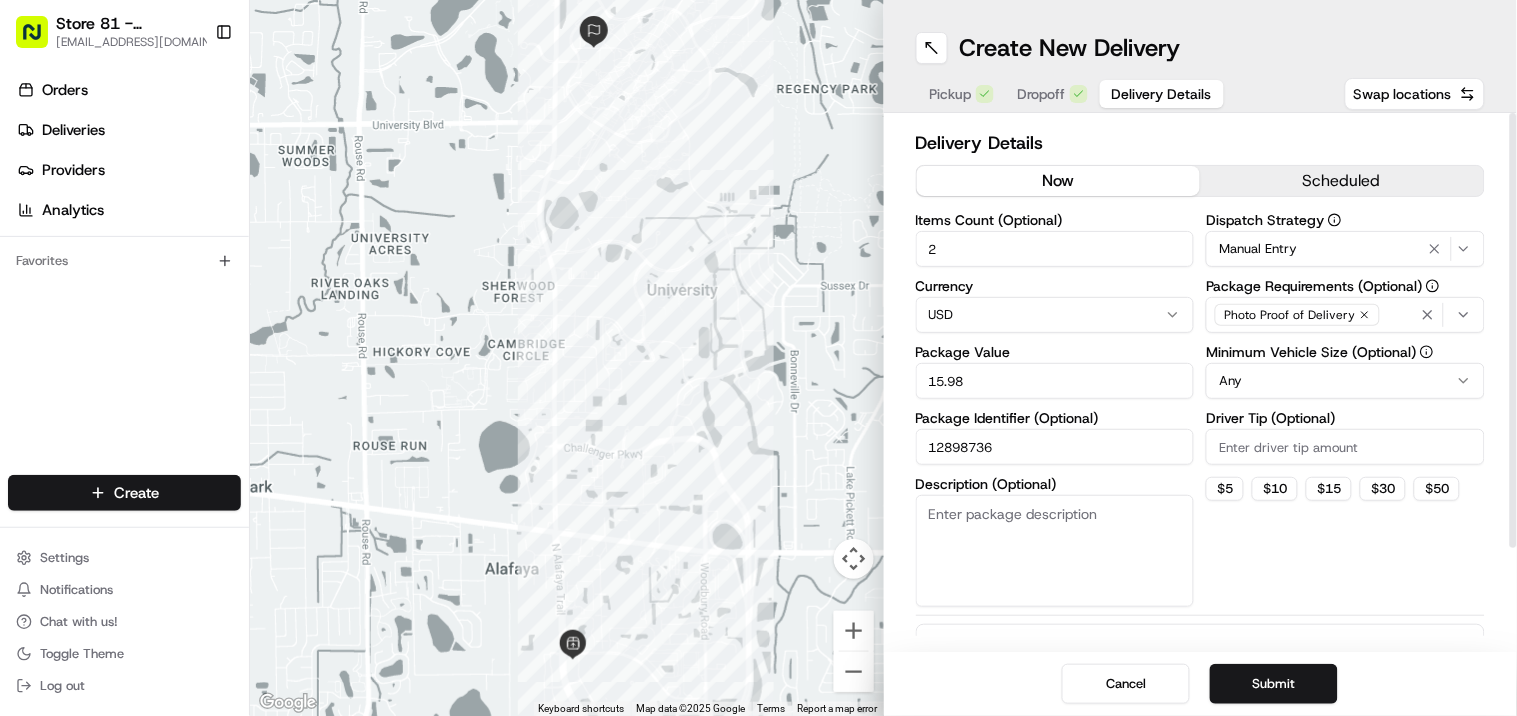 type on "12898736" 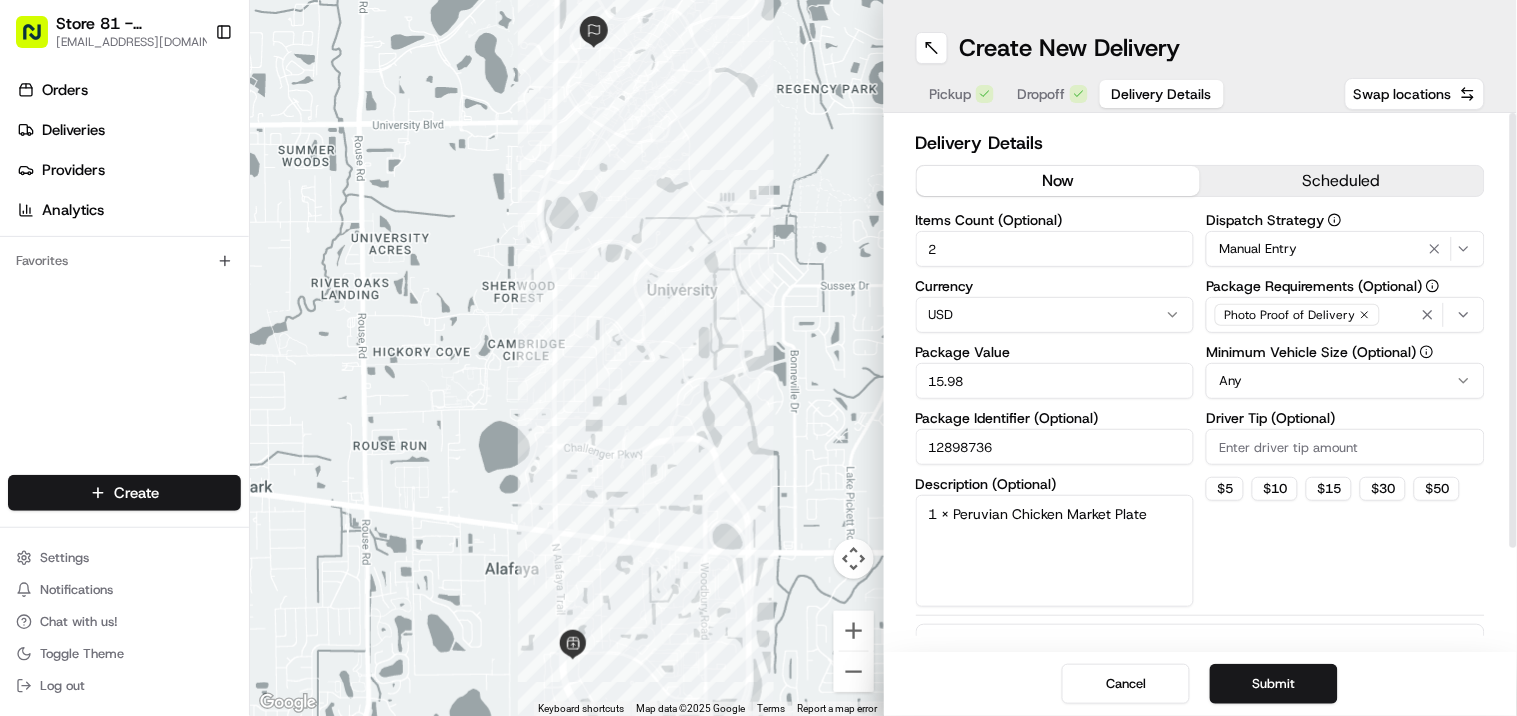 paste on "1 X Strawberry Lemon Poppi" 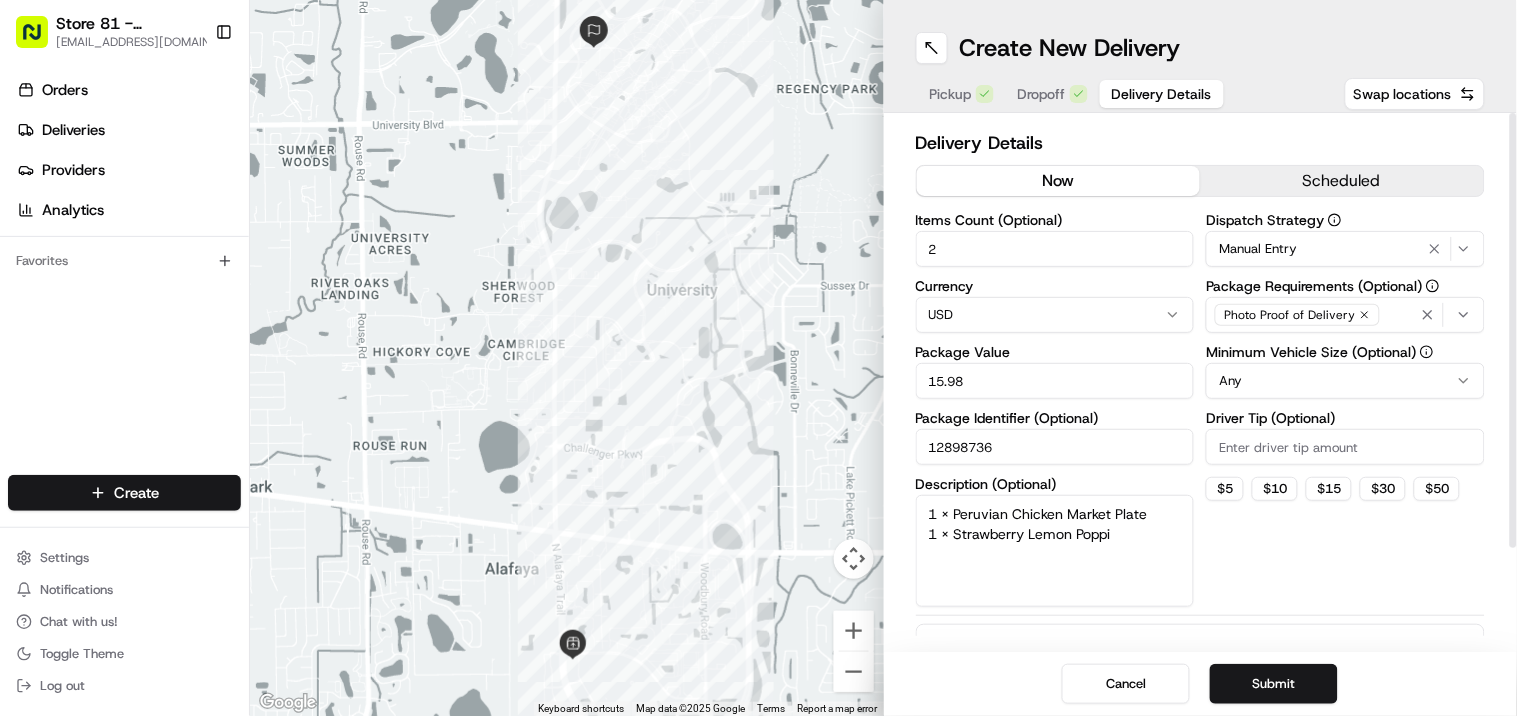 type on "1 X Peruvian Chicken Market Plate
1 X Strawberry Lemon Poppi" 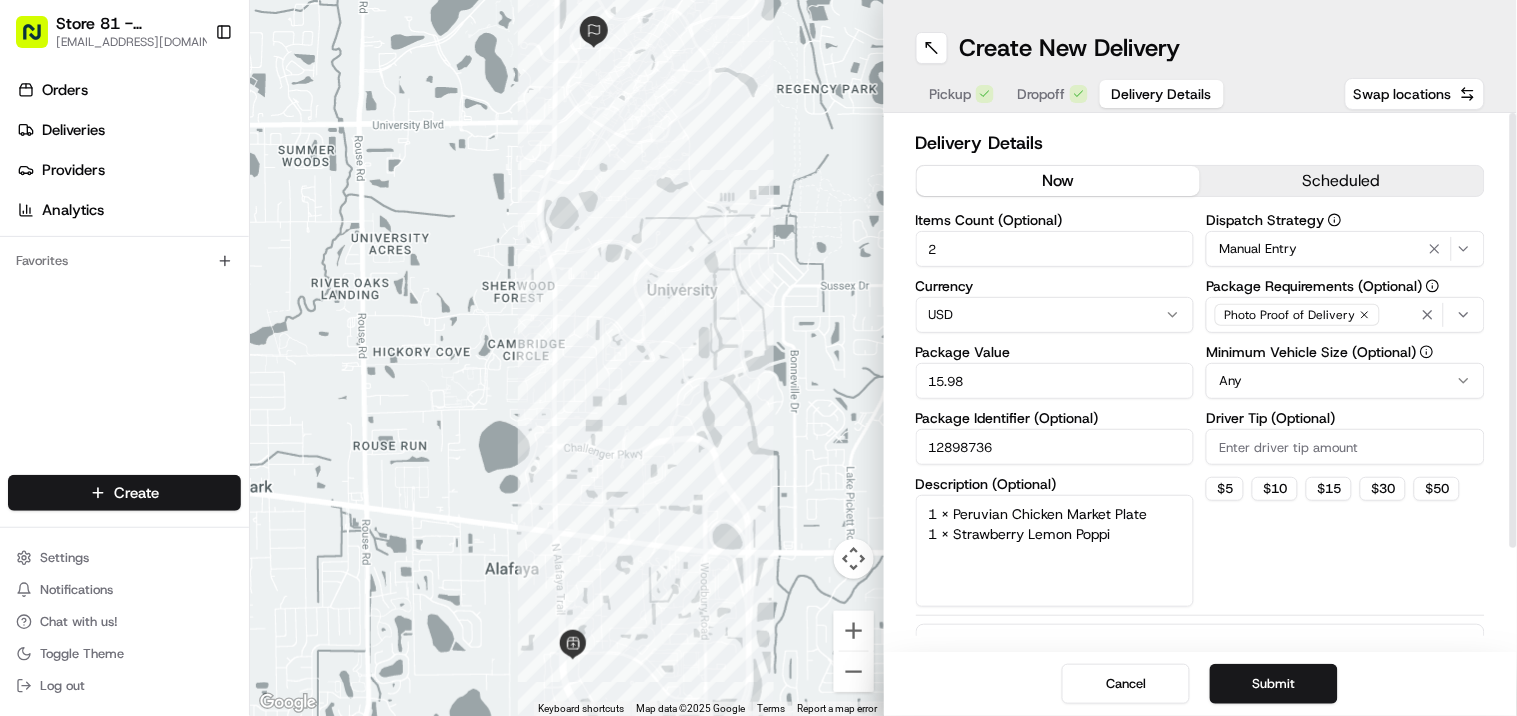 click on "Driver Tip (Optional)" at bounding box center [1345, 447] 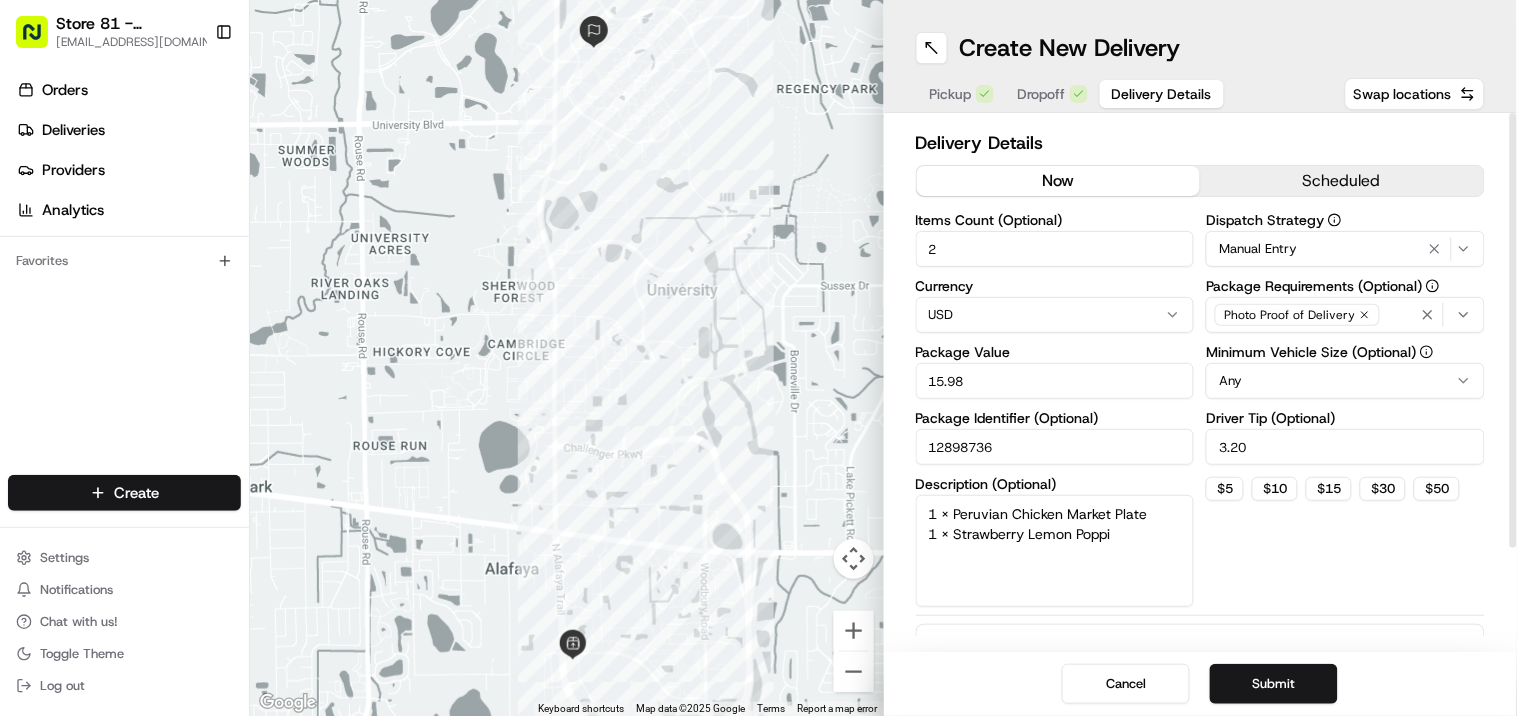 type on "3.20" 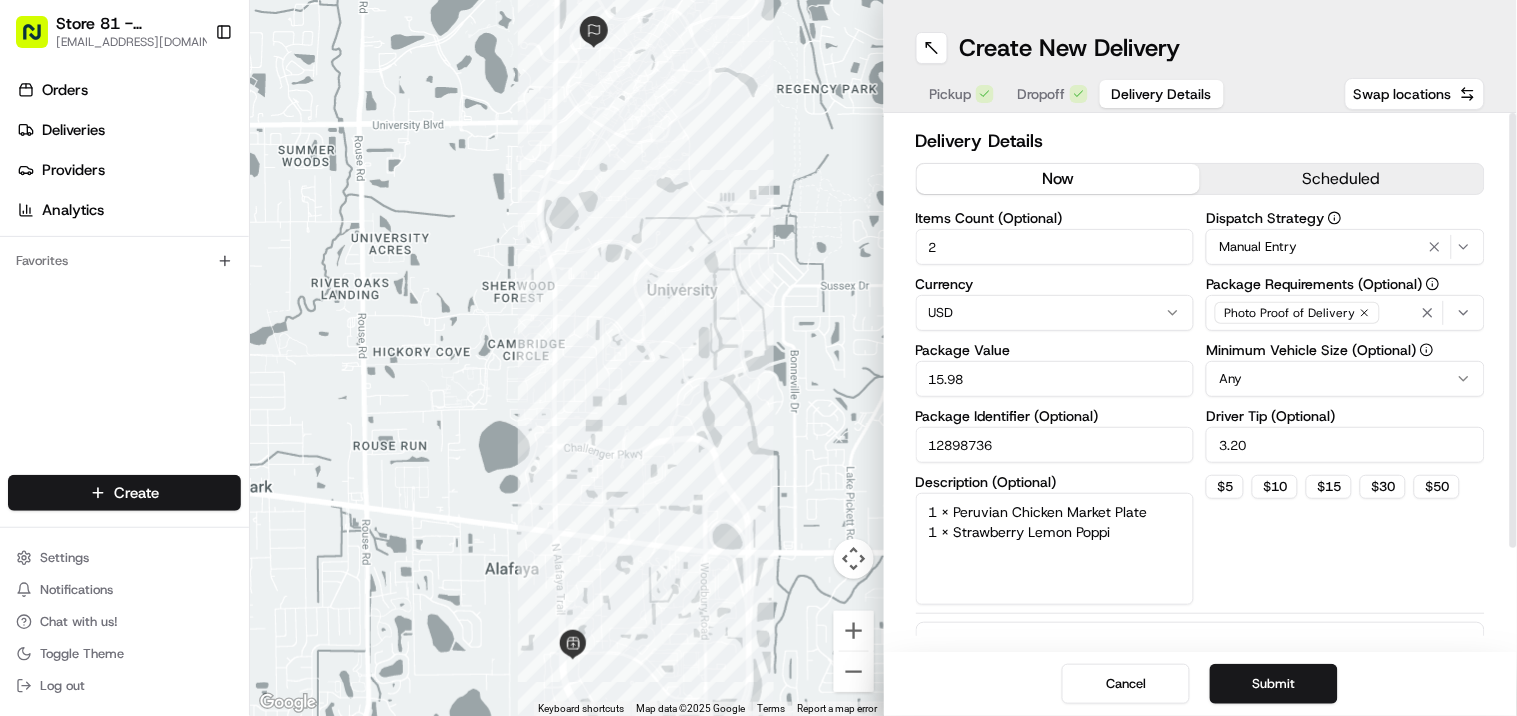scroll, scrollTop: 0, scrollLeft: 0, axis: both 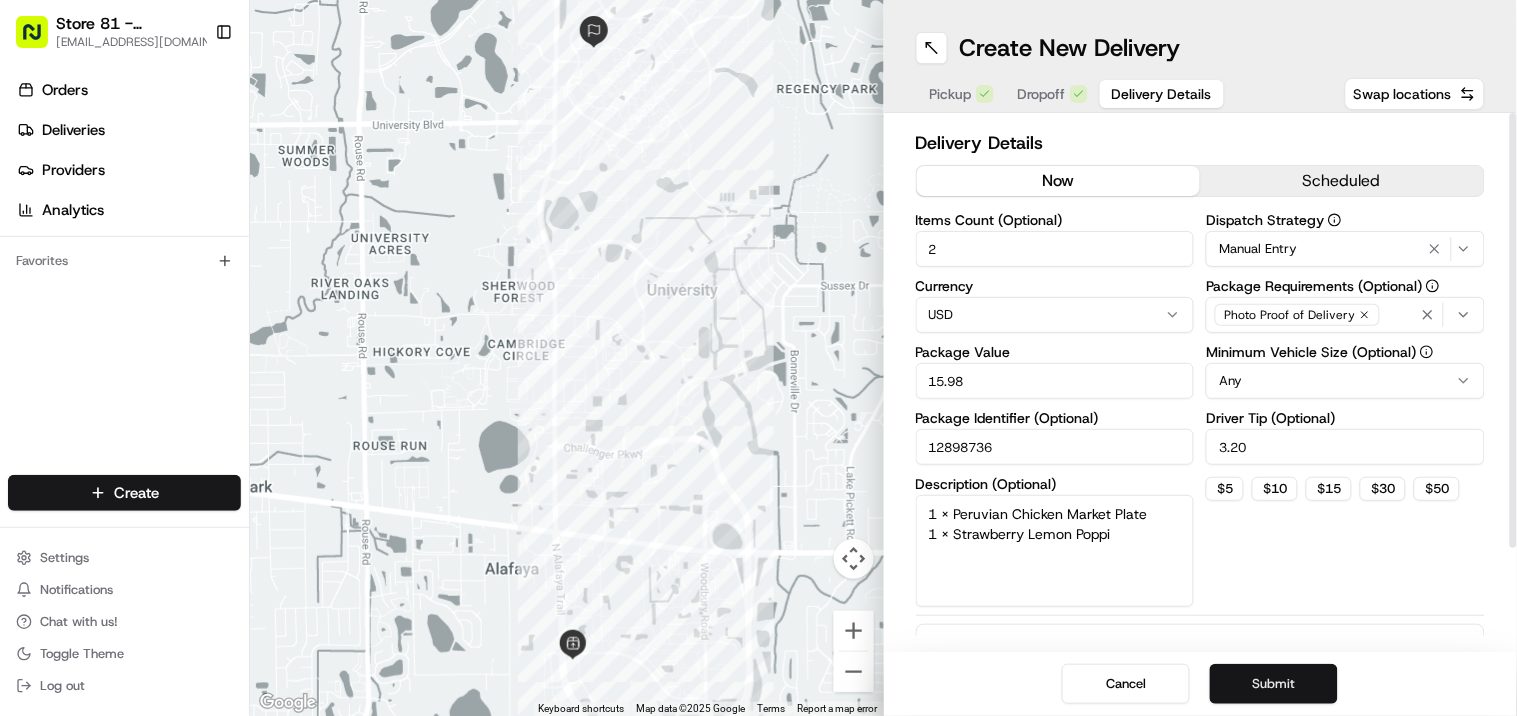 click on "Submit" at bounding box center (1274, 684) 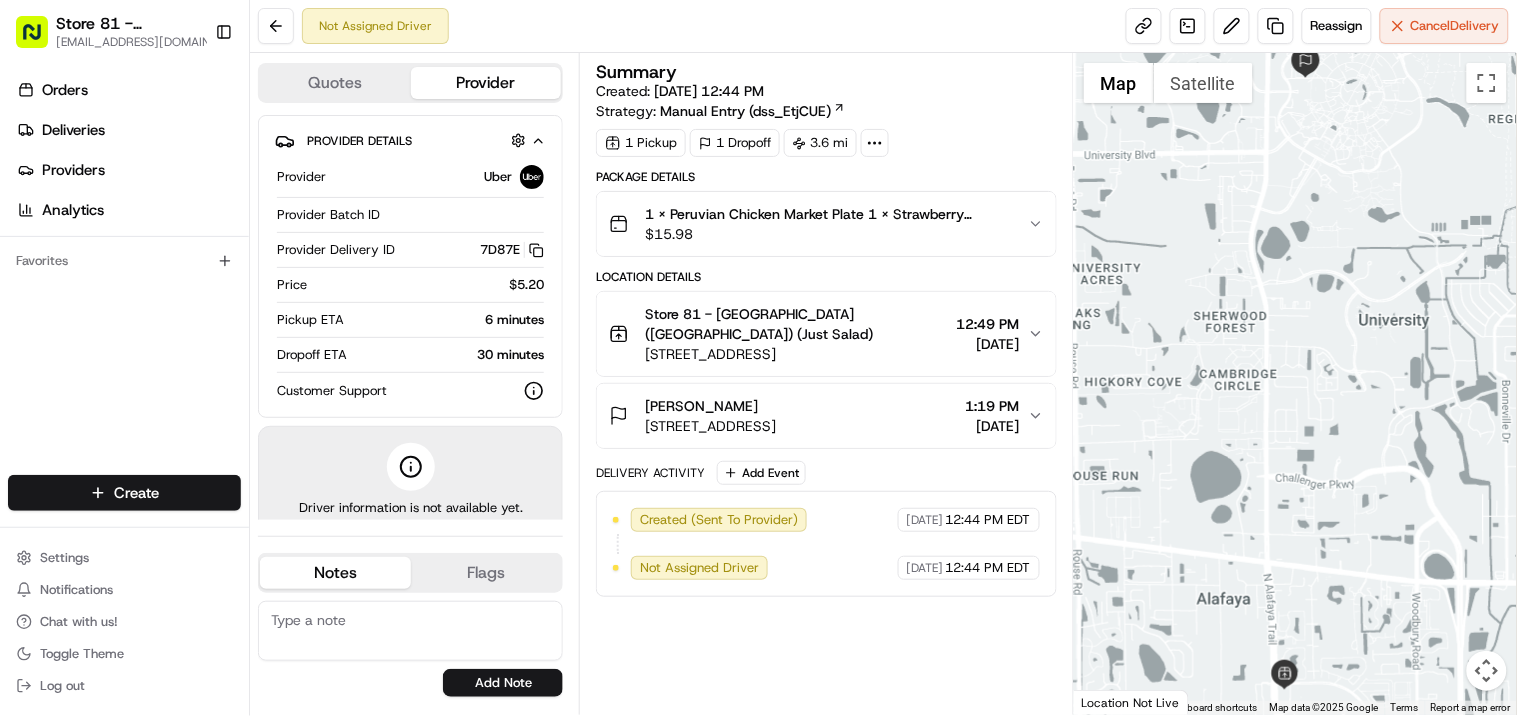 click on "12:49 PM" at bounding box center (988, 324) 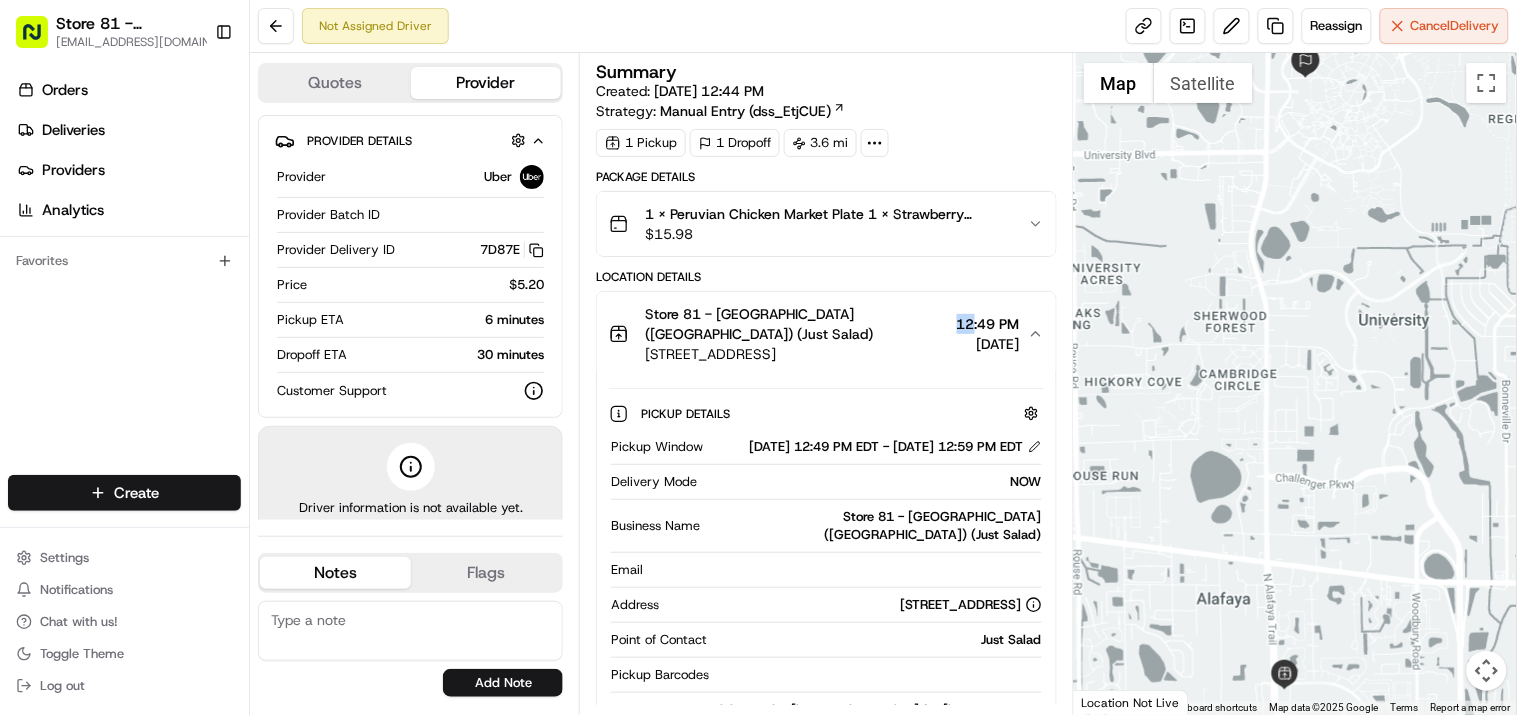 click on "12:49 PM" at bounding box center [988, 324] 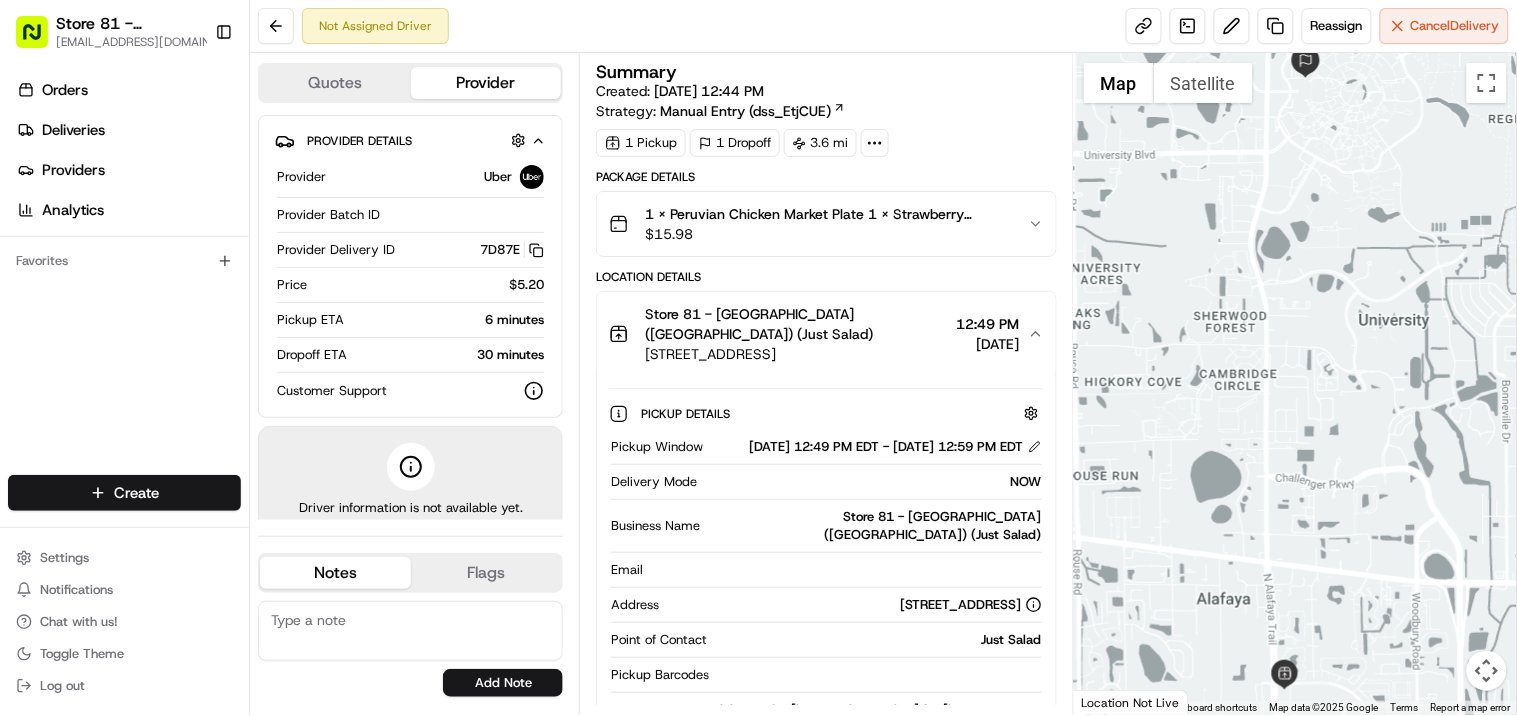 click 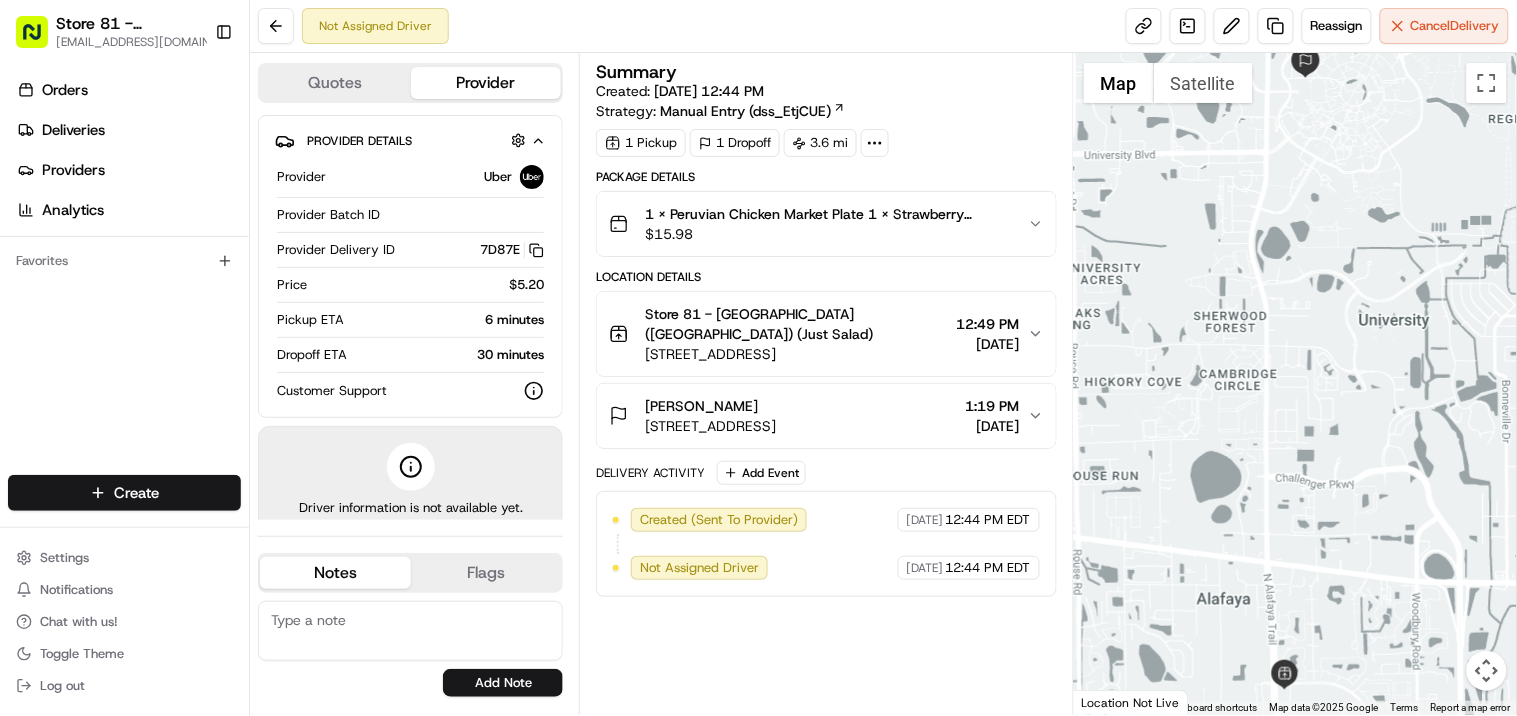 click on "[DATE]" at bounding box center [993, 426] 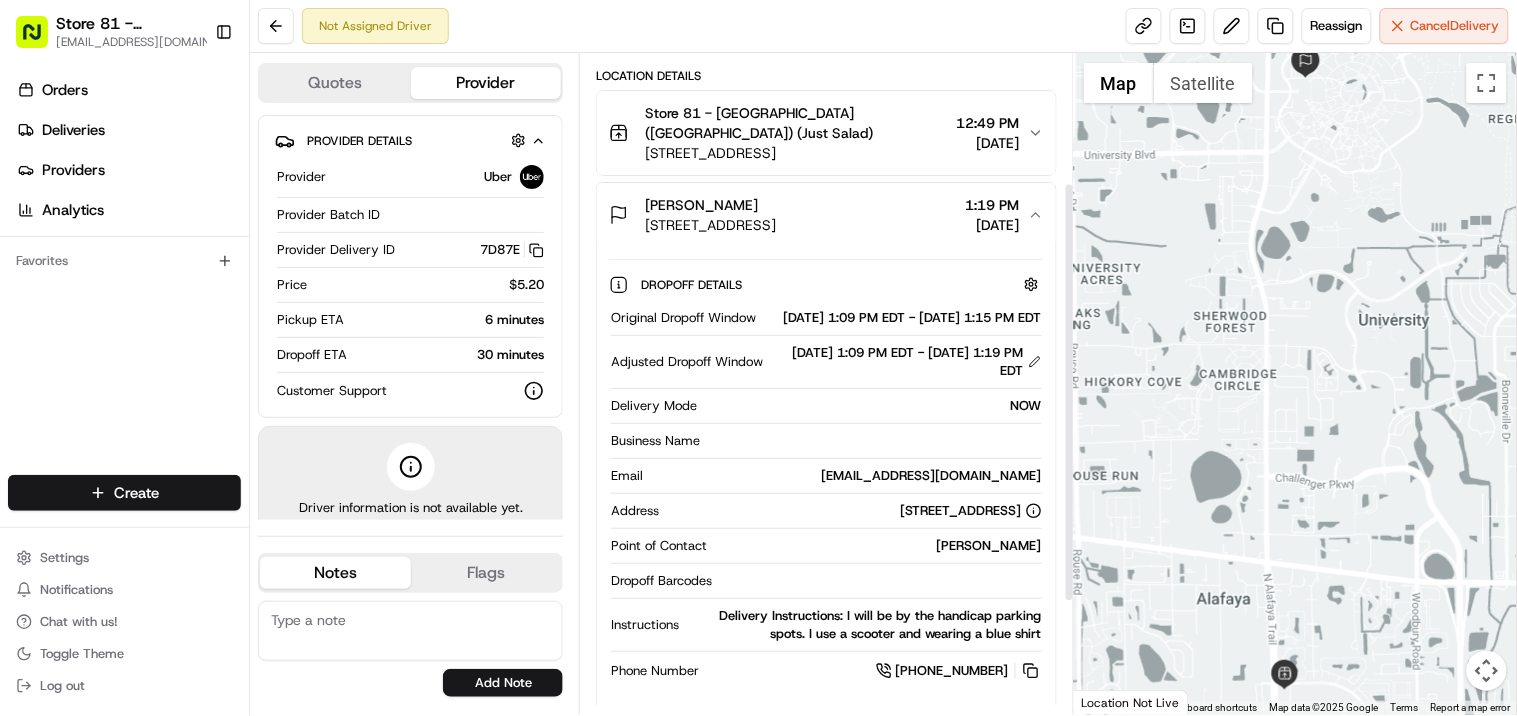 scroll, scrollTop: 222, scrollLeft: 0, axis: vertical 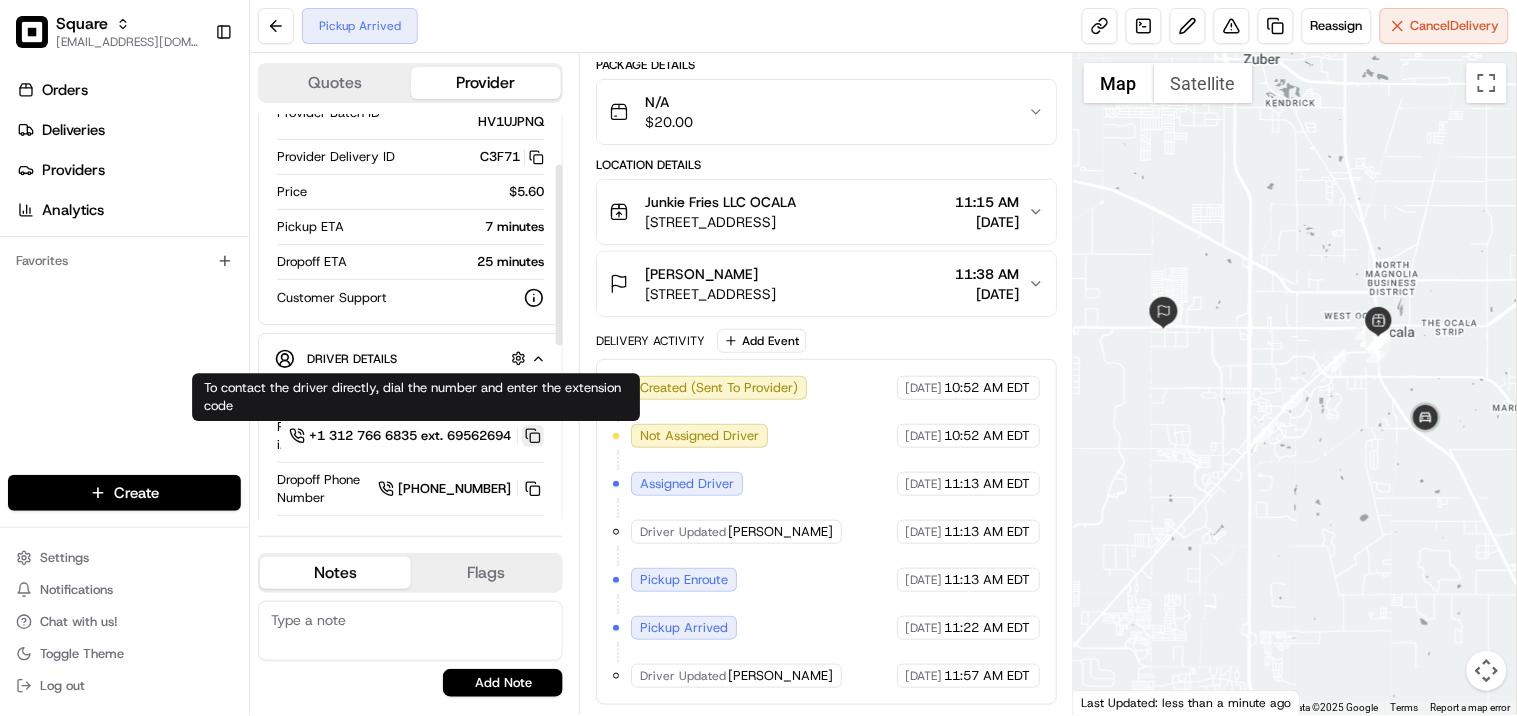 click at bounding box center (533, 436) 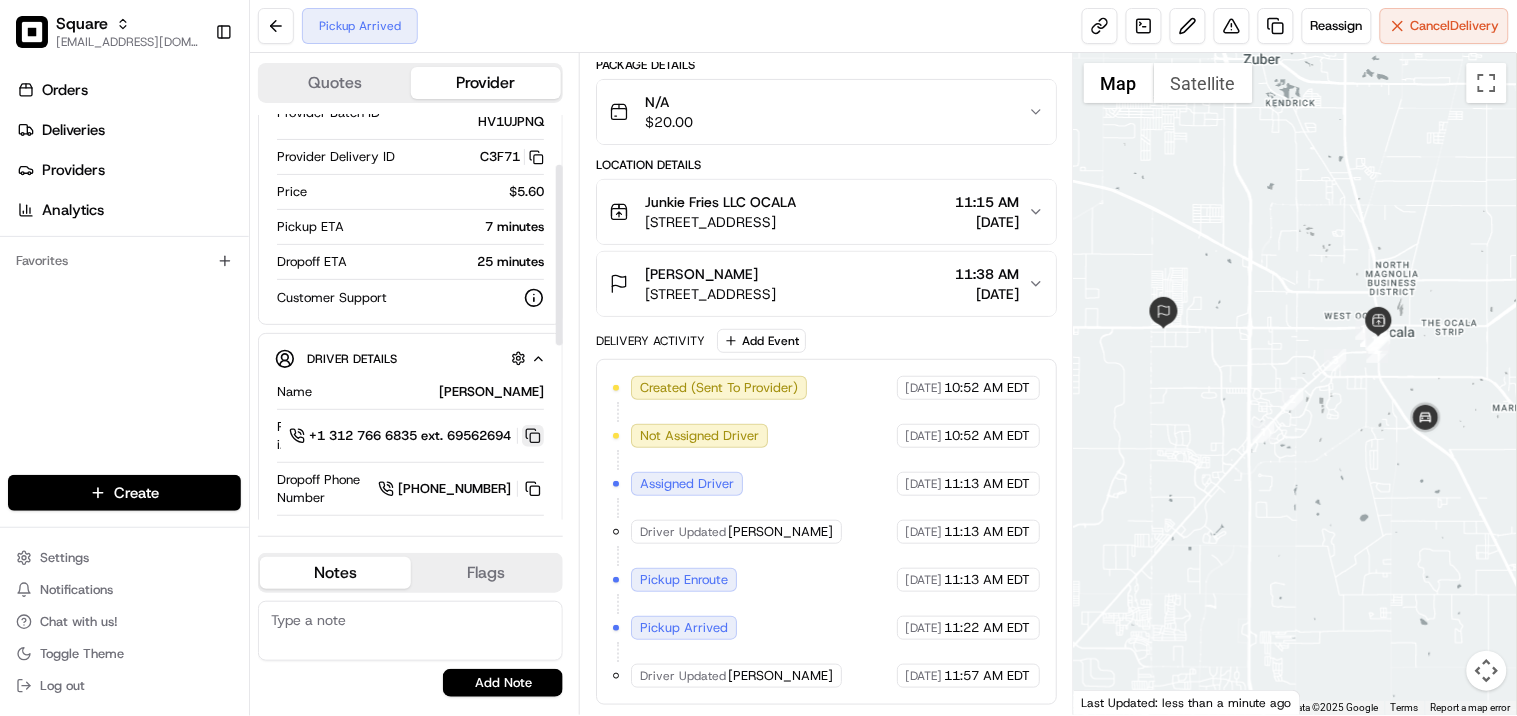 click at bounding box center (533, 436) 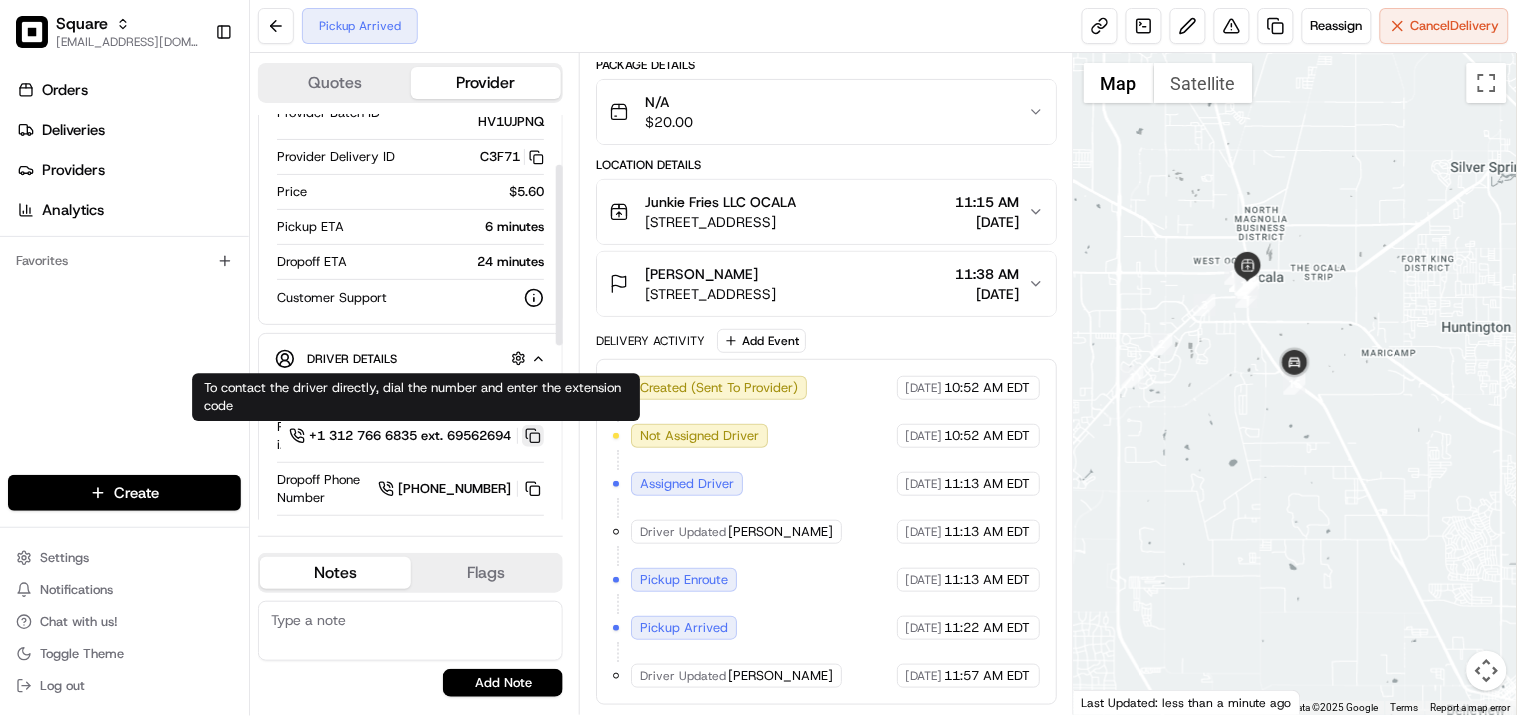 click at bounding box center [533, 436] 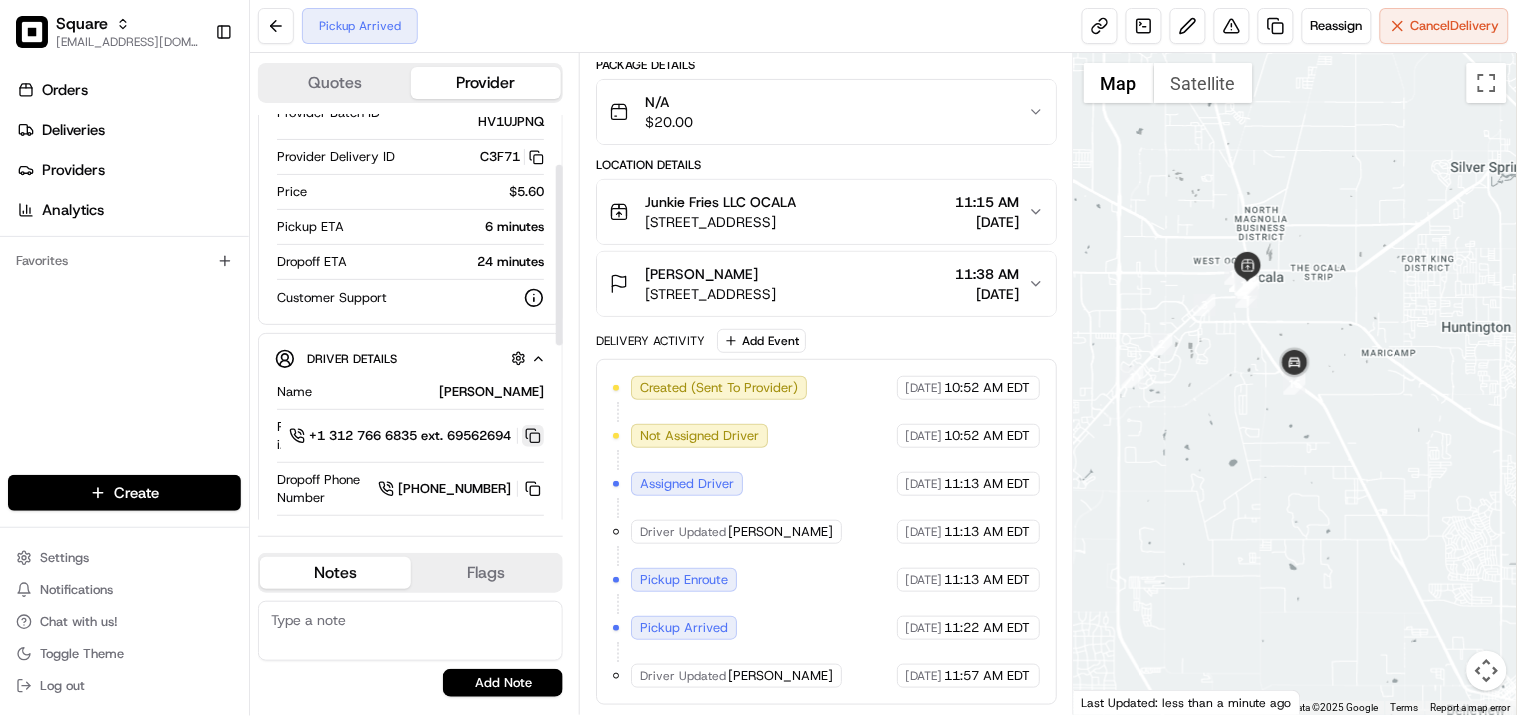 click at bounding box center [533, 436] 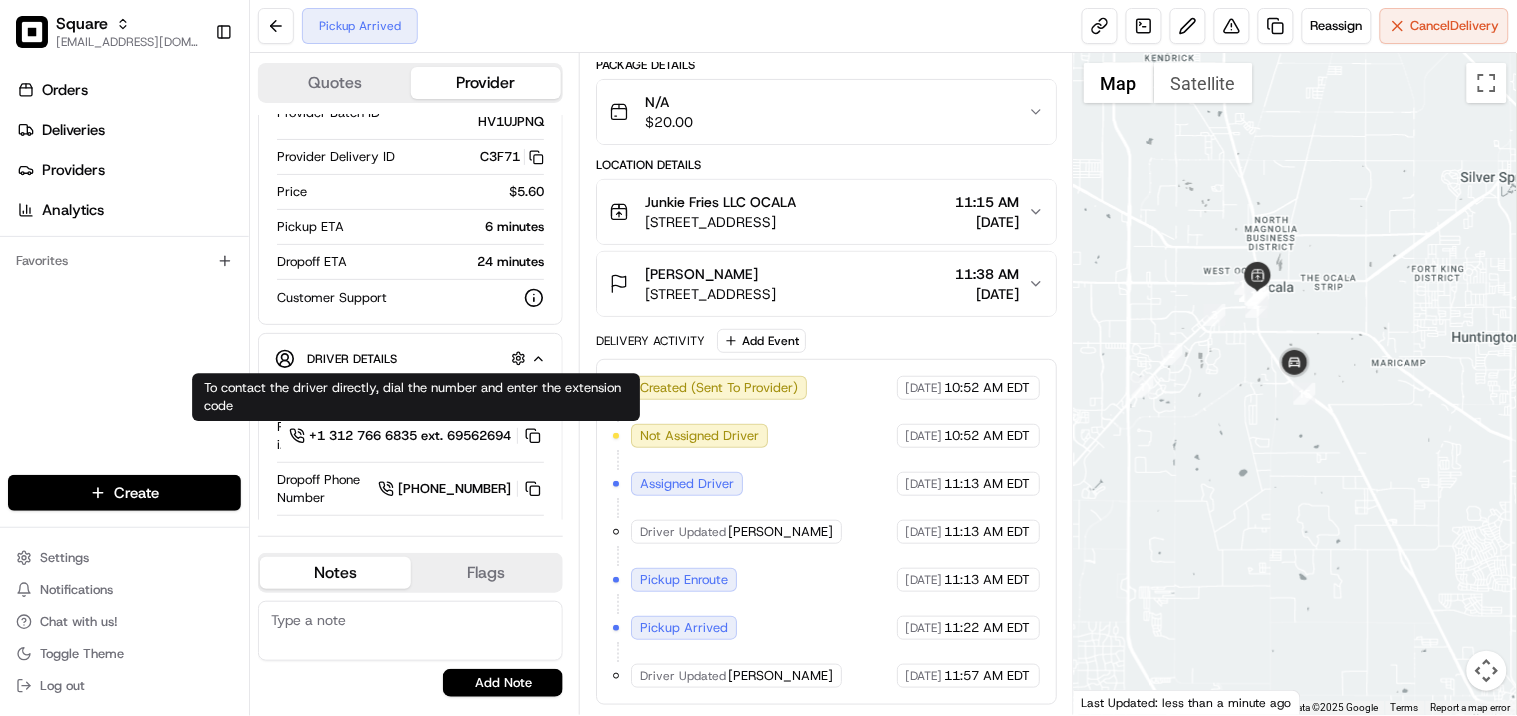 click on "Package Details" at bounding box center (826, 65) 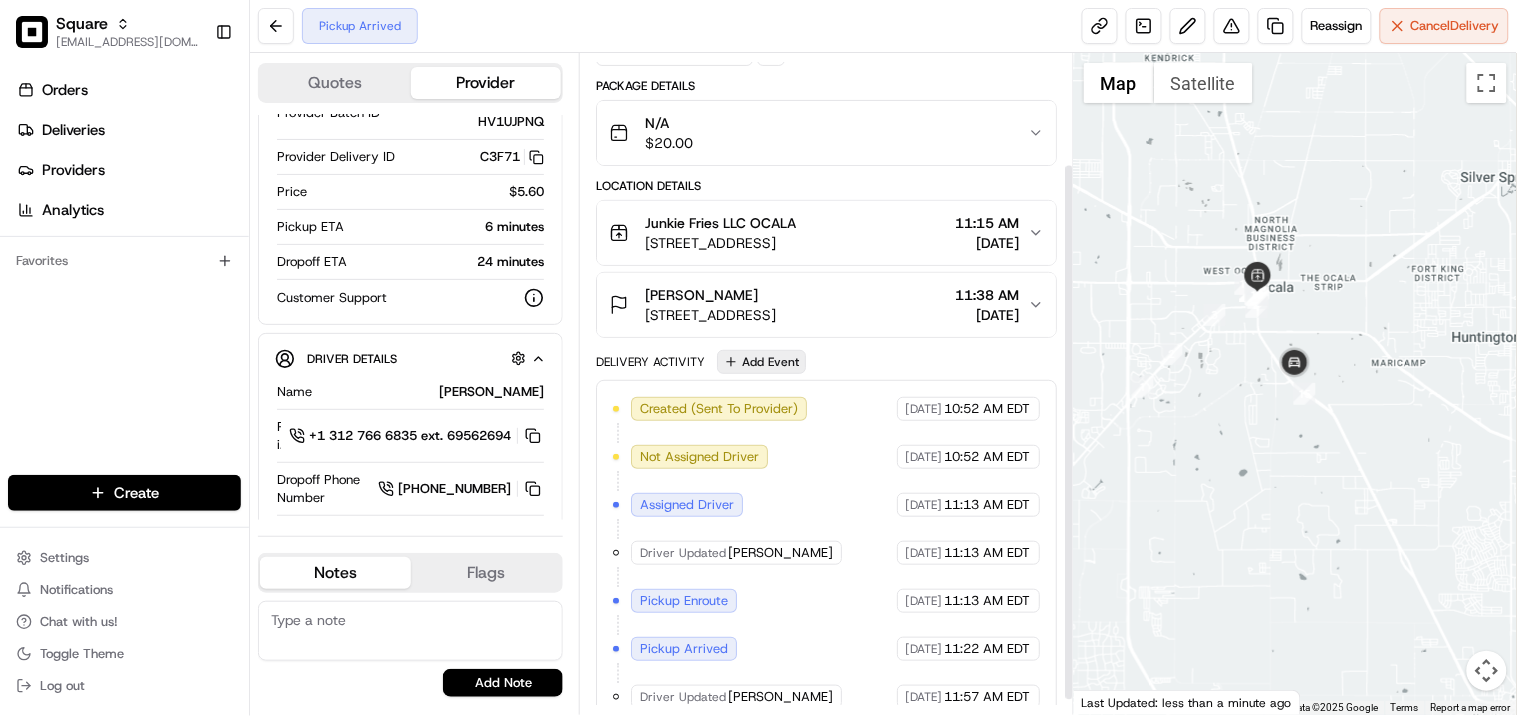 scroll, scrollTop: 156, scrollLeft: 0, axis: vertical 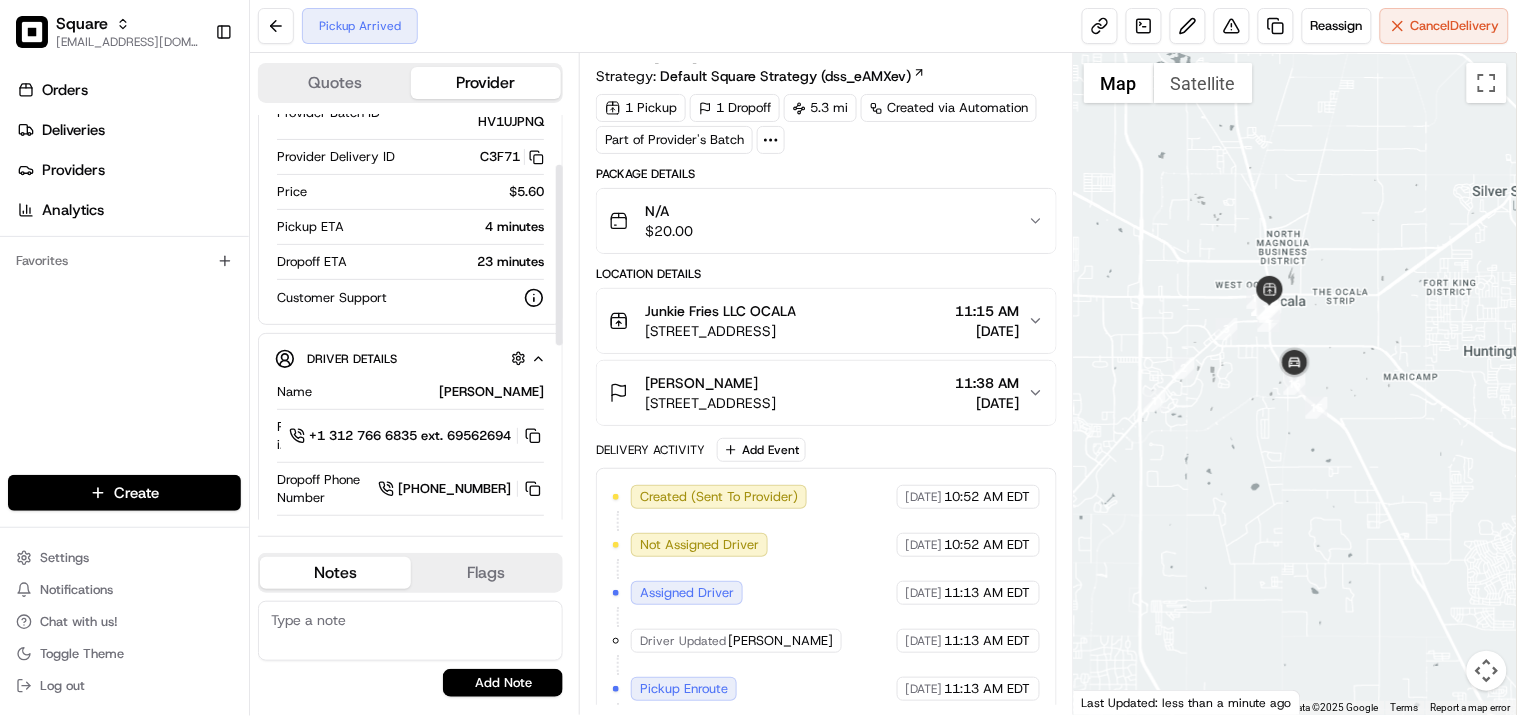 click at bounding box center [410, 631] 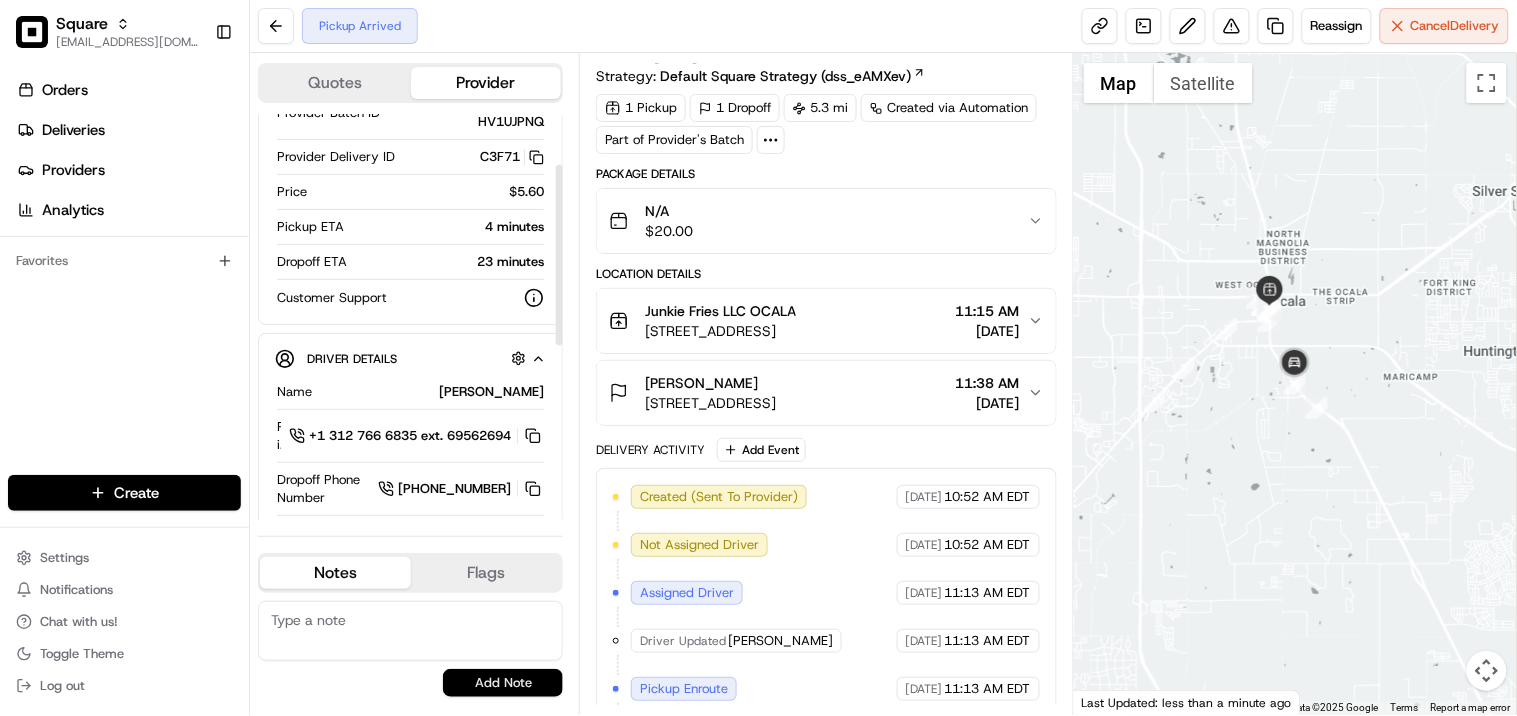 paste on "**Caller Information: Merchant
**Reason for calling: Driver's info
**Resolution: Informed that the new driver ging to the resto and provided ET." 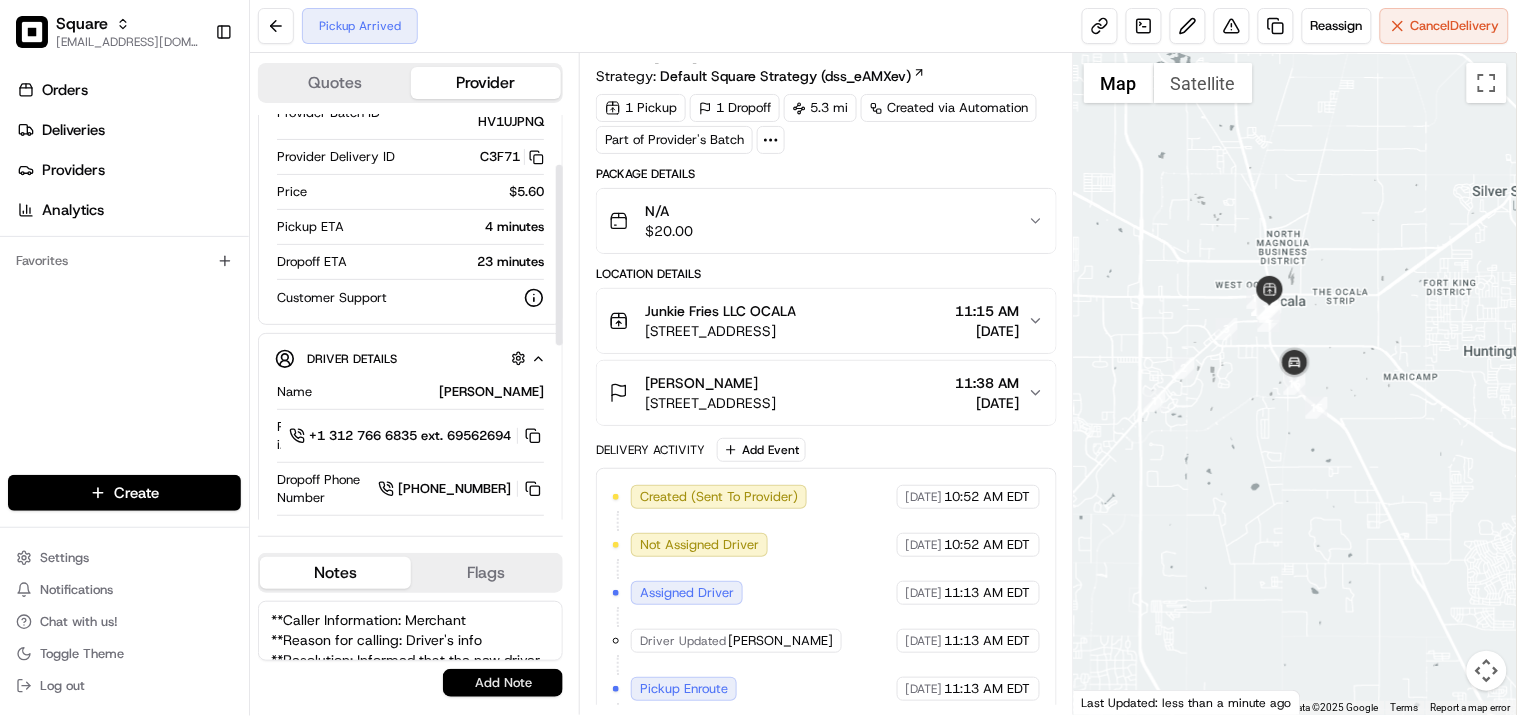 scroll, scrollTop: 48, scrollLeft: 0, axis: vertical 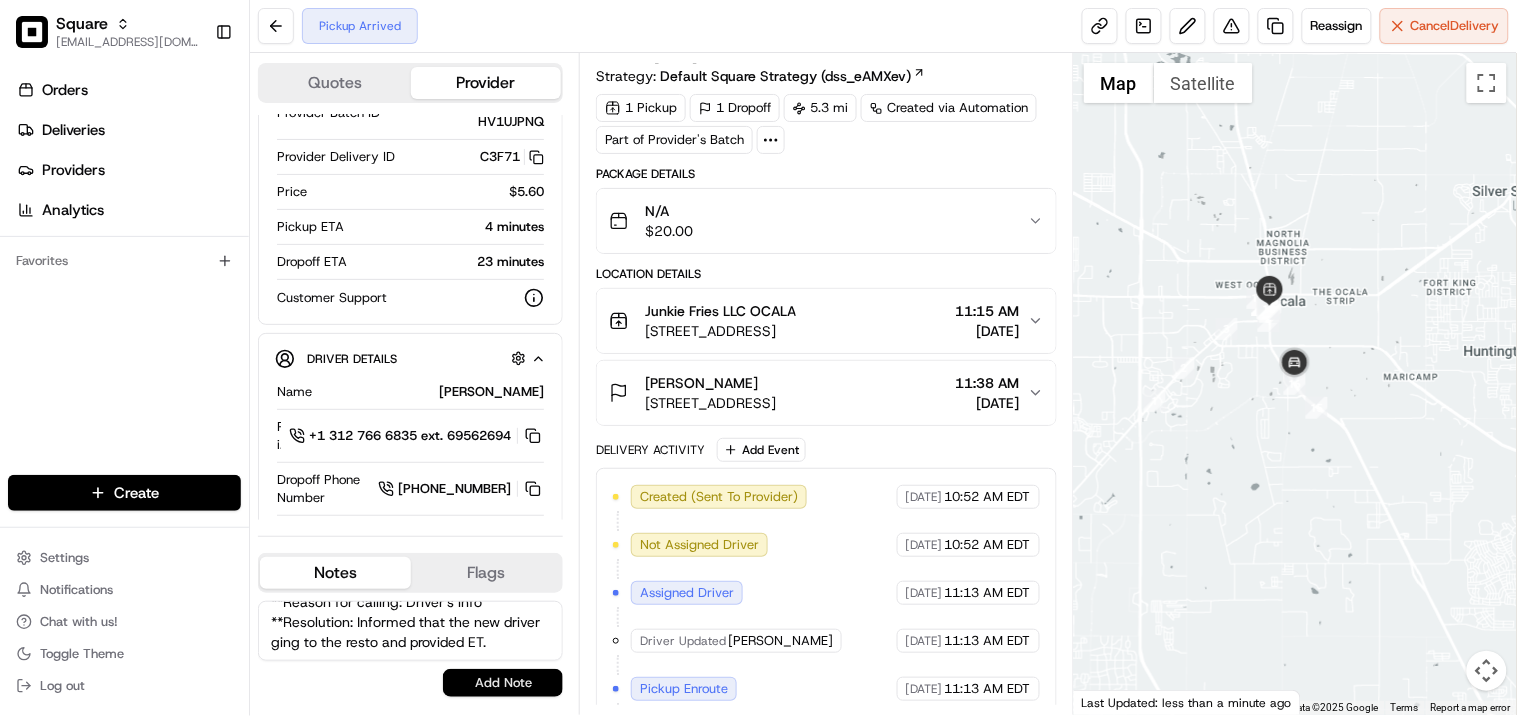 type on "**Caller Information: Merchant
**Reason for calling: Driver's info
**Resolution: Informed that the new driver ging to the resto and provided ET." 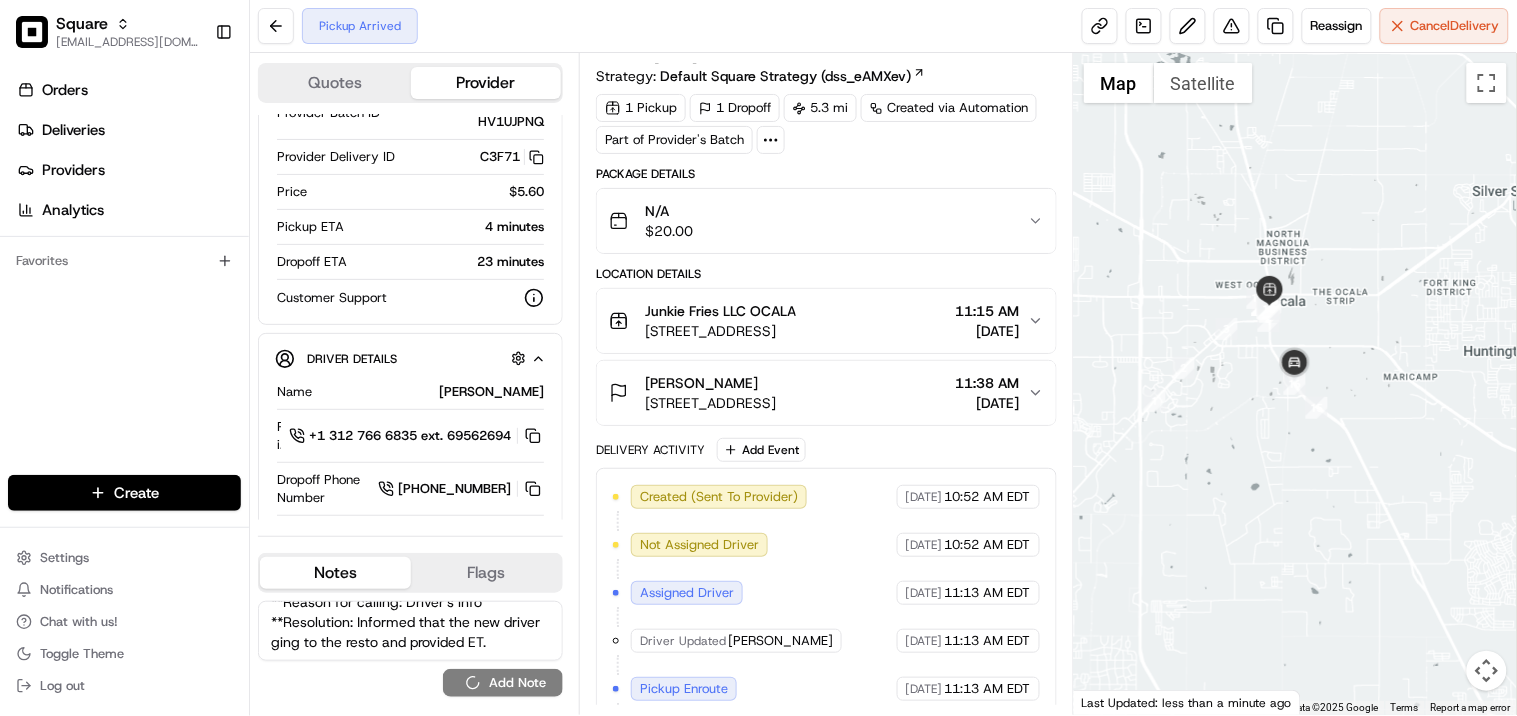 type 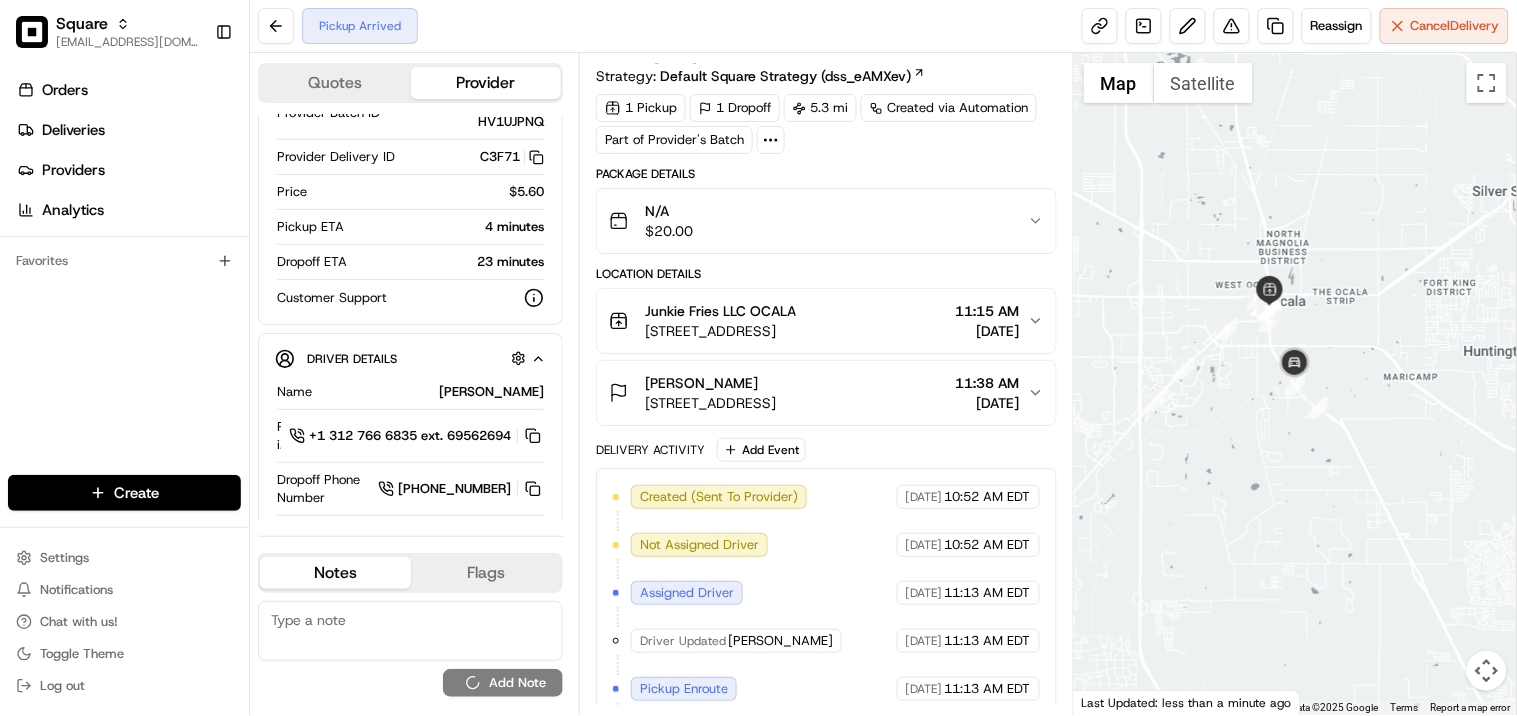 scroll, scrollTop: 0, scrollLeft: 0, axis: both 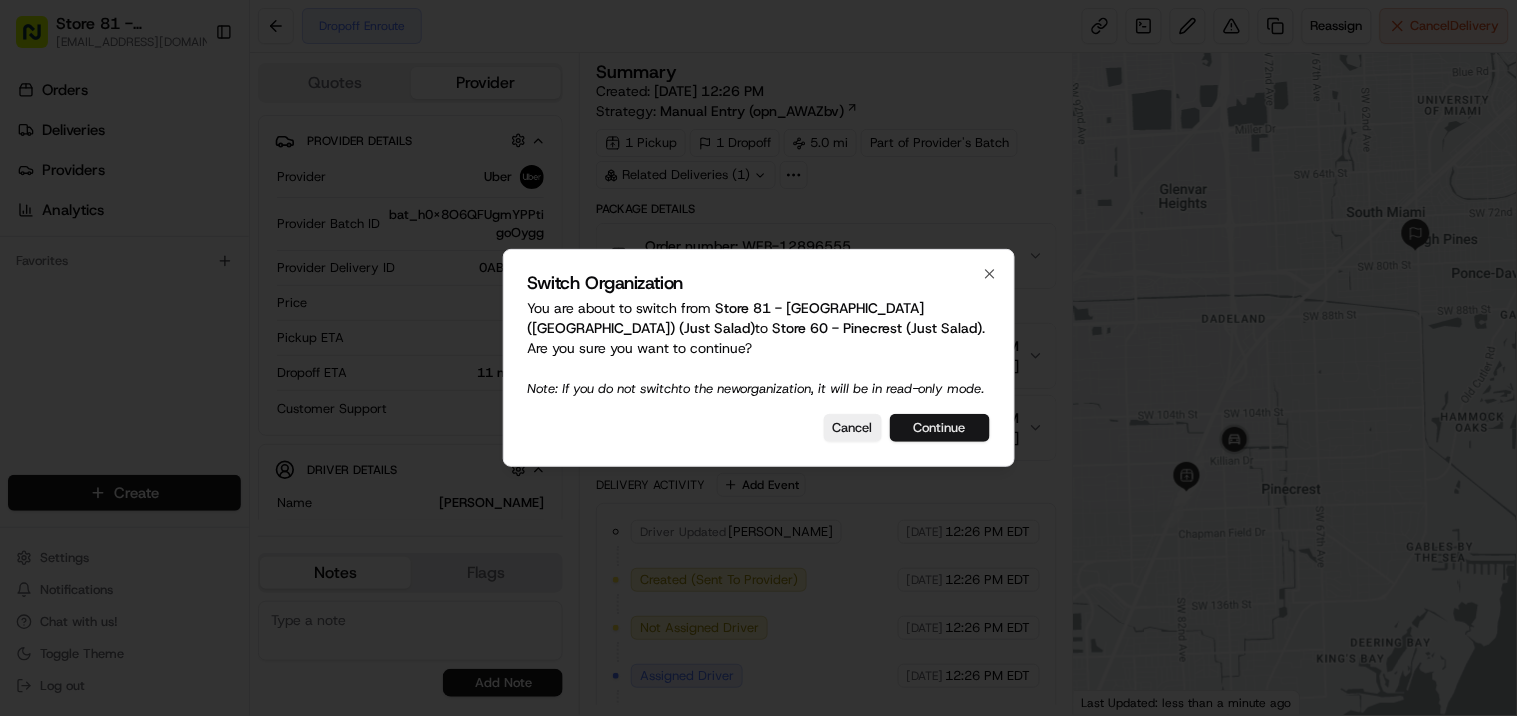 click on "Continue" at bounding box center [940, 428] 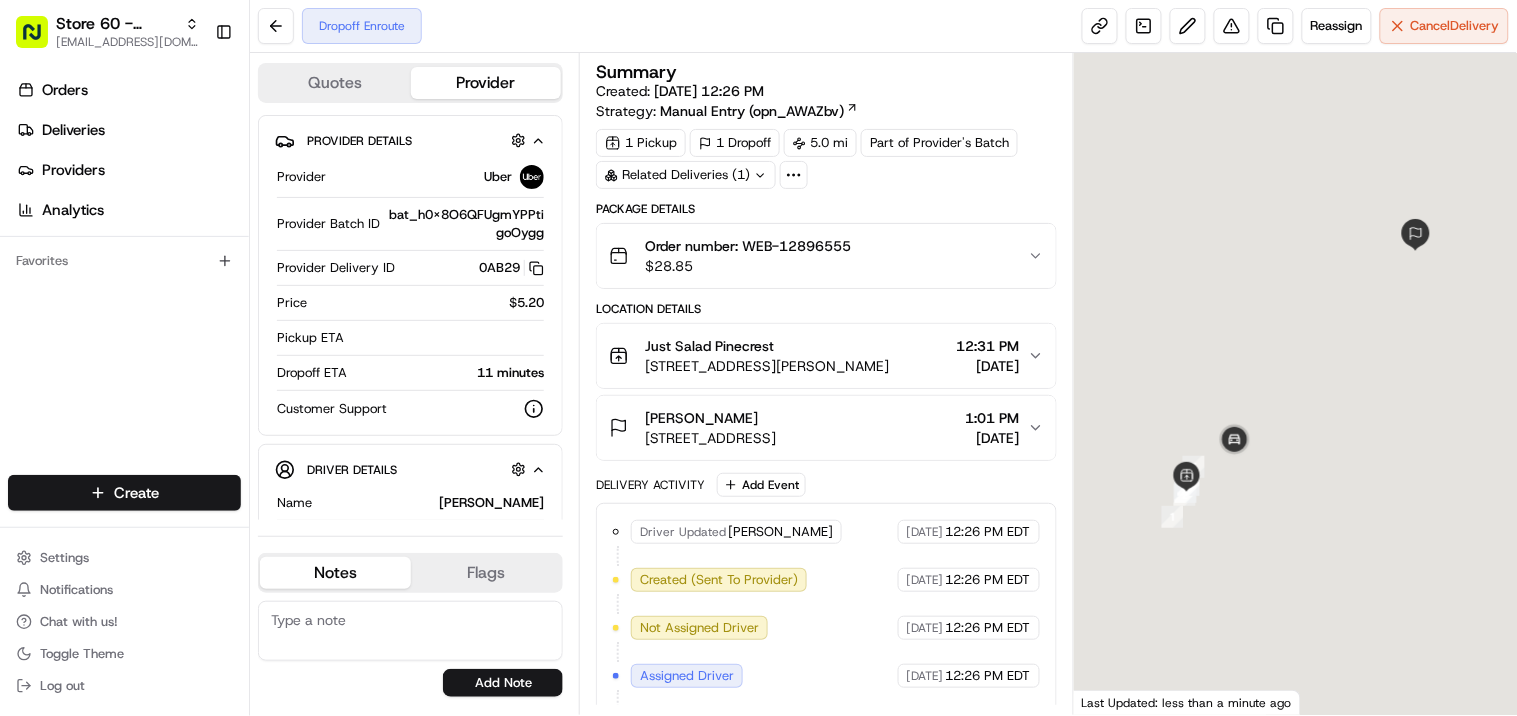 scroll, scrollTop: 0, scrollLeft: 0, axis: both 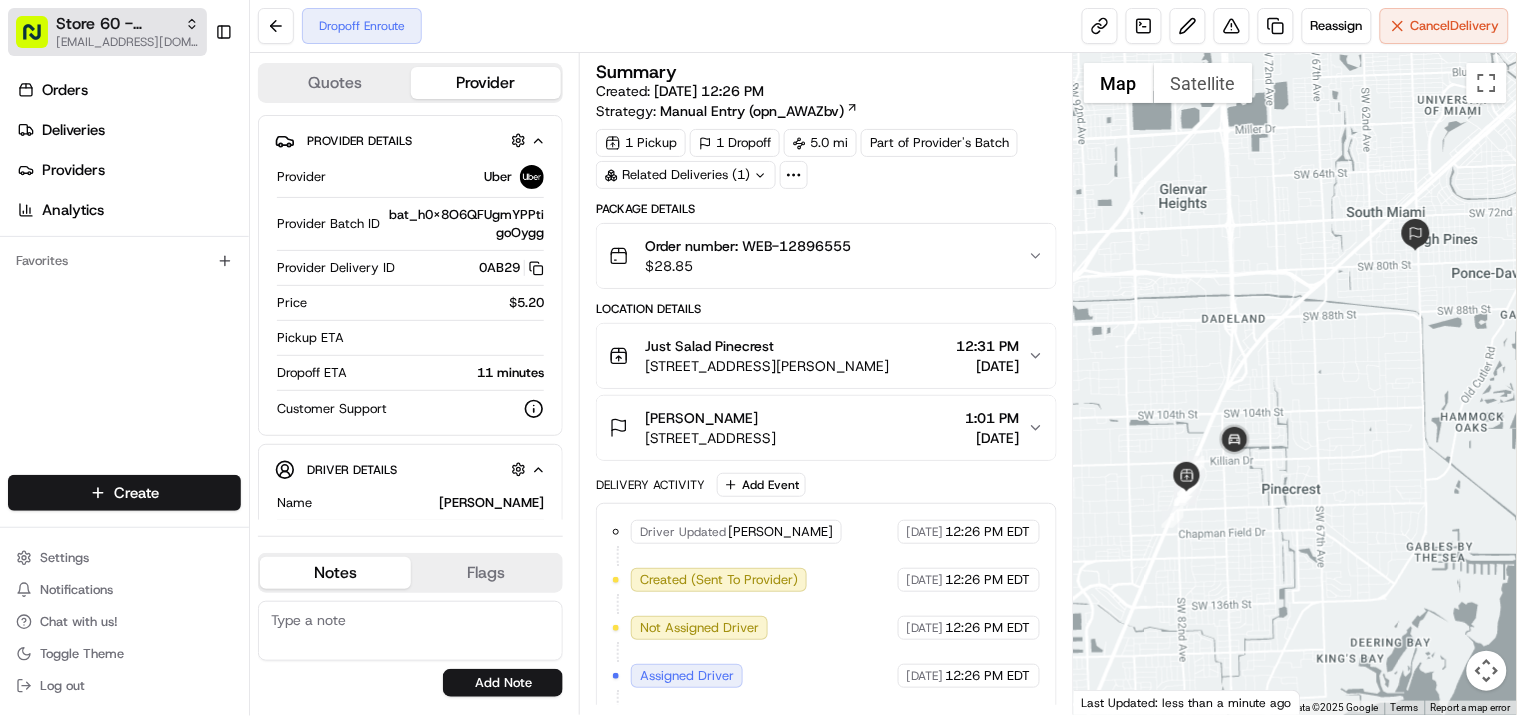 click on "Store 60 - Pinecrest (Just Salad)" at bounding box center [127, 24] 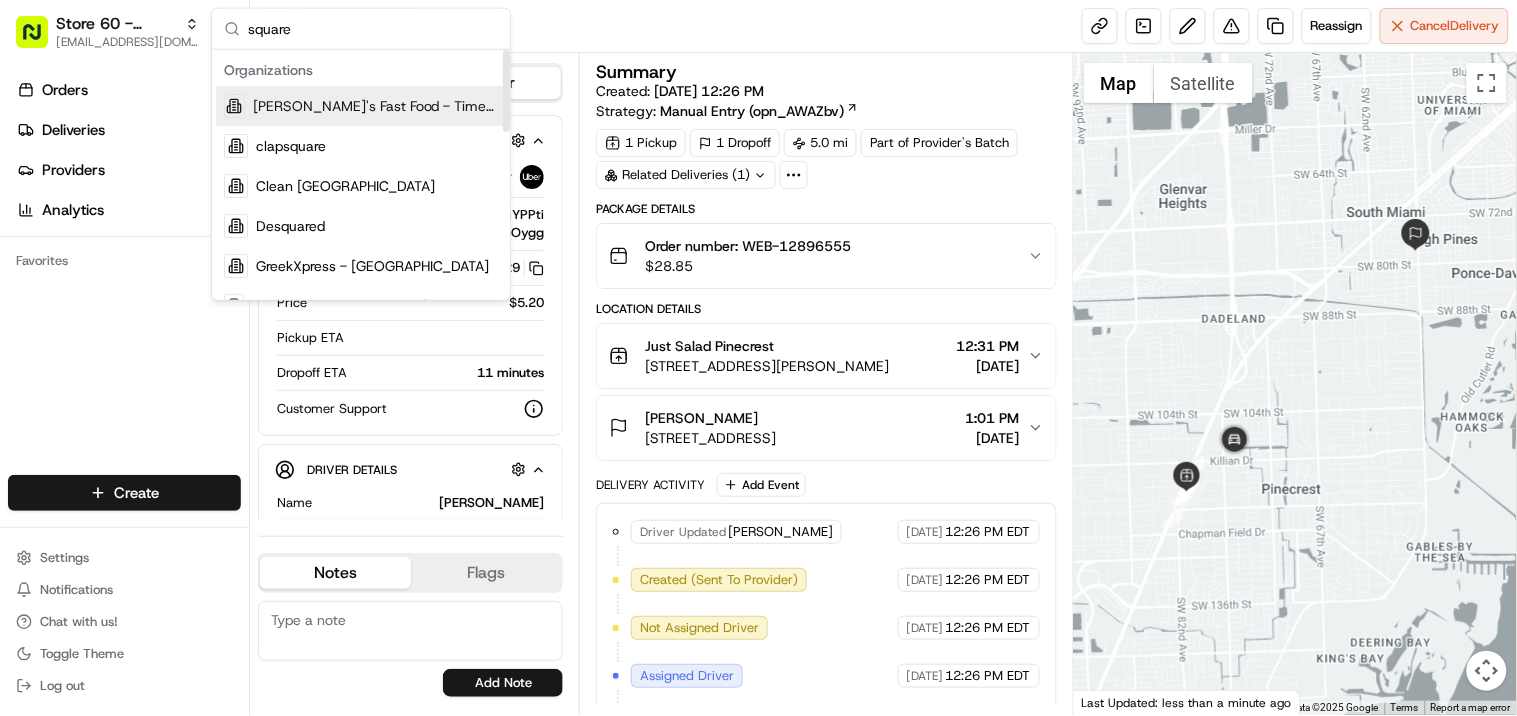type on "square" 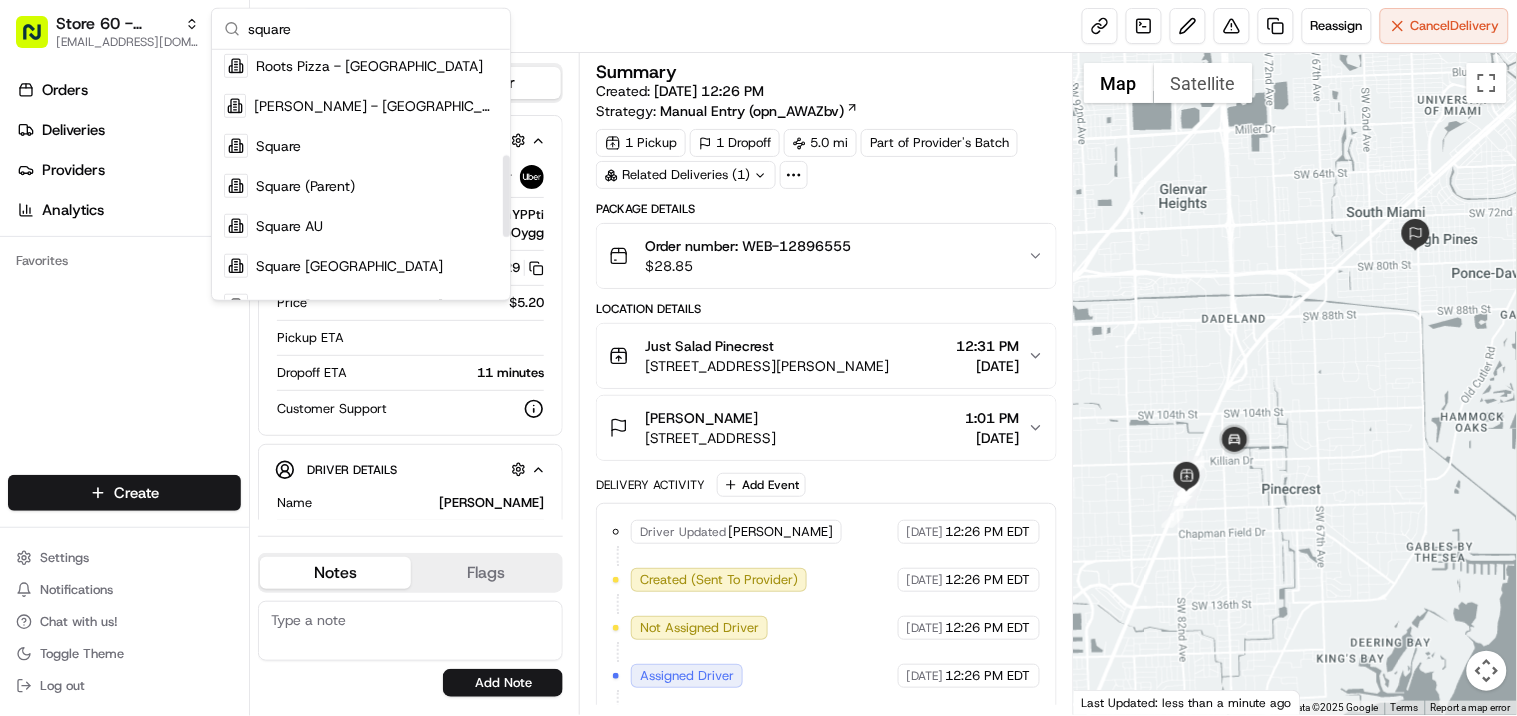 drag, startPoint x: 503, startPoint y: 97, endPoint x: 446, endPoint y: 187, distance: 106.531685 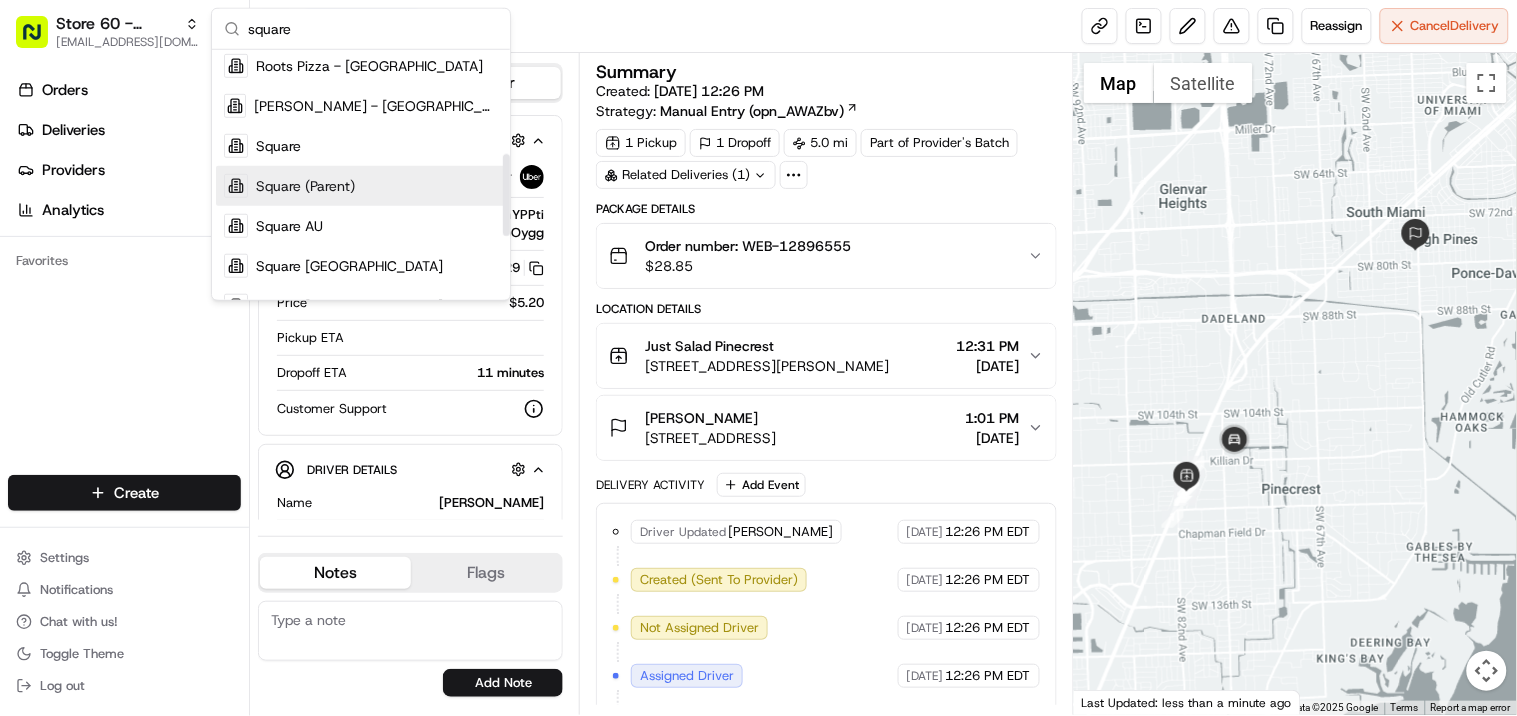 scroll, scrollTop: 316, scrollLeft: 0, axis: vertical 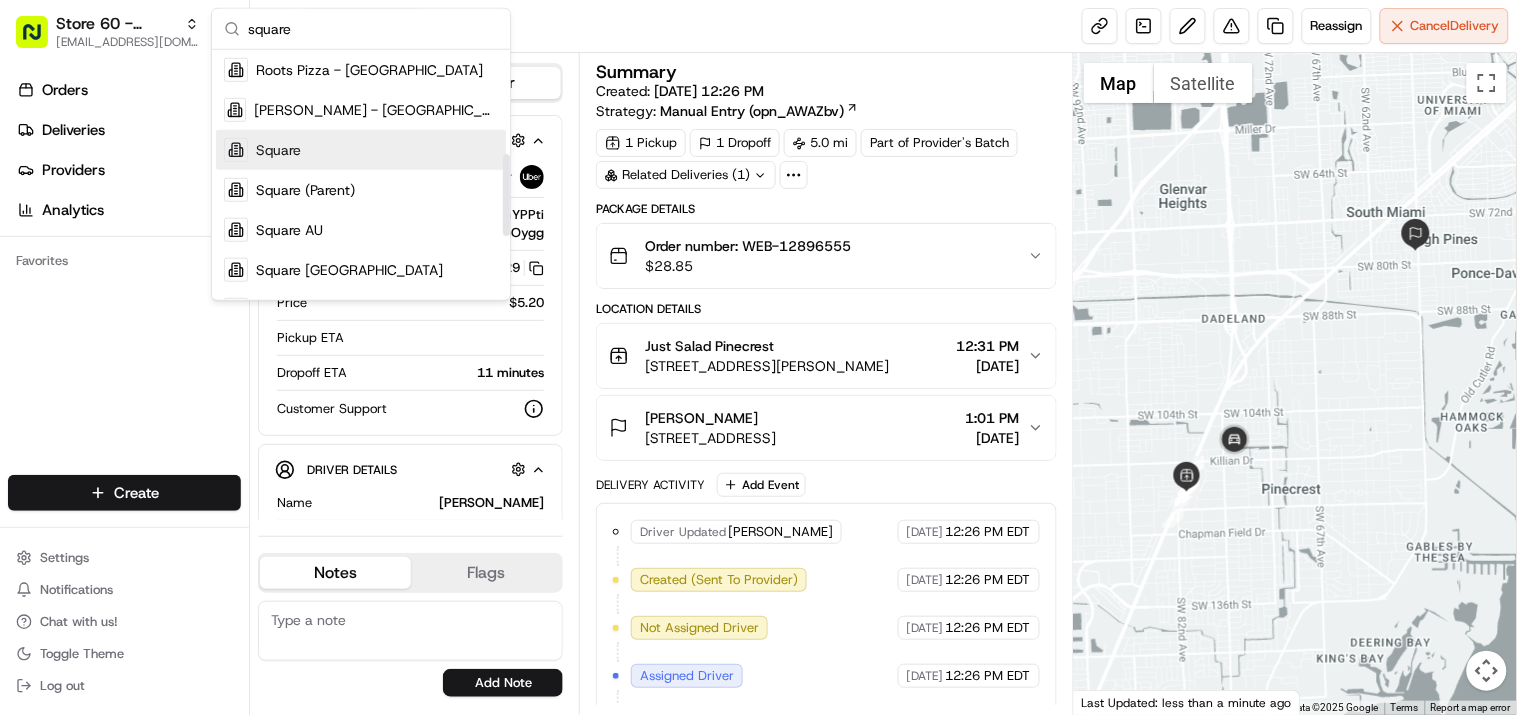 click on "Square" at bounding box center (361, 150) 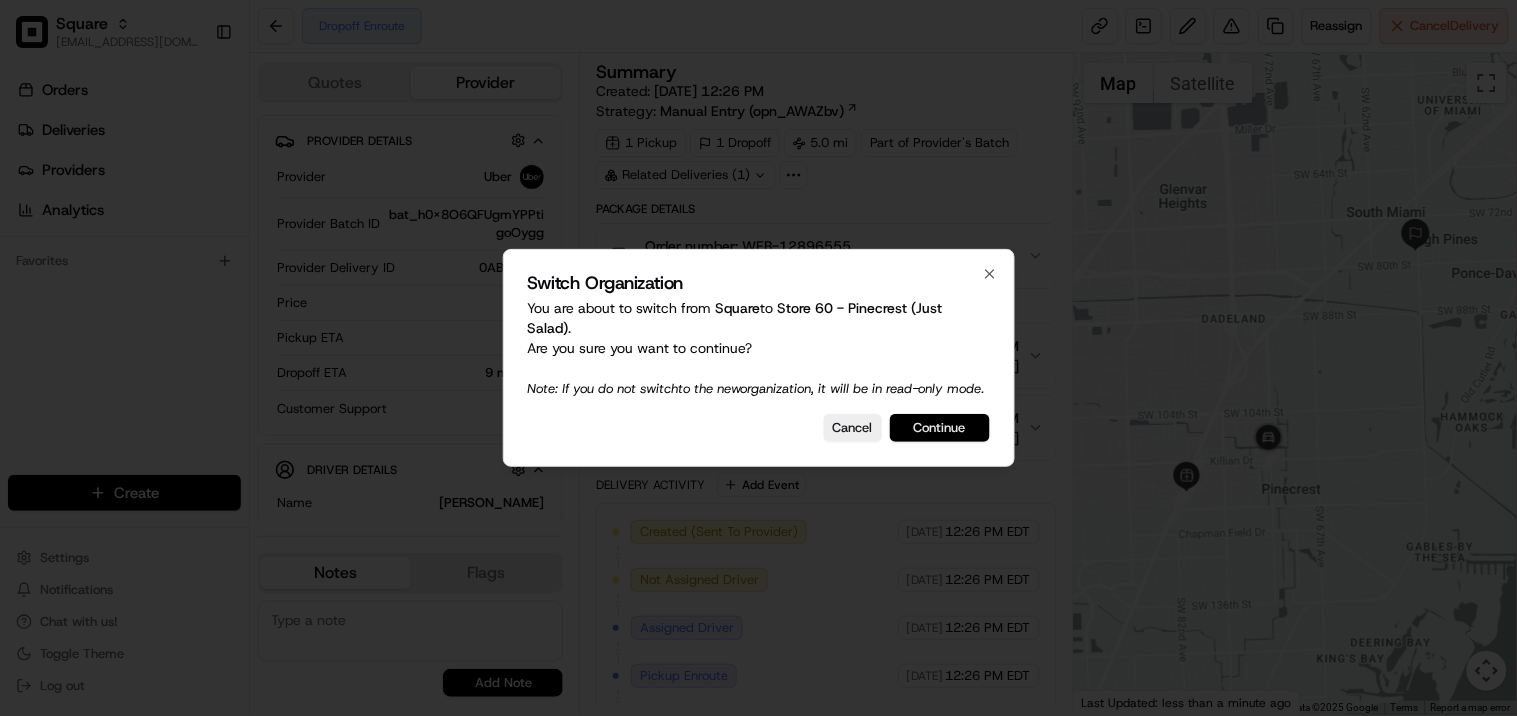 click on "Continue" at bounding box center [940, 428] 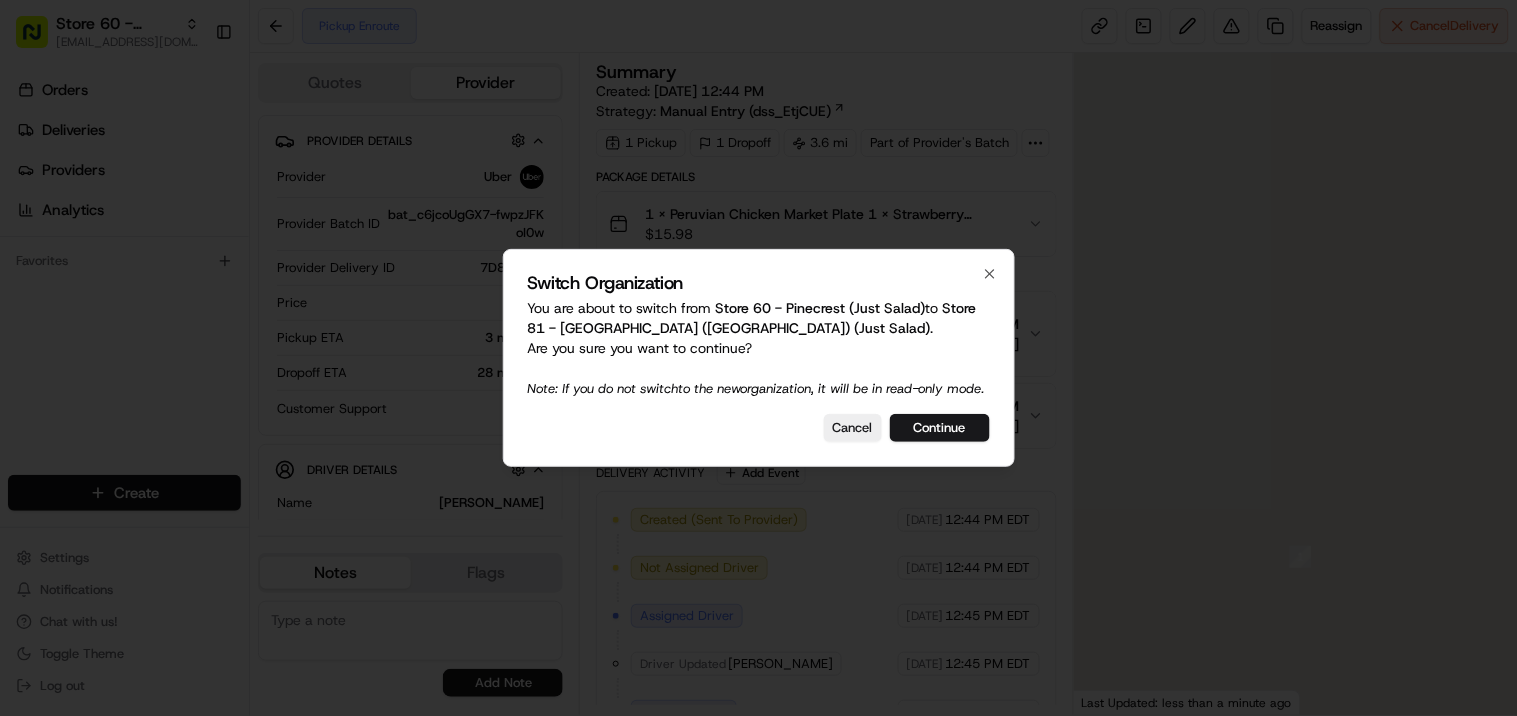 scroll, scrollTop: 0, scrollLeft: 0, axis: both 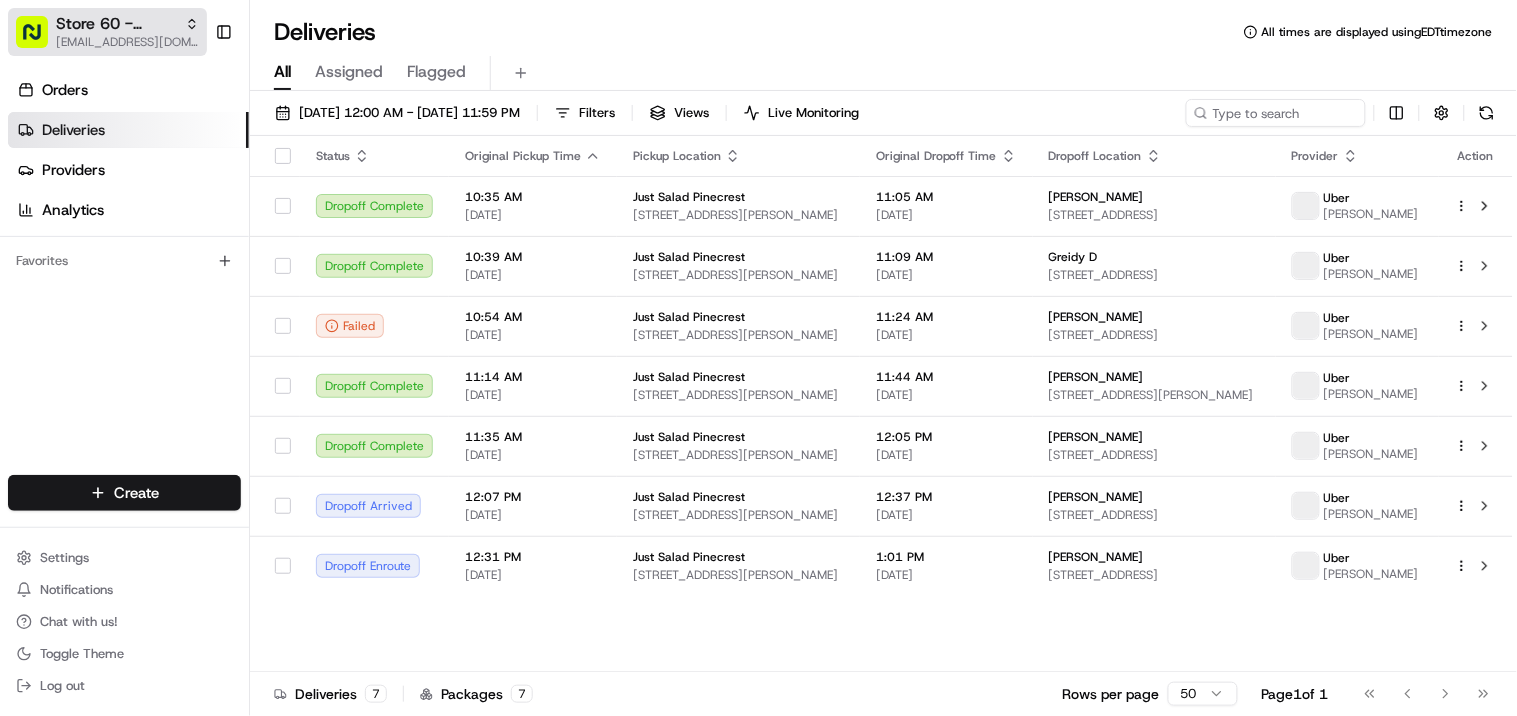 click on "Store 60 - Pinecrest (Just Salad)" at bounding box center [116, 24] 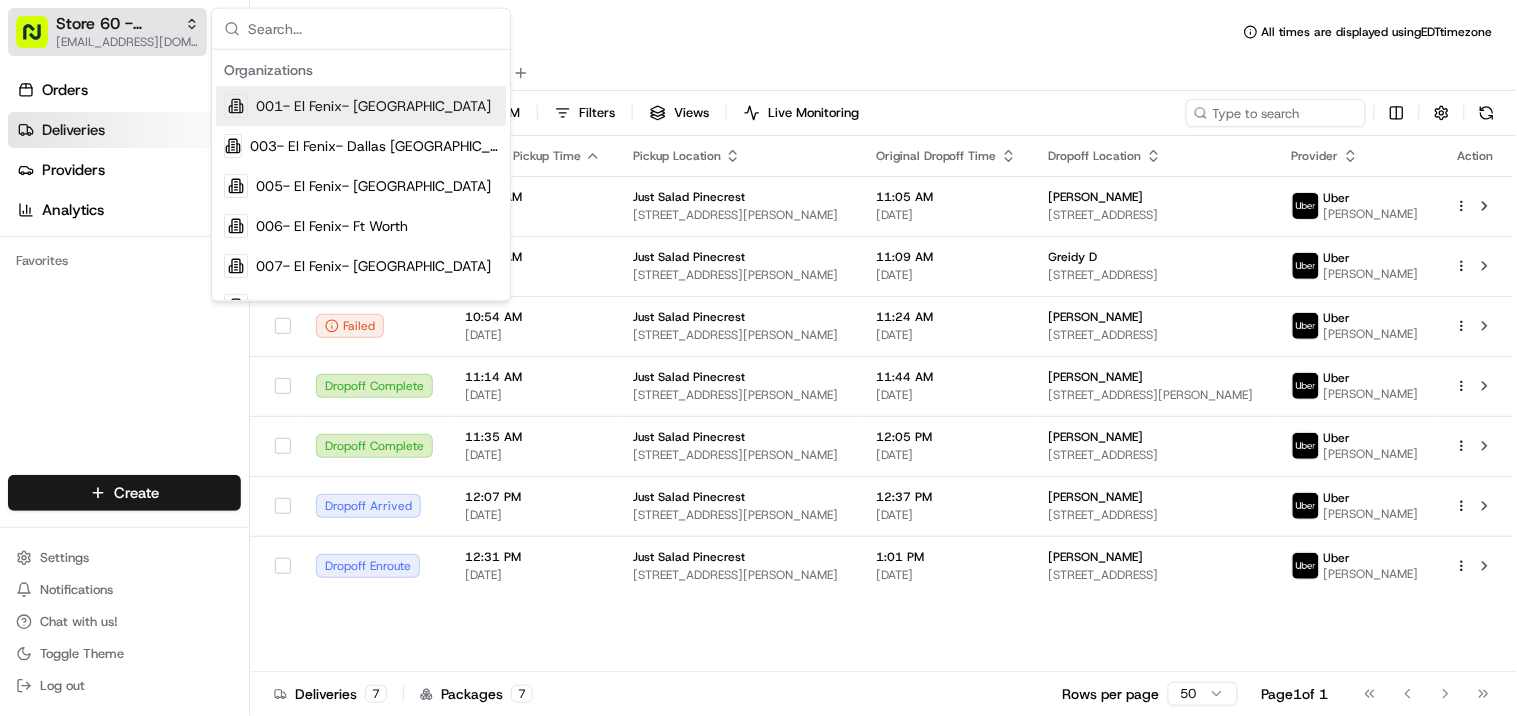 scroll, scrollTop: 0, scrollLeft: 0, axis: both 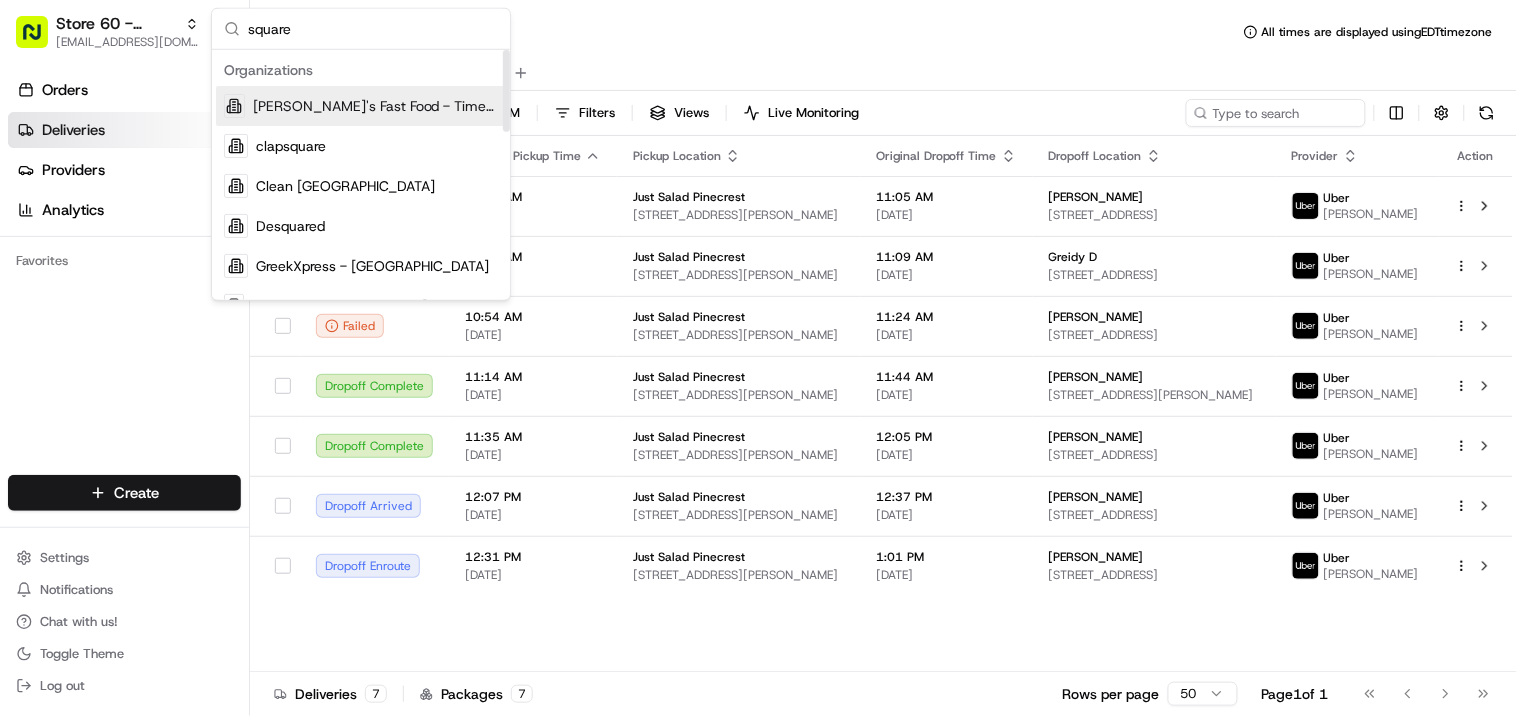 type on "square" 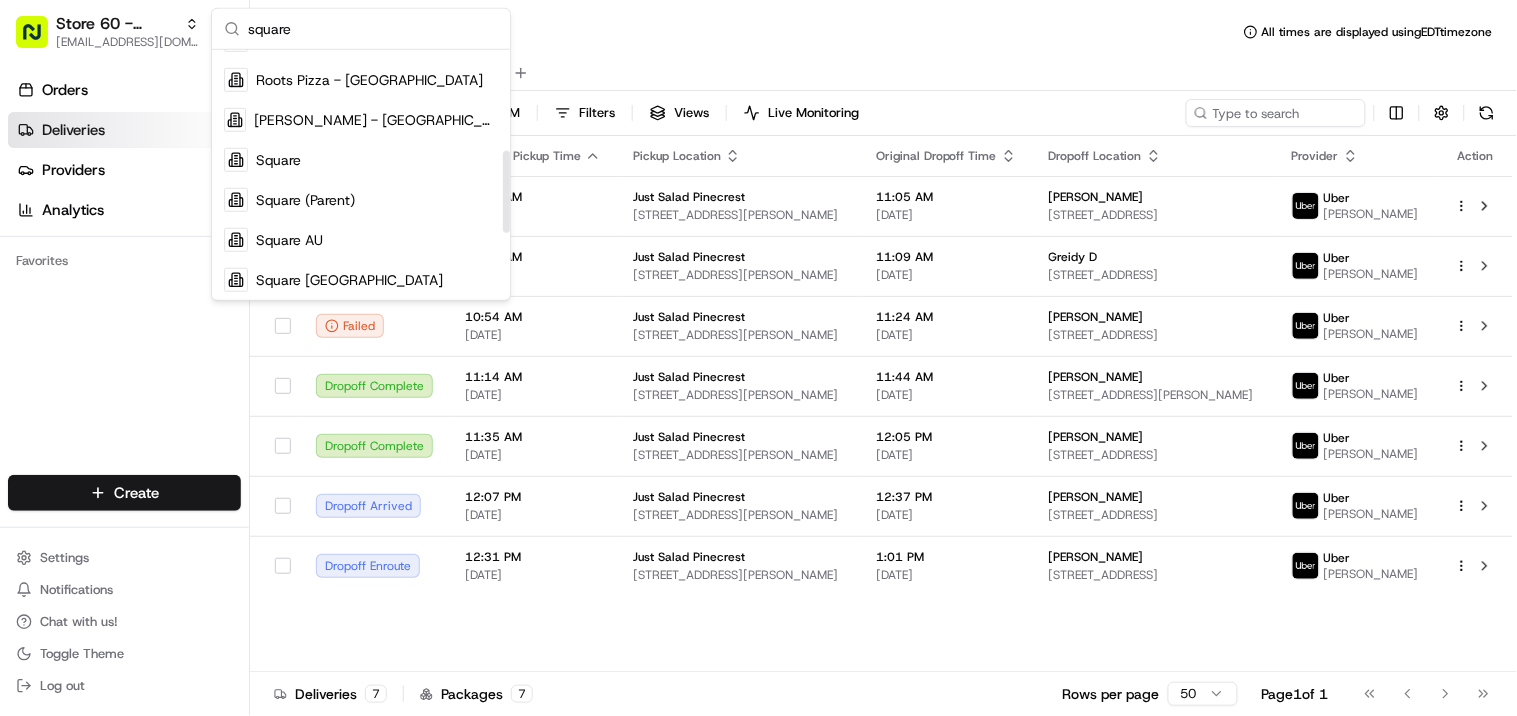 drag, startPoint x: 507, startPoint y: 108, endPoint x: 366, endPoint y: 204, distance: 170.57843 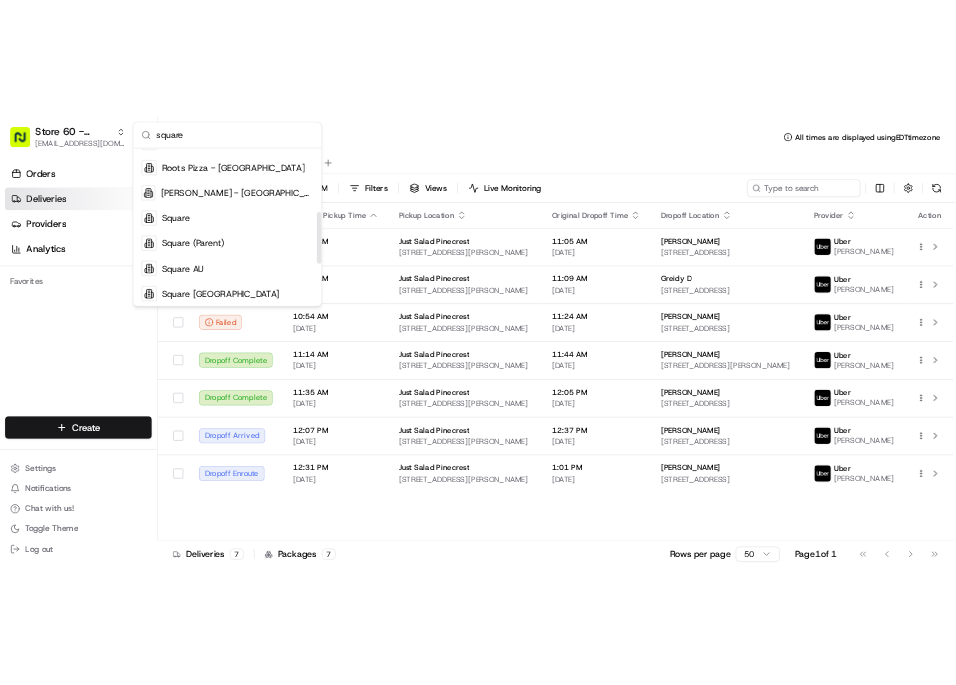 scroll, scrollTop: 310, scrollLeft: 0, axis: vertical 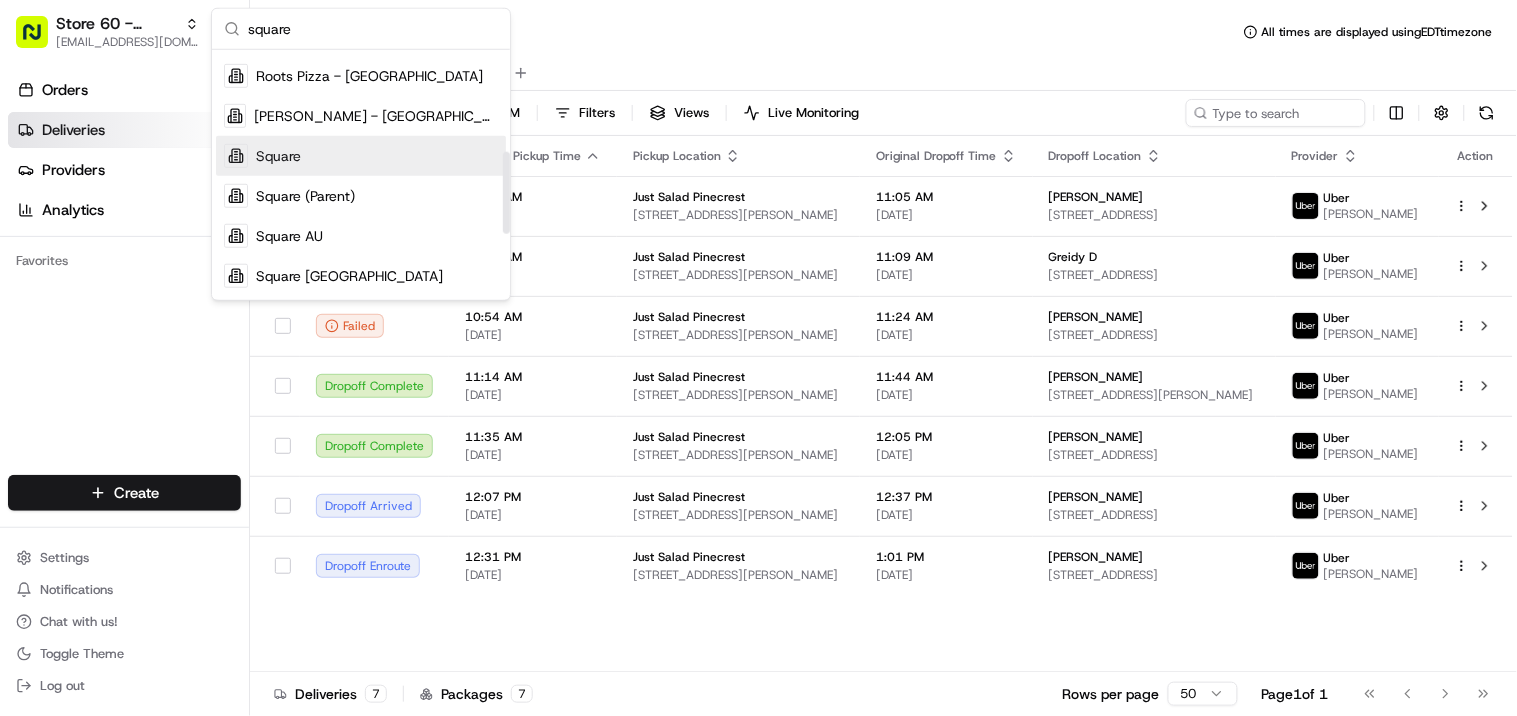 click on "Square" at bounding box center (361, 156) 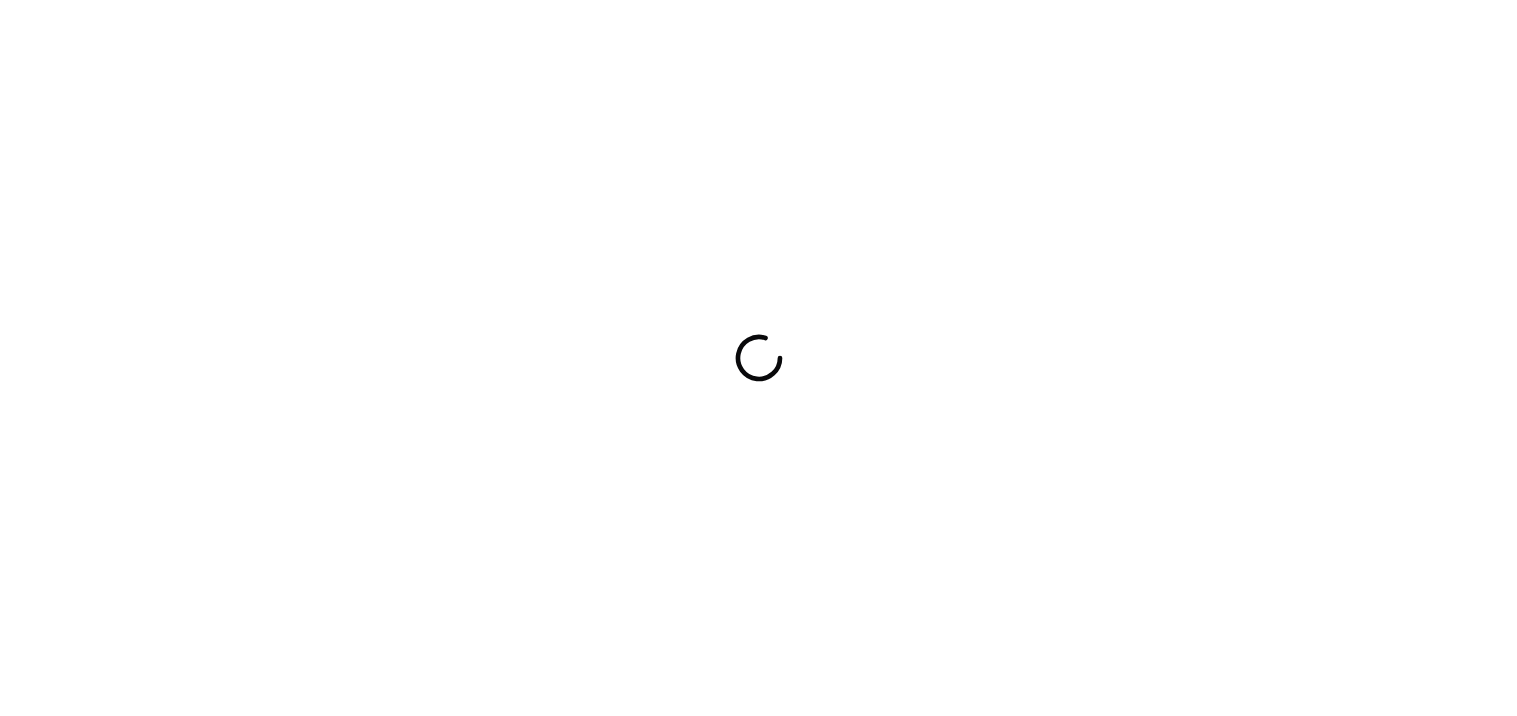 scroll, scrollTop: 0, scrollLeft: 0, axis: both 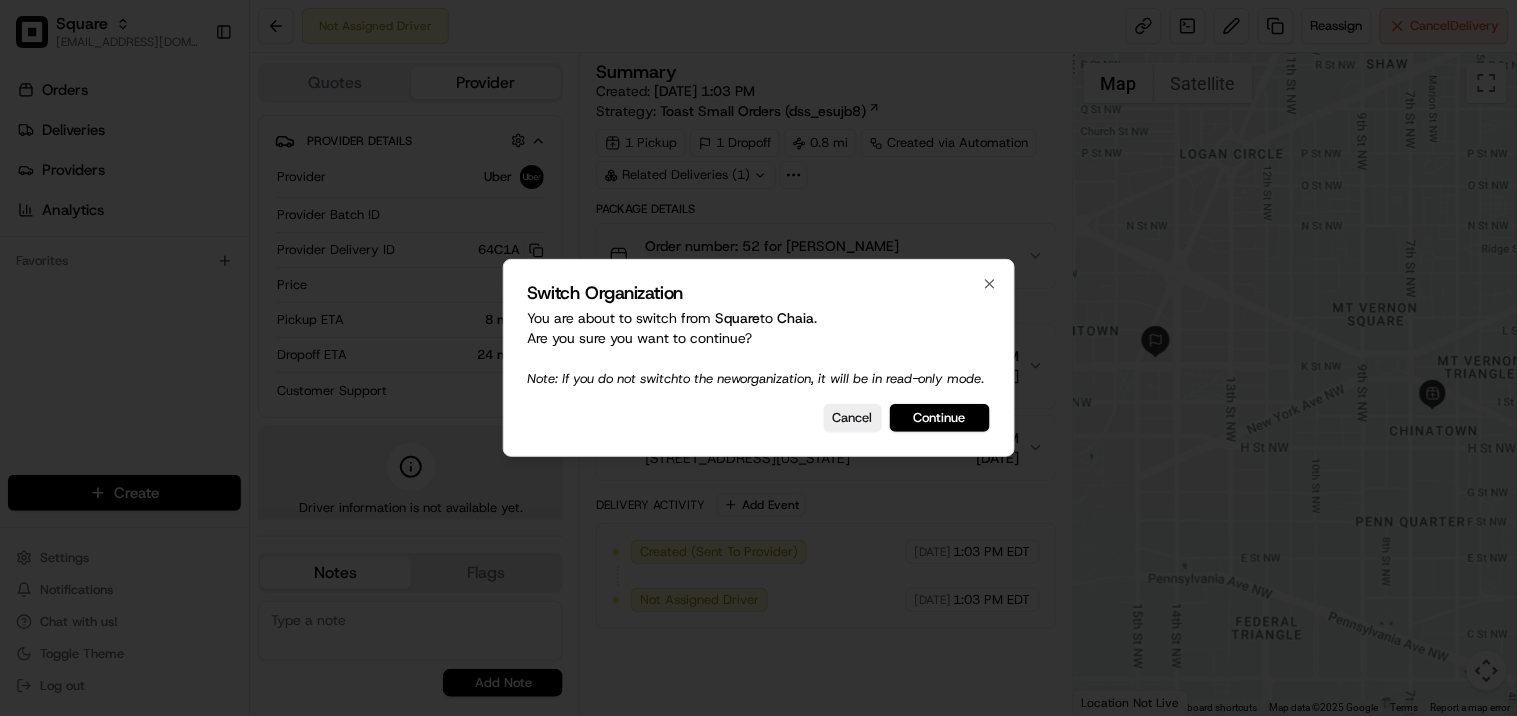 click on "Switch   Organization You are about to switch from   Square  to   [GEOGRAPHIC_DATA] . Are you sure you want to continue? Note: If you do not switch  to the new  organization, it will be in read-only mode. Cancel Continue Close" at bounding box center [759, 358] 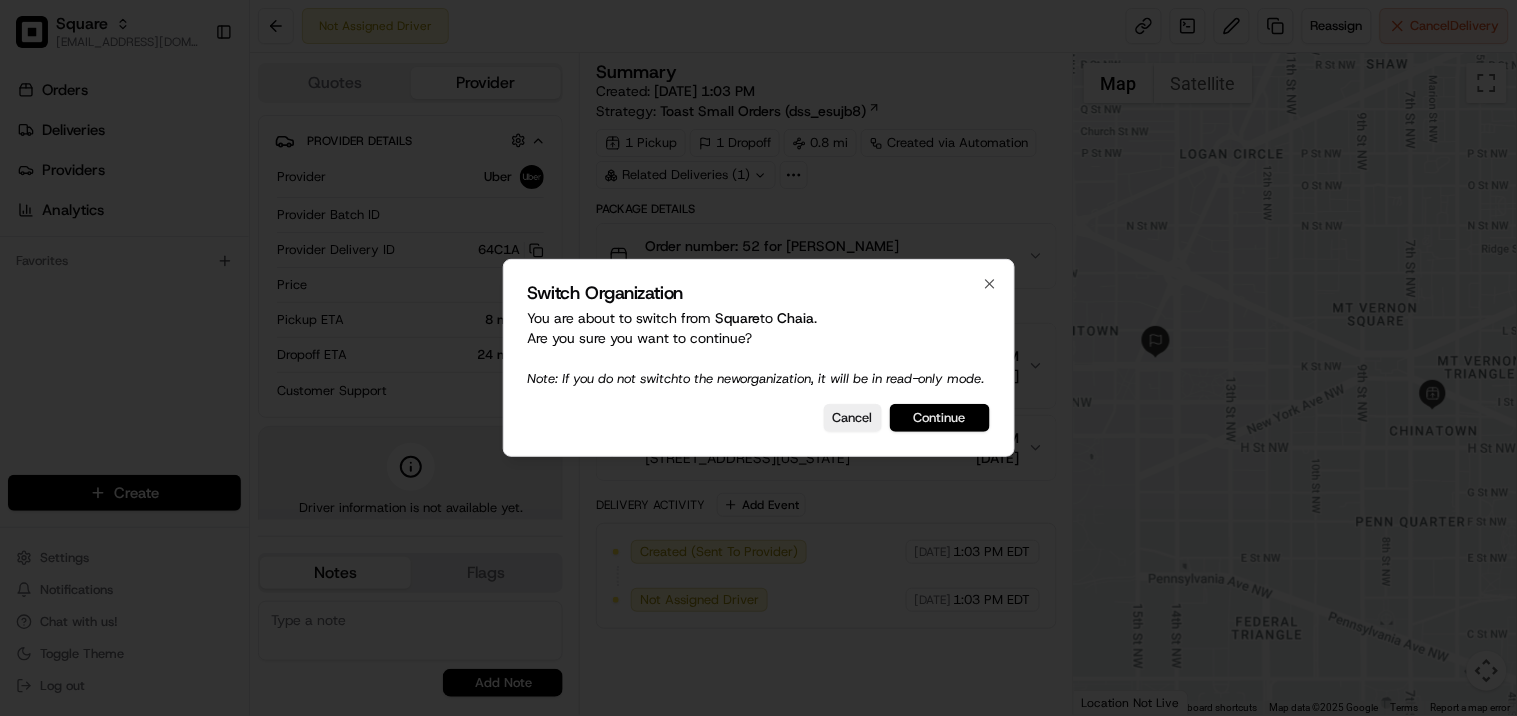 click on "Continue" at bounding box center [940, 418] 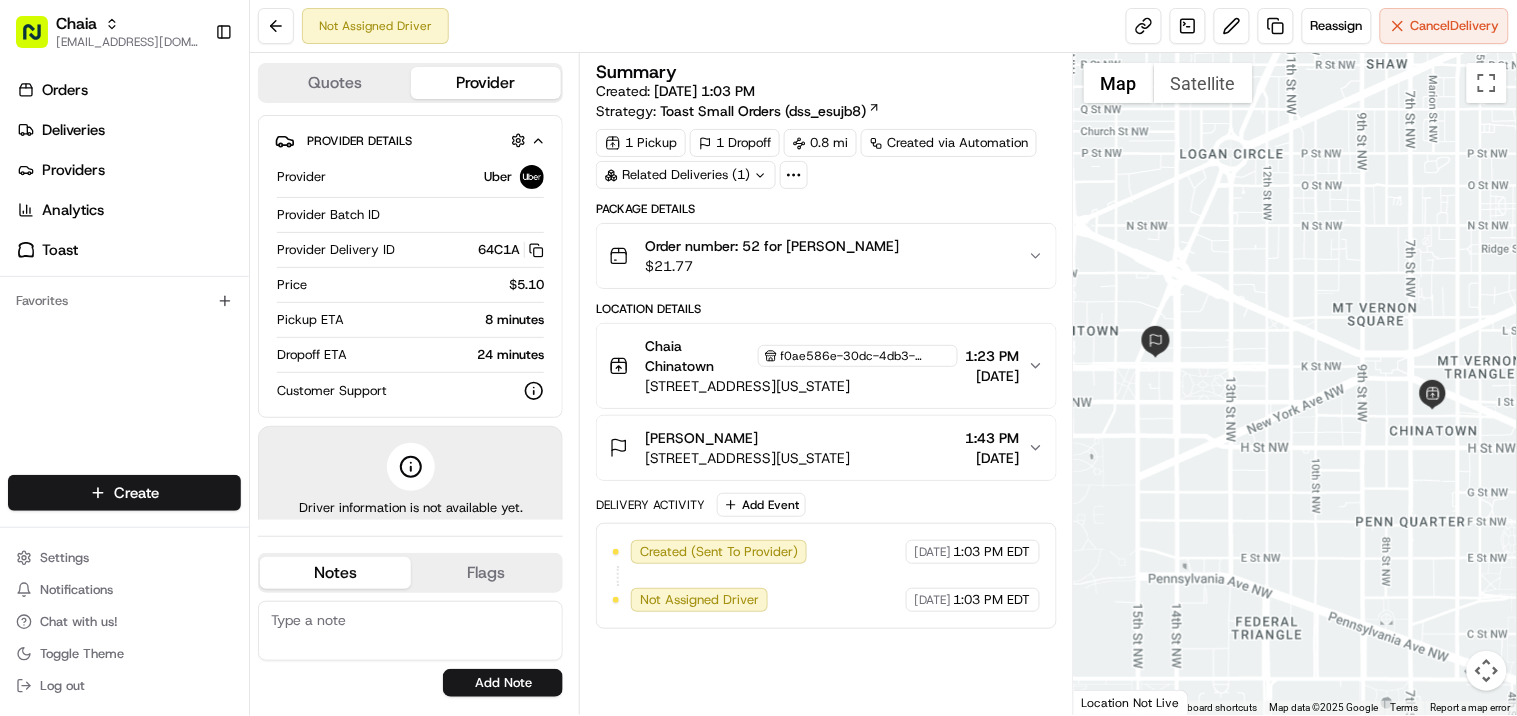 click on "Related Deliveries   (1)" at bounding box center (686, 175) 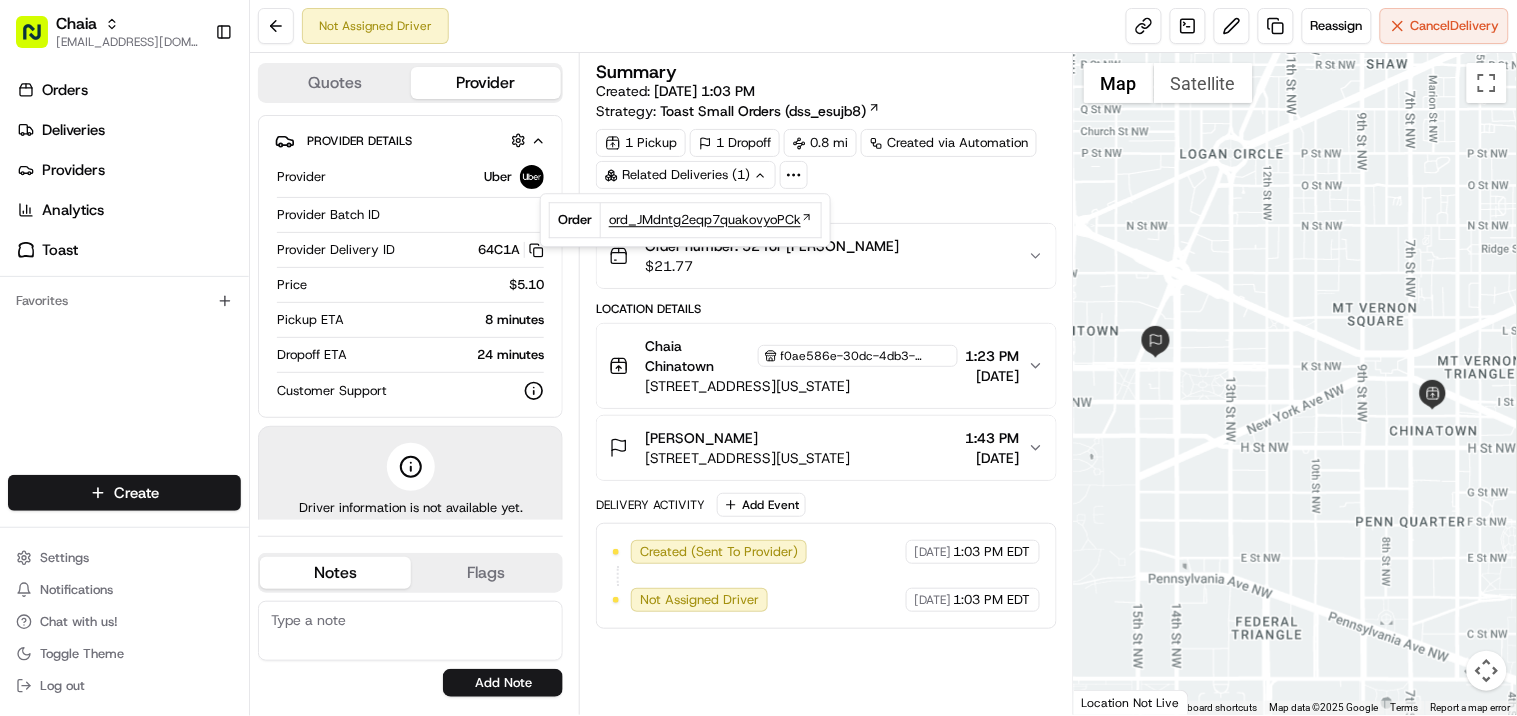 click on "ord_JMdntg2eqp7quakovyoPCk" at bounding box center [705, 220] 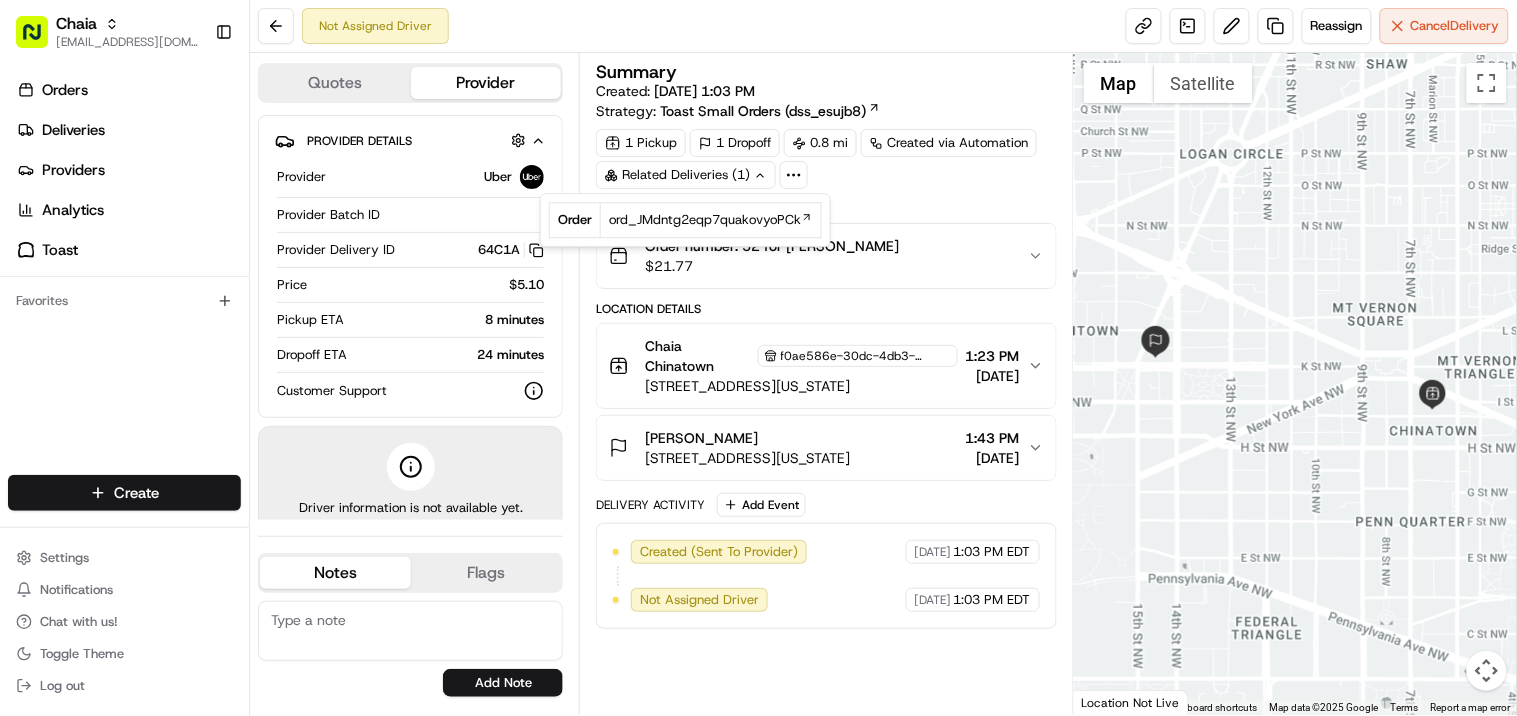 click on "Summary Created:   [DATE] 1:03 PM Strategy:   Toast Small Orders (dss_esujb8) 1   Pickup 1   Dropoff 0.8 mi Created via Automation Related Deliveries   (1) Package Details Order number: 52 for [PERSON_NAME] $ 21.77 Location Details [GEOGRAPHIC_DATA] [GEOGRAPHIC_DATA] f0ae586e-30dc-4db3-b965-485c367c46a7 [STREET_ADDRESS][US_STATE] 1:23 PM [DATE] [PERSON_NAME] [STREET_ADDRESS][US_STATE] 1:43 PM [DATE] Delivery Activity Add Event Created (Sent To Provider) Uber [DATE] 1:03 PM EDT Not Assigned Driver Uber [DATE] 1:03 PM EDT" at bounding box center (826, 384) 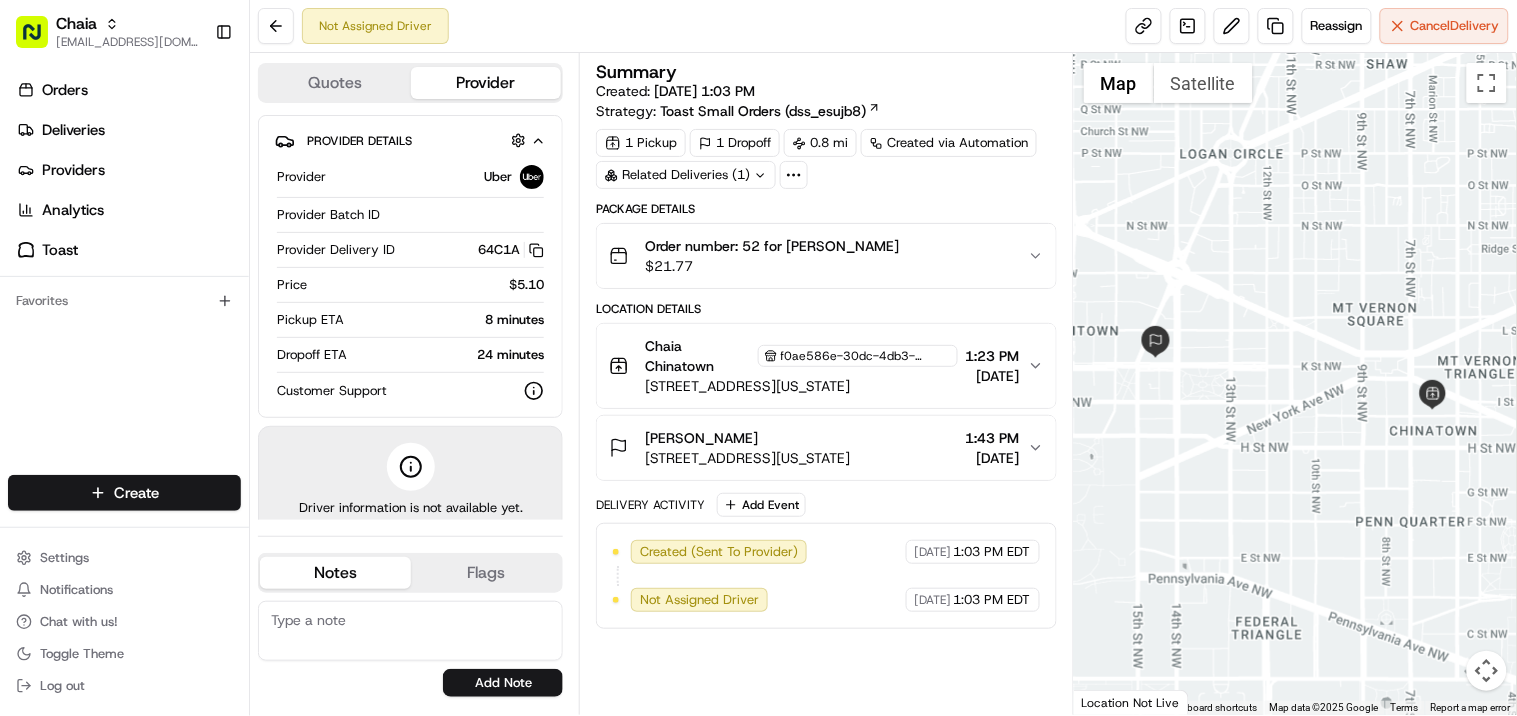click on "Order number: 52 for [PERSON_NAME] $ 21.77" at bounding box center [818, 256] 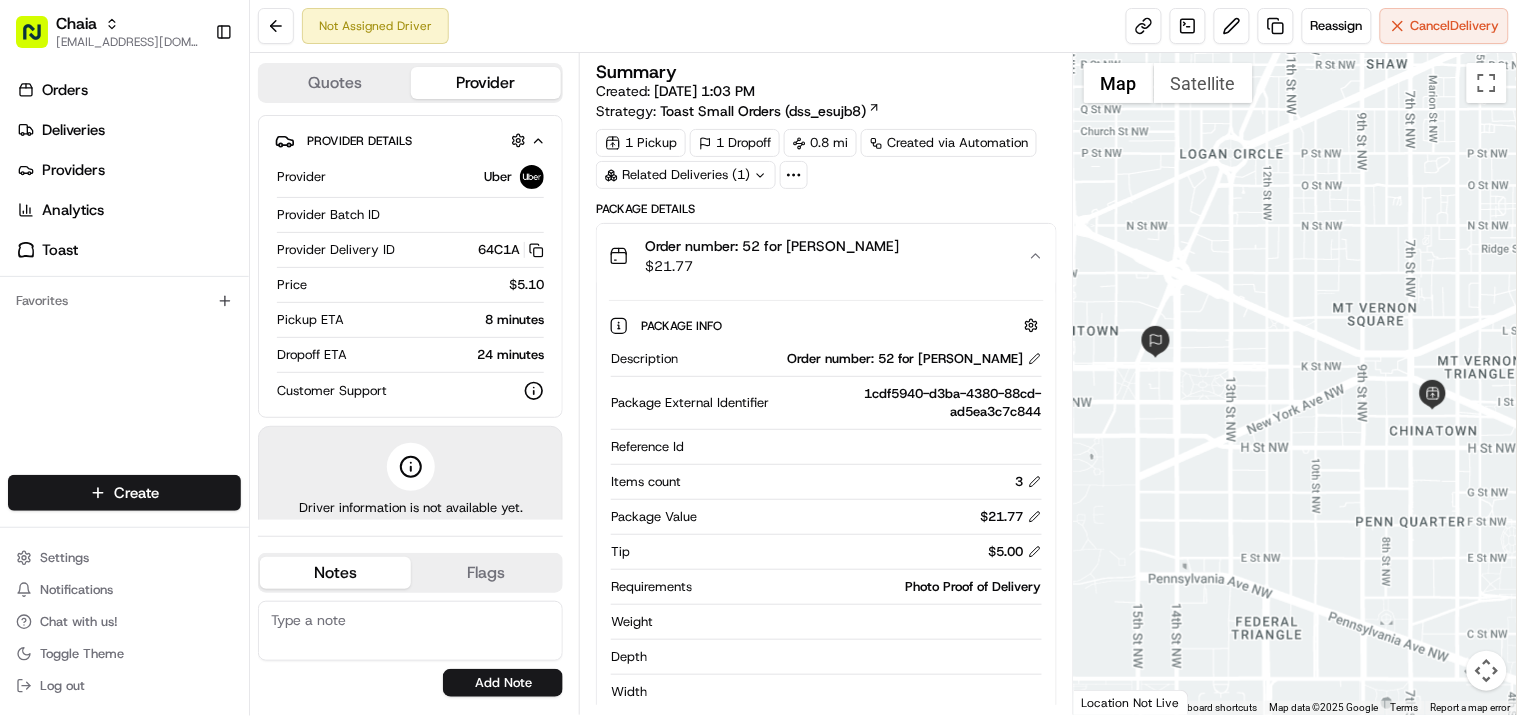 click on "Order number: 52 for [PERSON_NAME] $ 21.77" at bounding box center (818, 256) 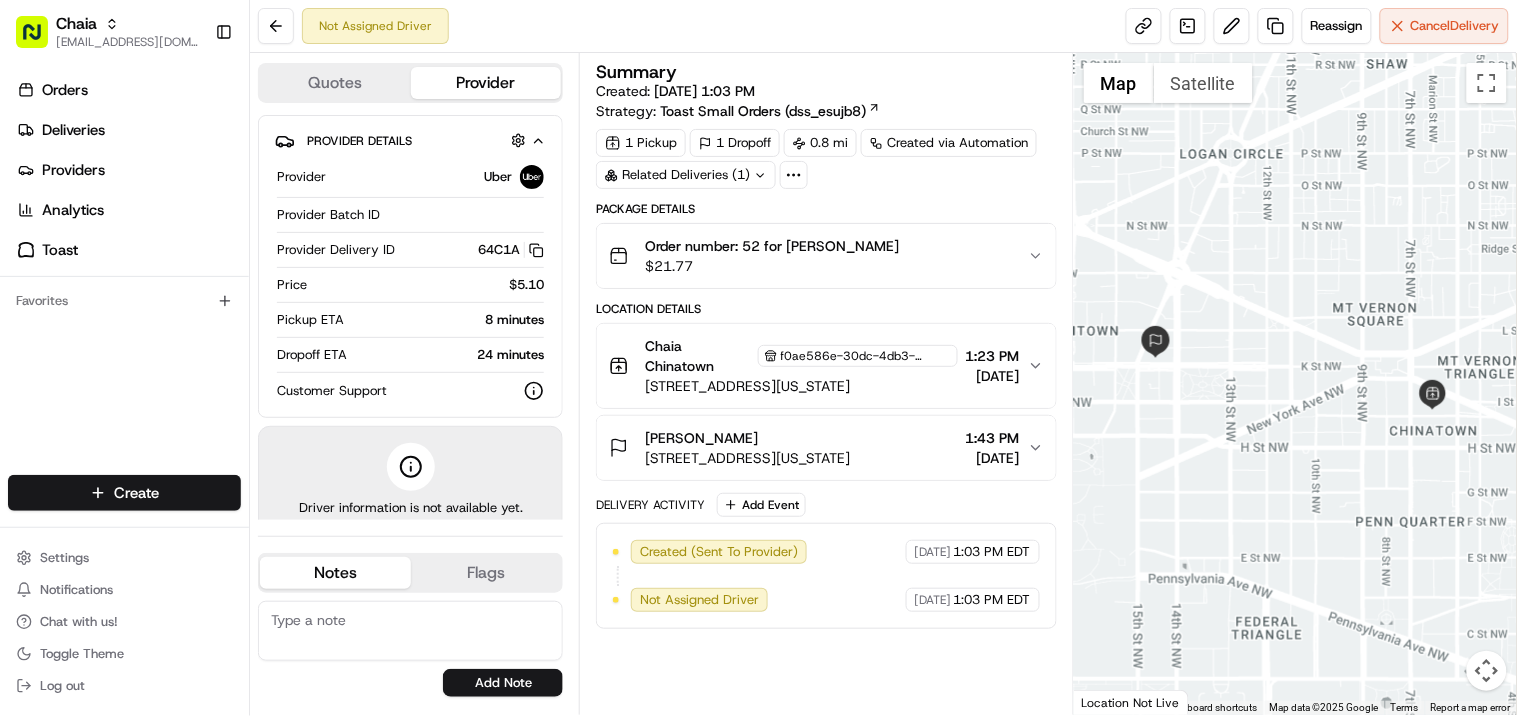 click on "Order number: 52 for [PERSON_NAME] $ 21.77" at bounding box center (818, 256) 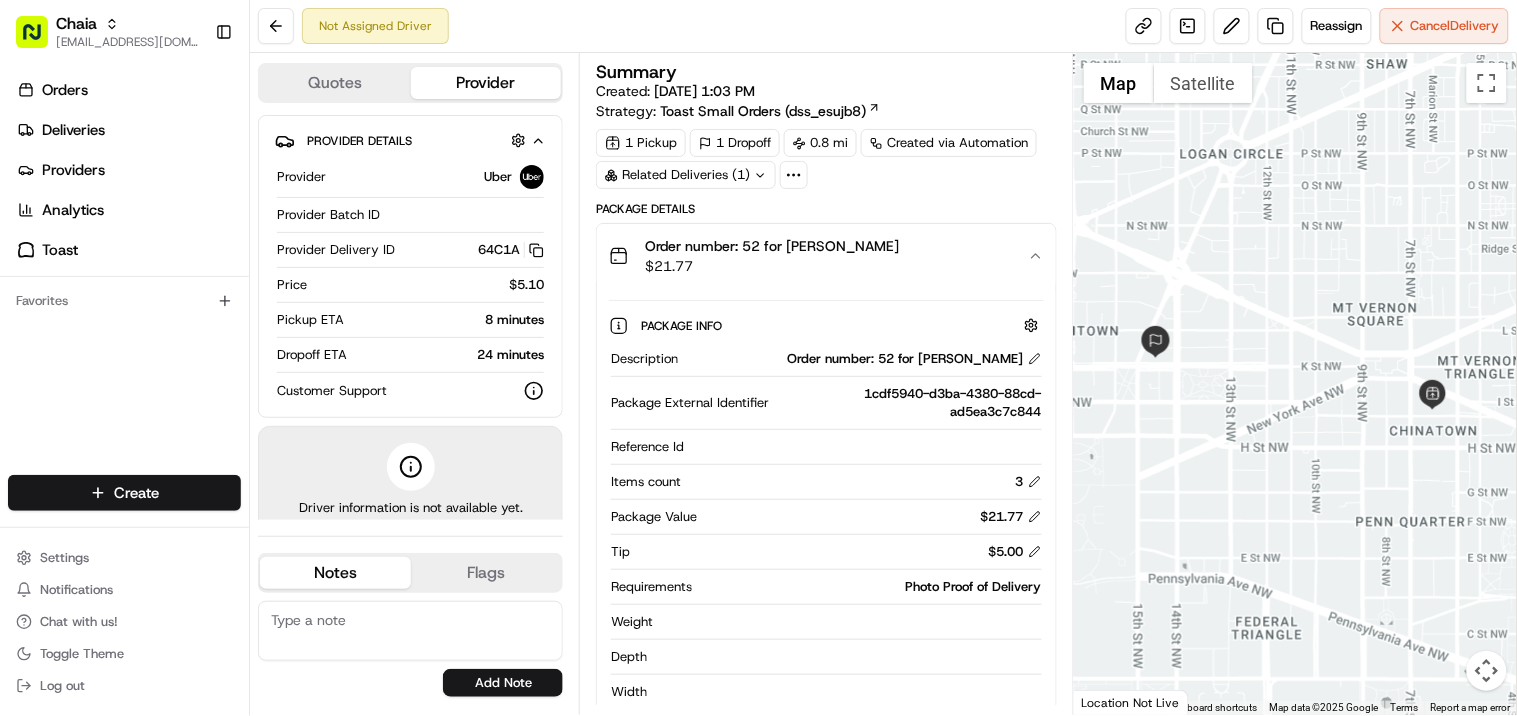 click on "Order number: 52 for [PERSON_NAME] $ 21.77" at bounding box center (818, 256) 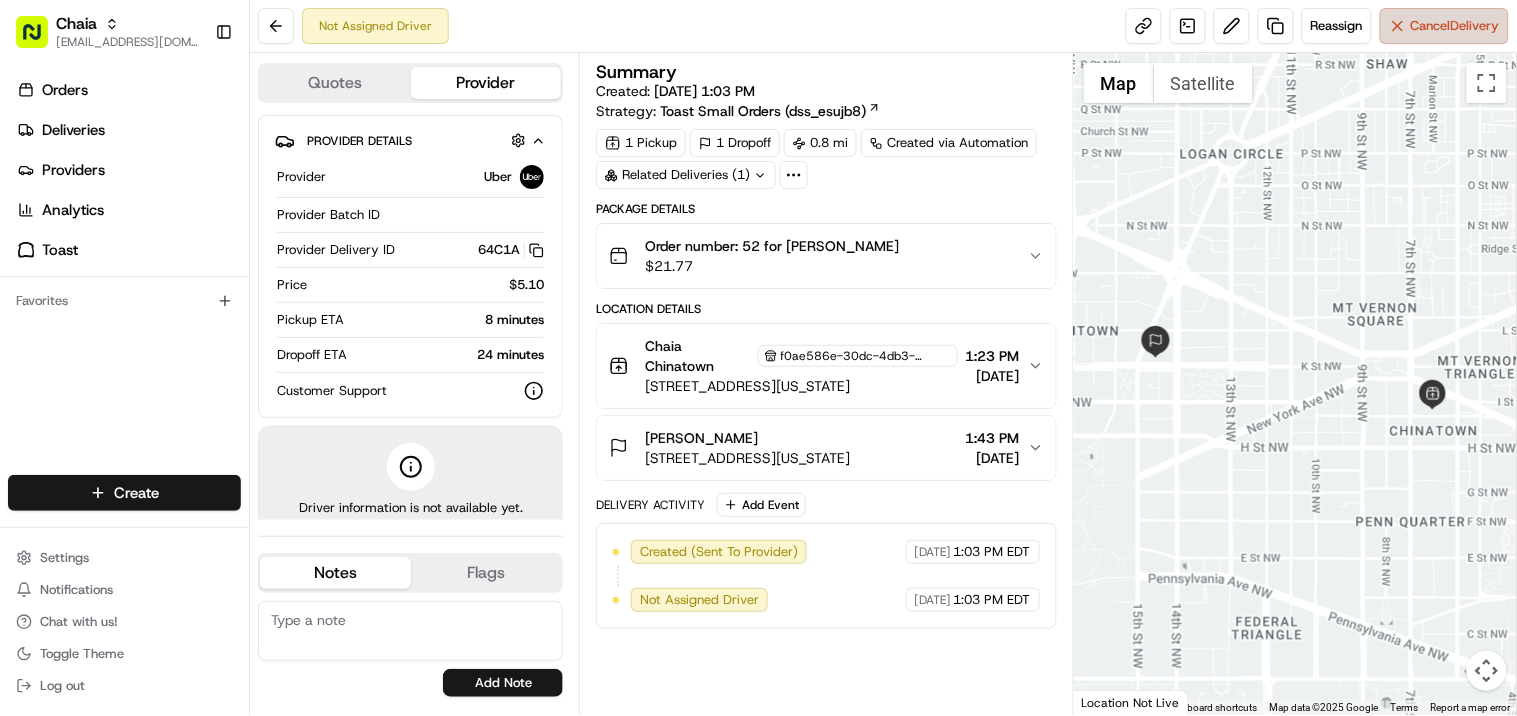 drag, startPoint x: 927, startPoint y: 46, endPoint x: 1453, endPoint y: 31, distance: 526.2138 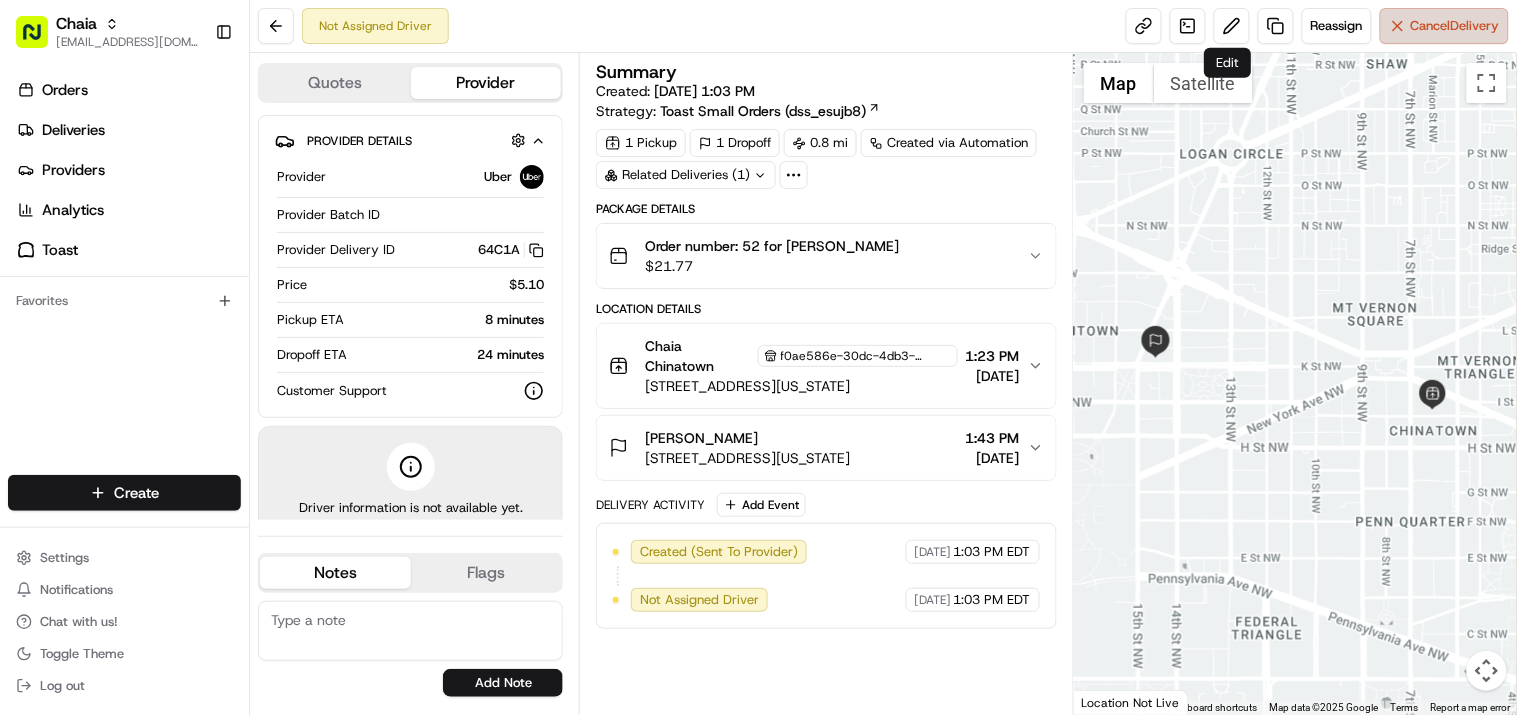 click on "Cancel  Delivery" at bounding box center [1455, 26] 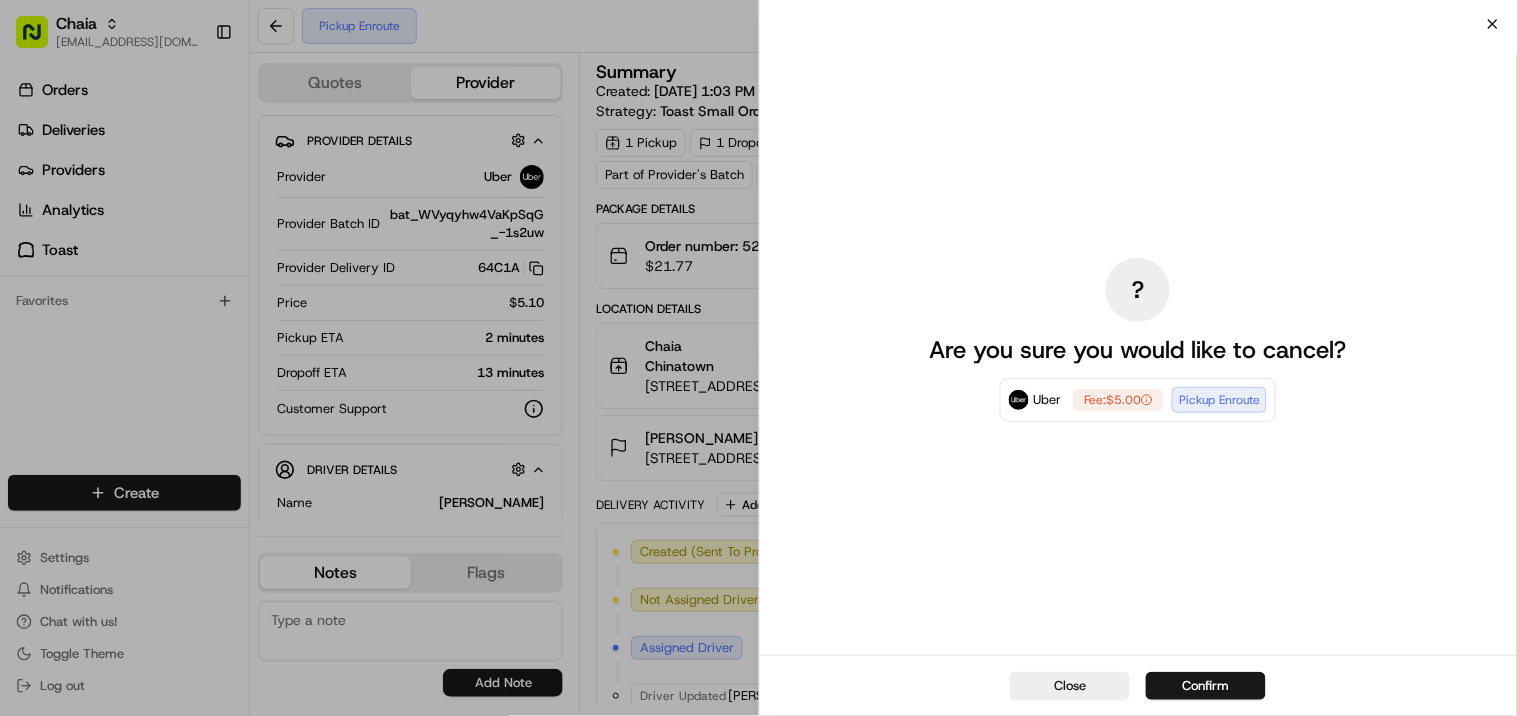 click 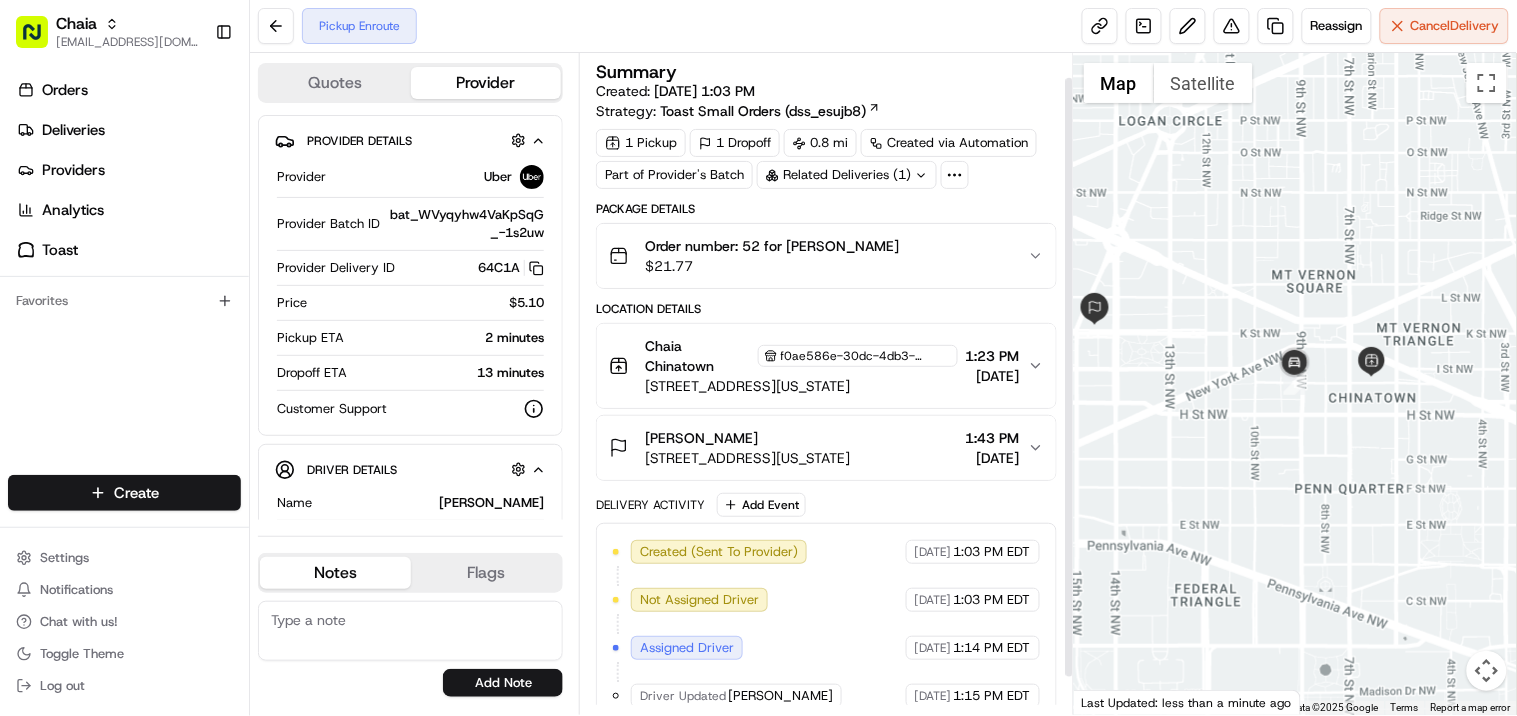 scroll, scrollTop: 70, scrollLeft: 0, axis: vertical 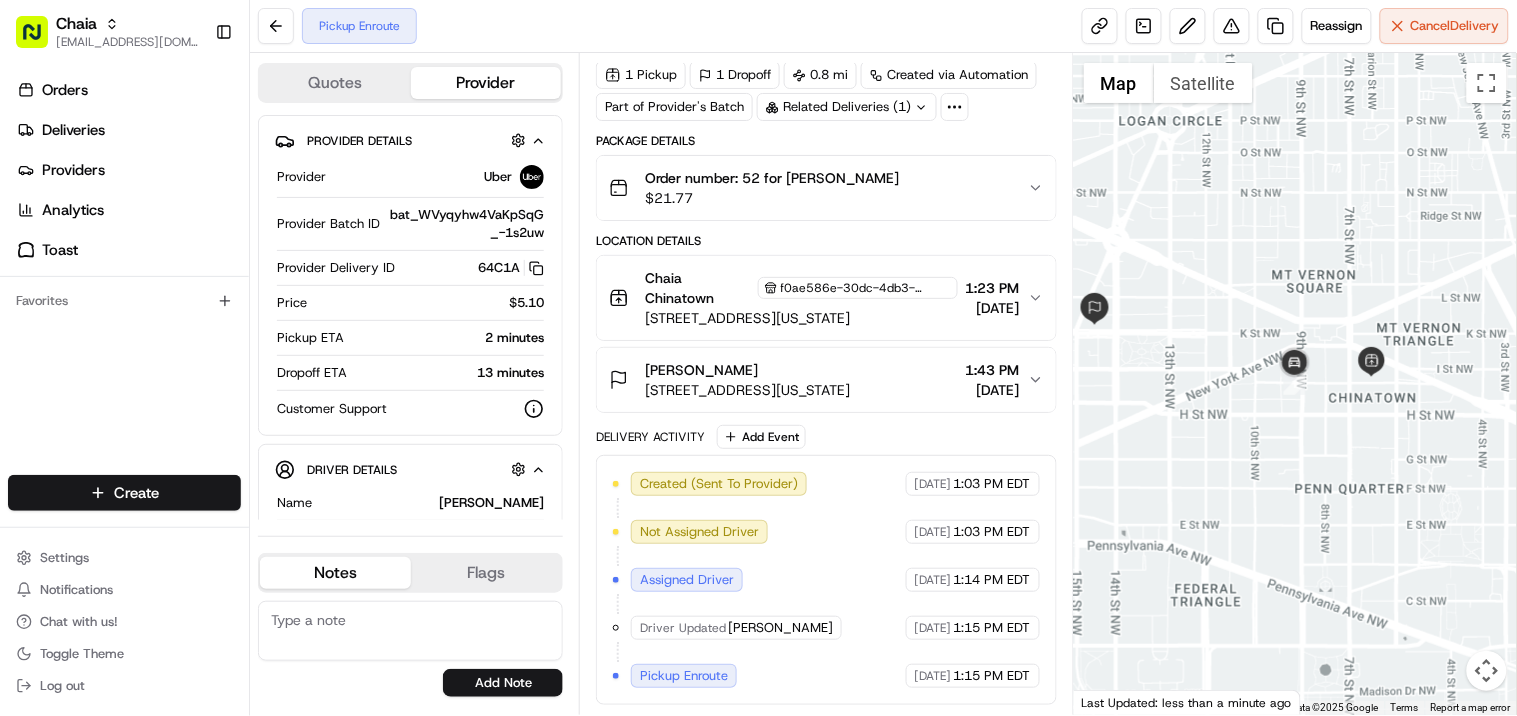 click on "[STREET_ADDRESS][US_STATE]" at bounding box center [747, 390] 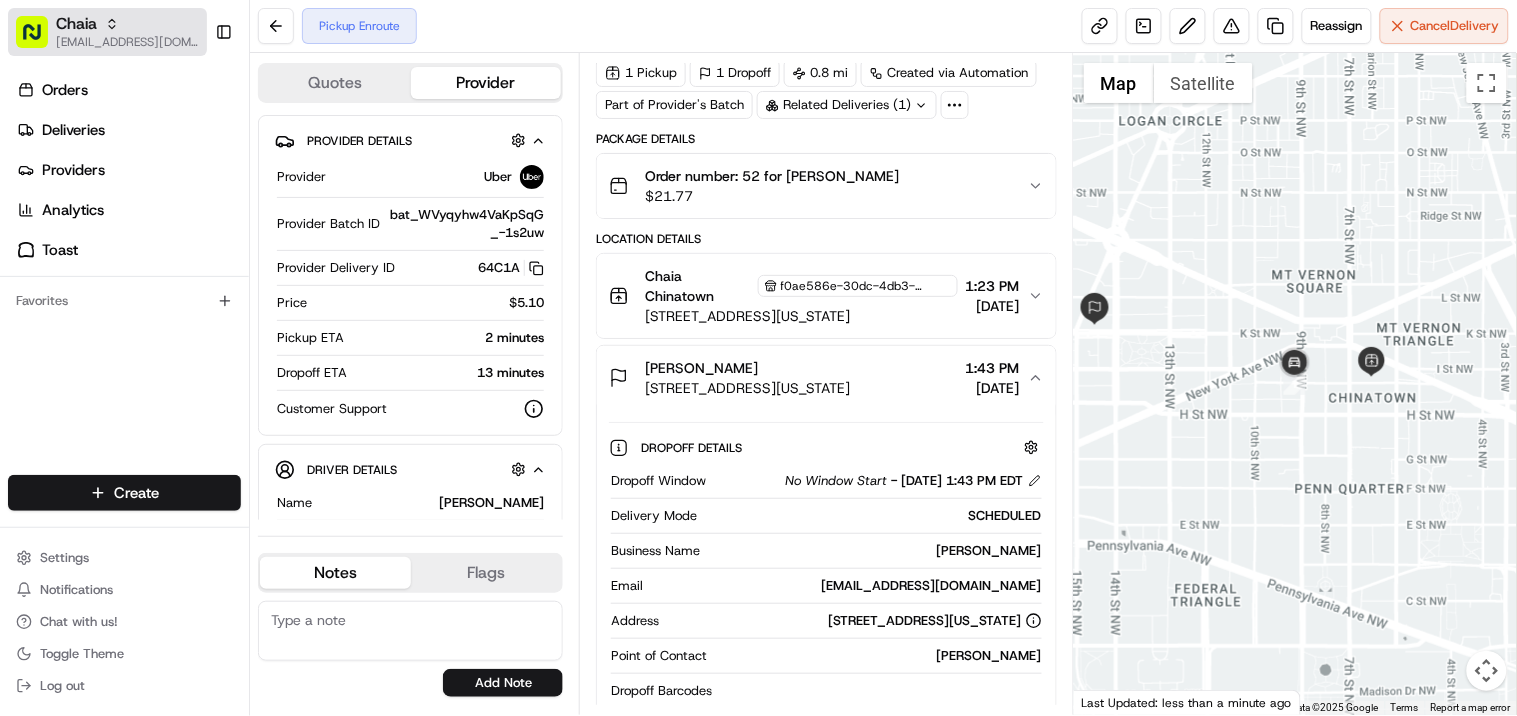 click on "Chaia avaldez@nashhelp.com" at bounding box center [107, 32] 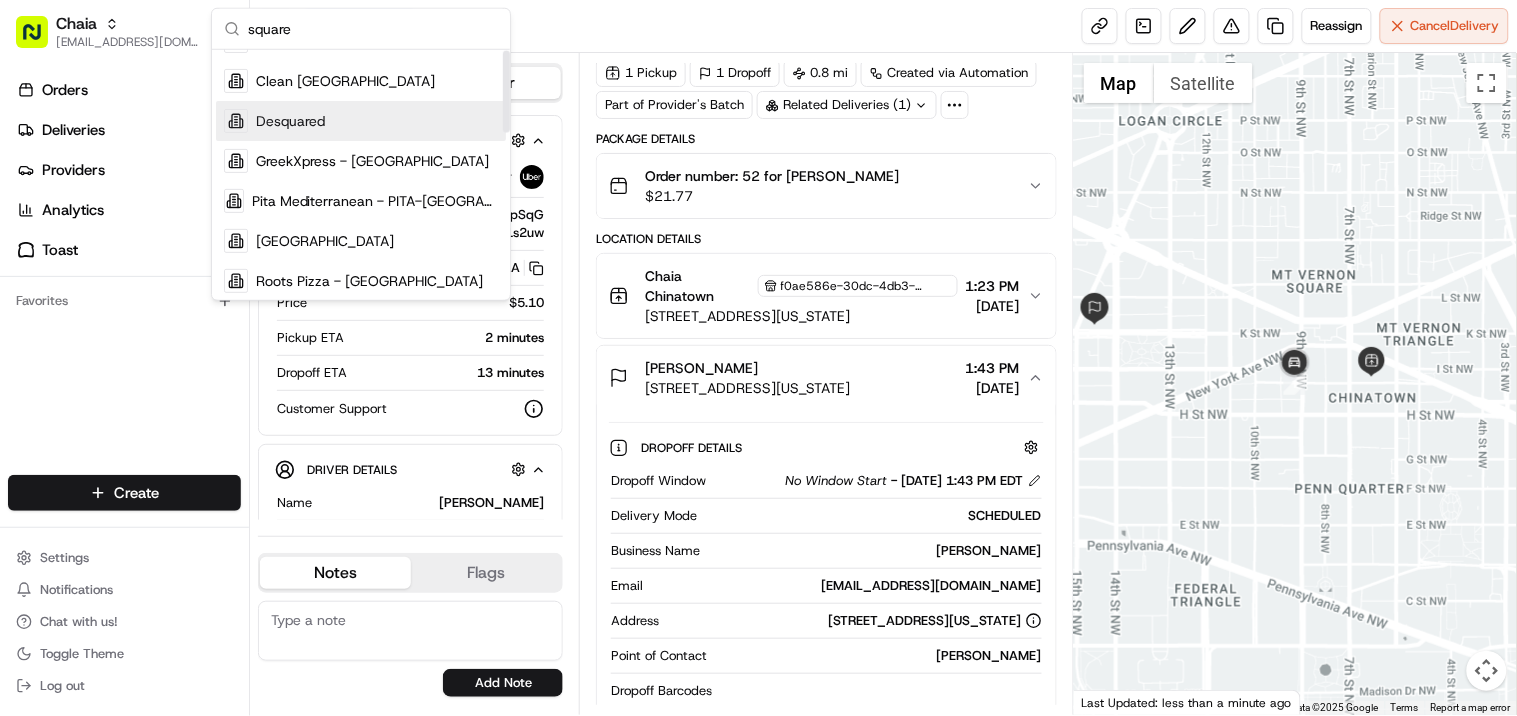scroll, scrollTop: 0, scrollLeft: 0, axis: both 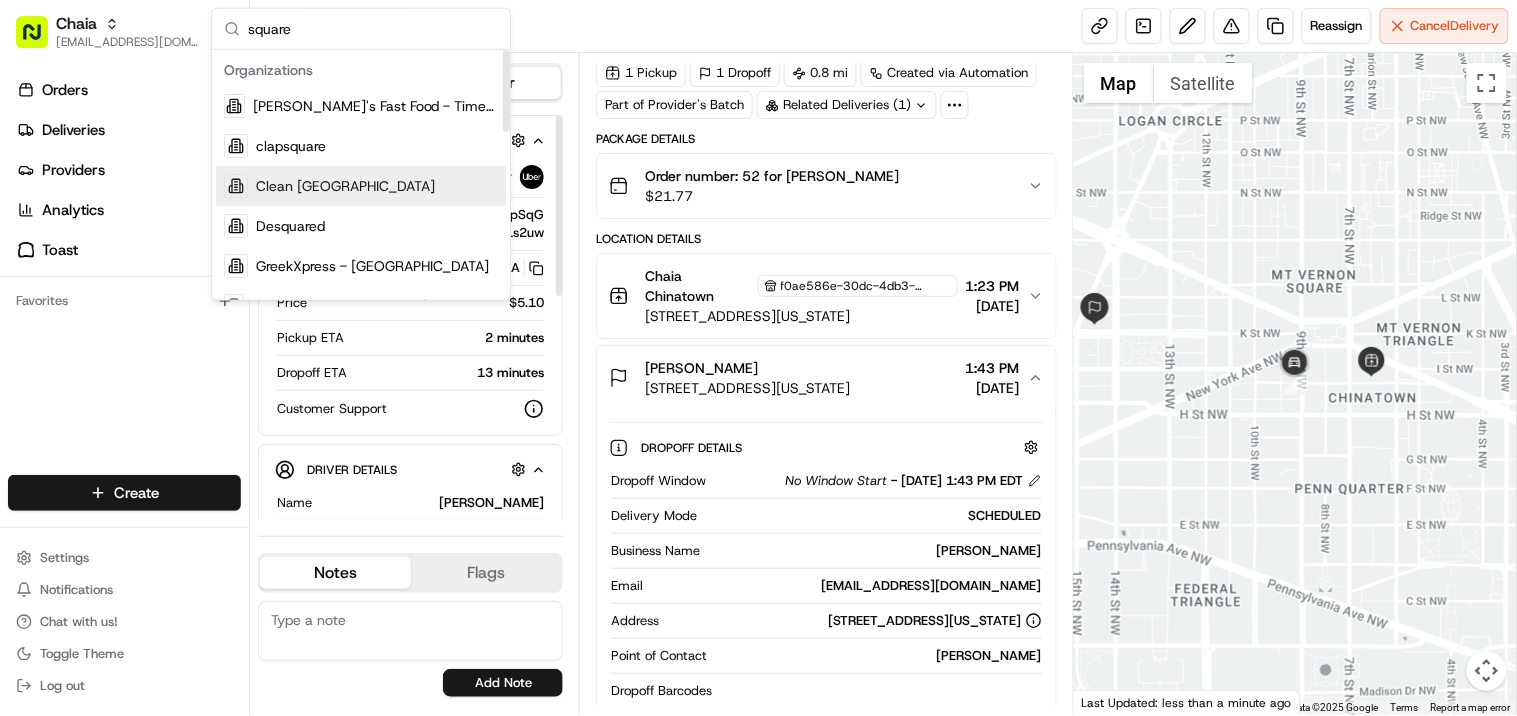 type on "square" 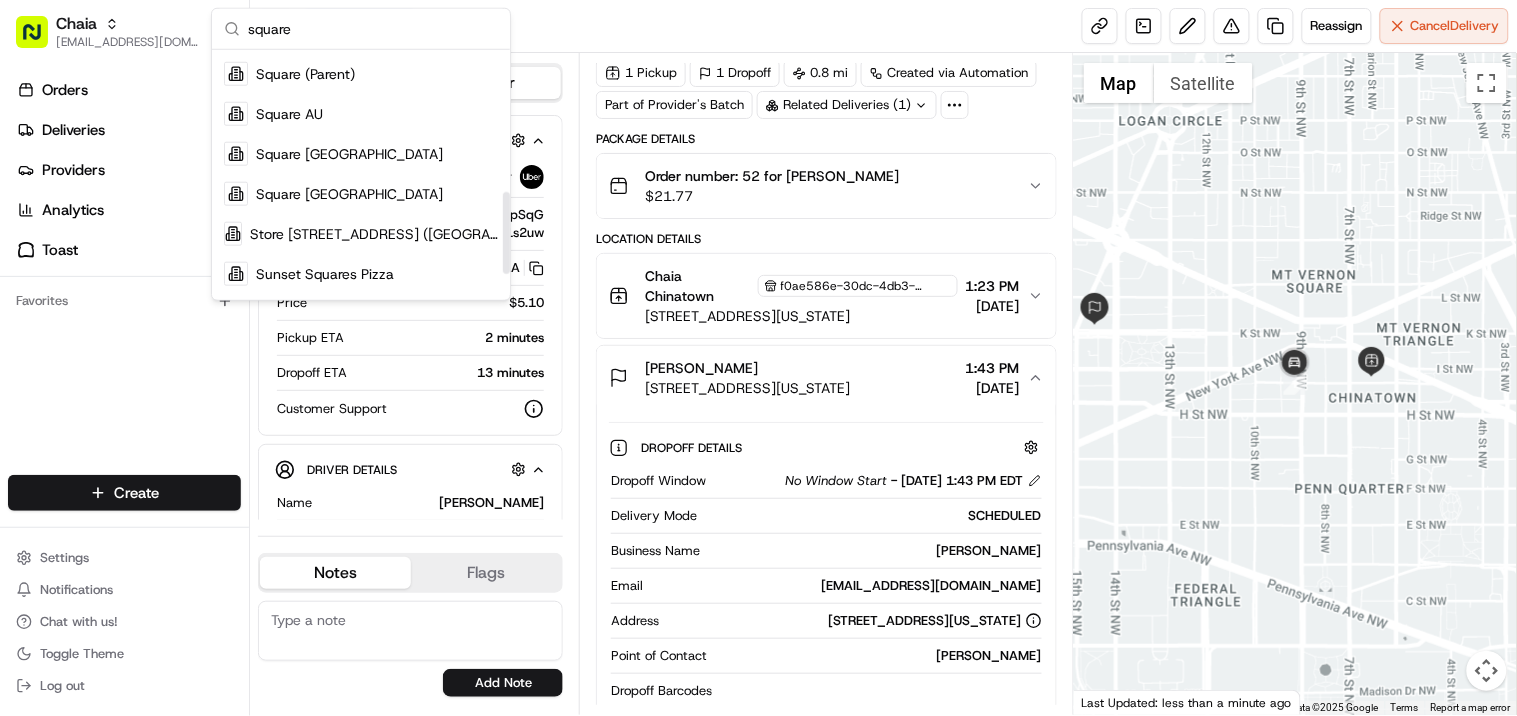scroll, scrollTop: 435, scrollLeft: 0, axis: vertical 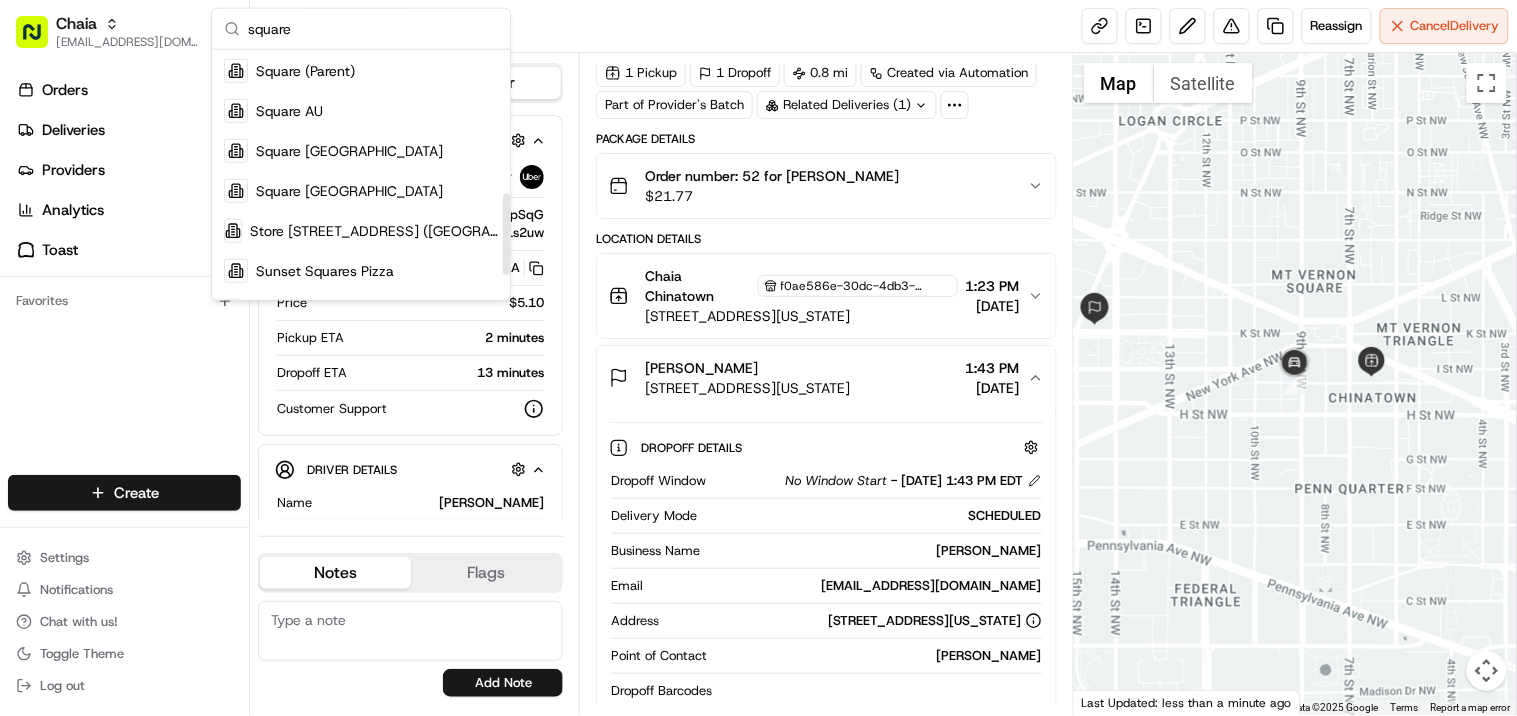 drag, startPoint x: 507, startPoint y: 95, endPoint x: 491, endPoint y: 230, distance: 135.94484 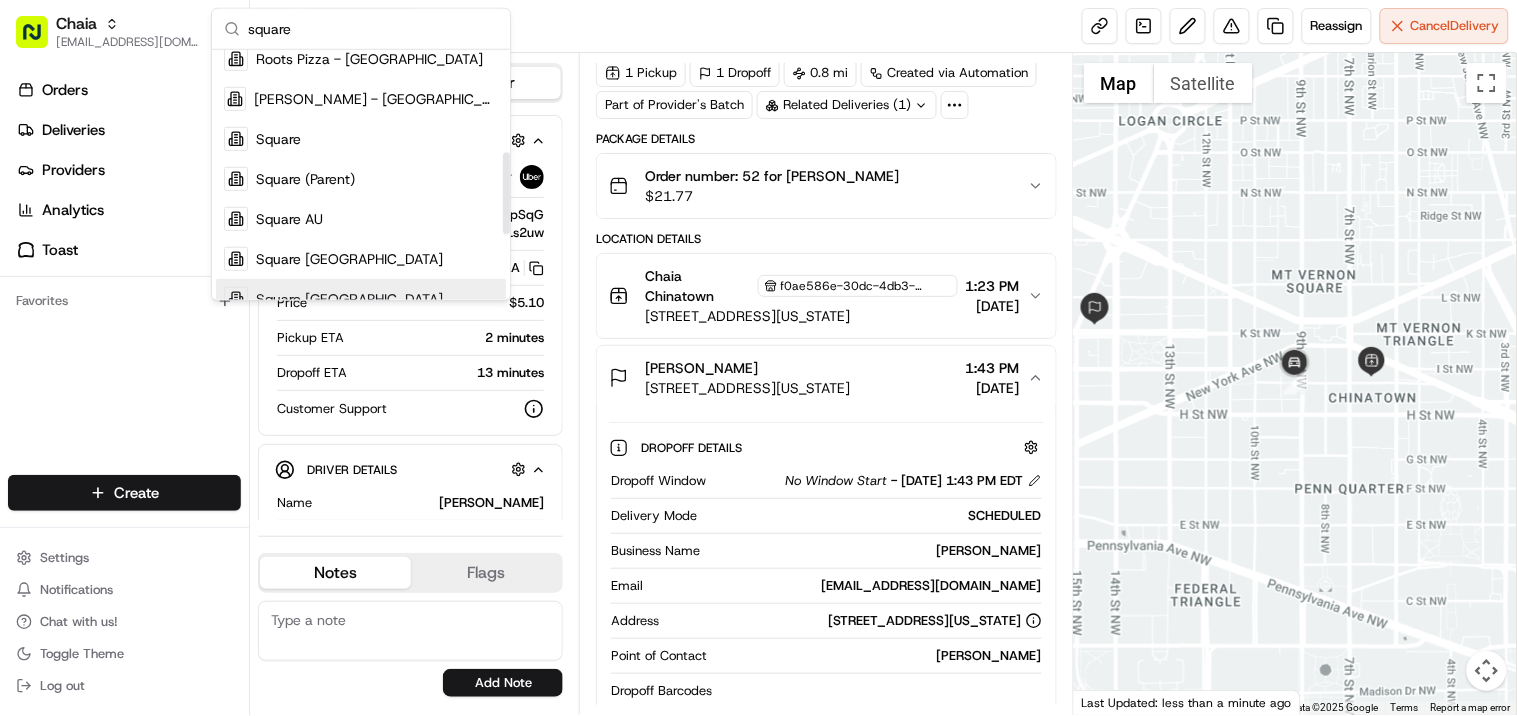 scroll, scrollTop: 311, scrollLeft: 0, axis: vertical 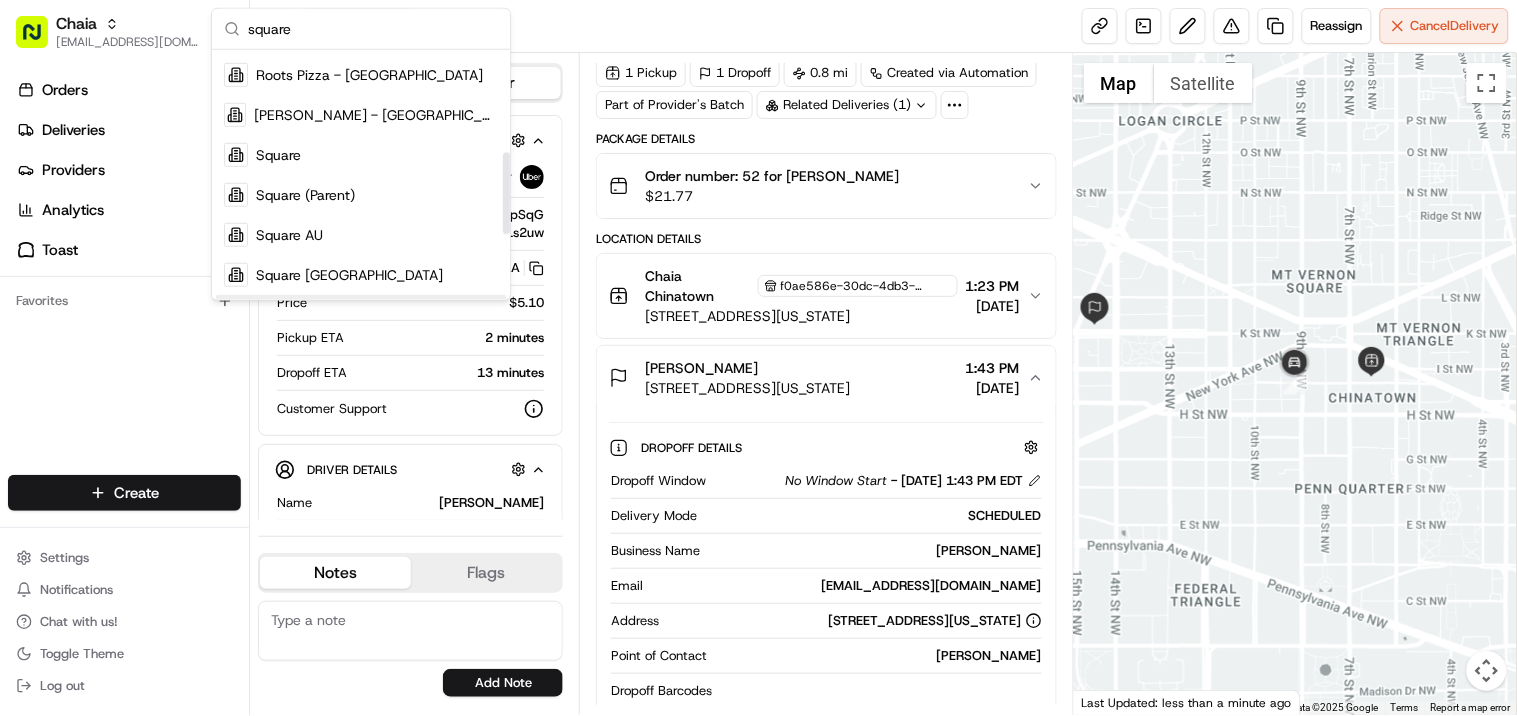 drag, startPoint x: 507, startPoint y: 210, endPoint x: 512, endPoint y: 168, distance: 42.296574 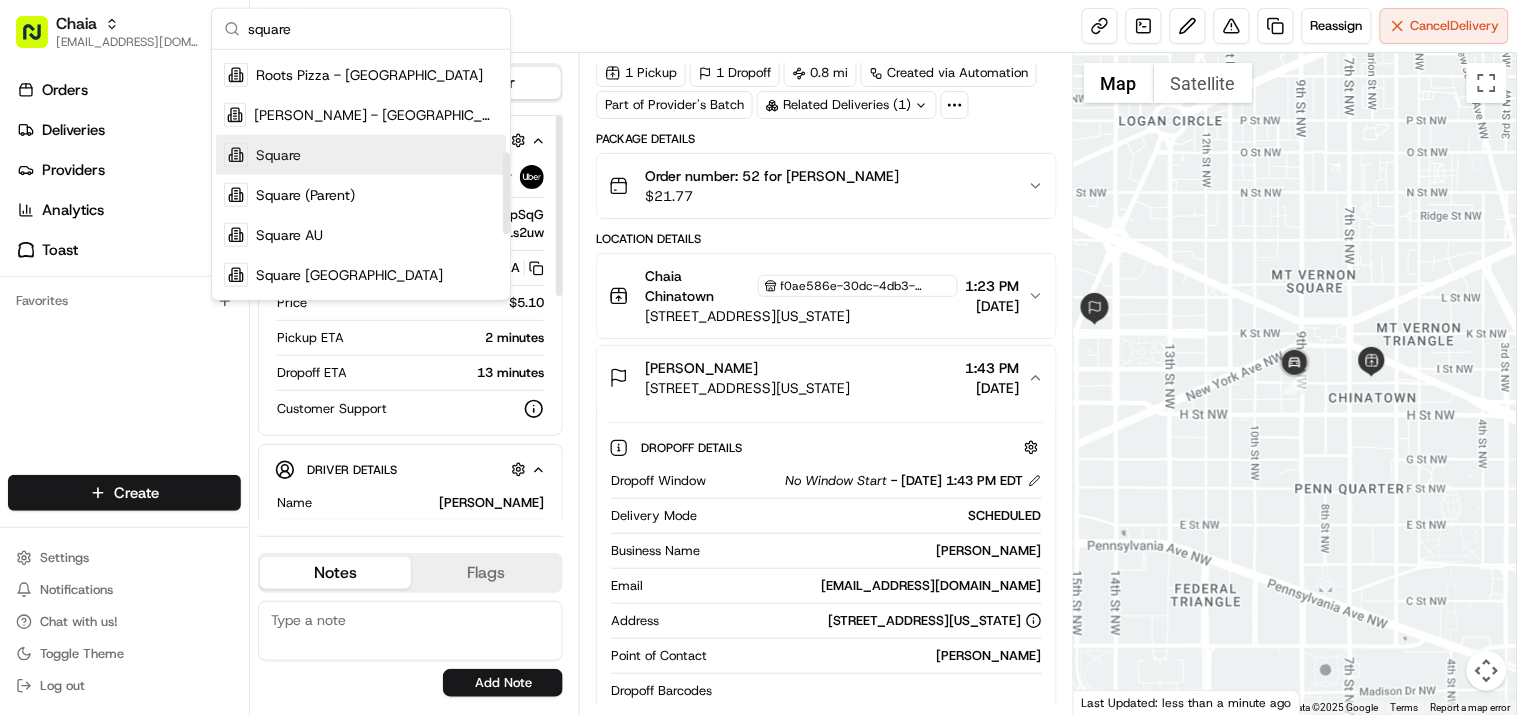 click on "Square" at bounding box center [361, 155] 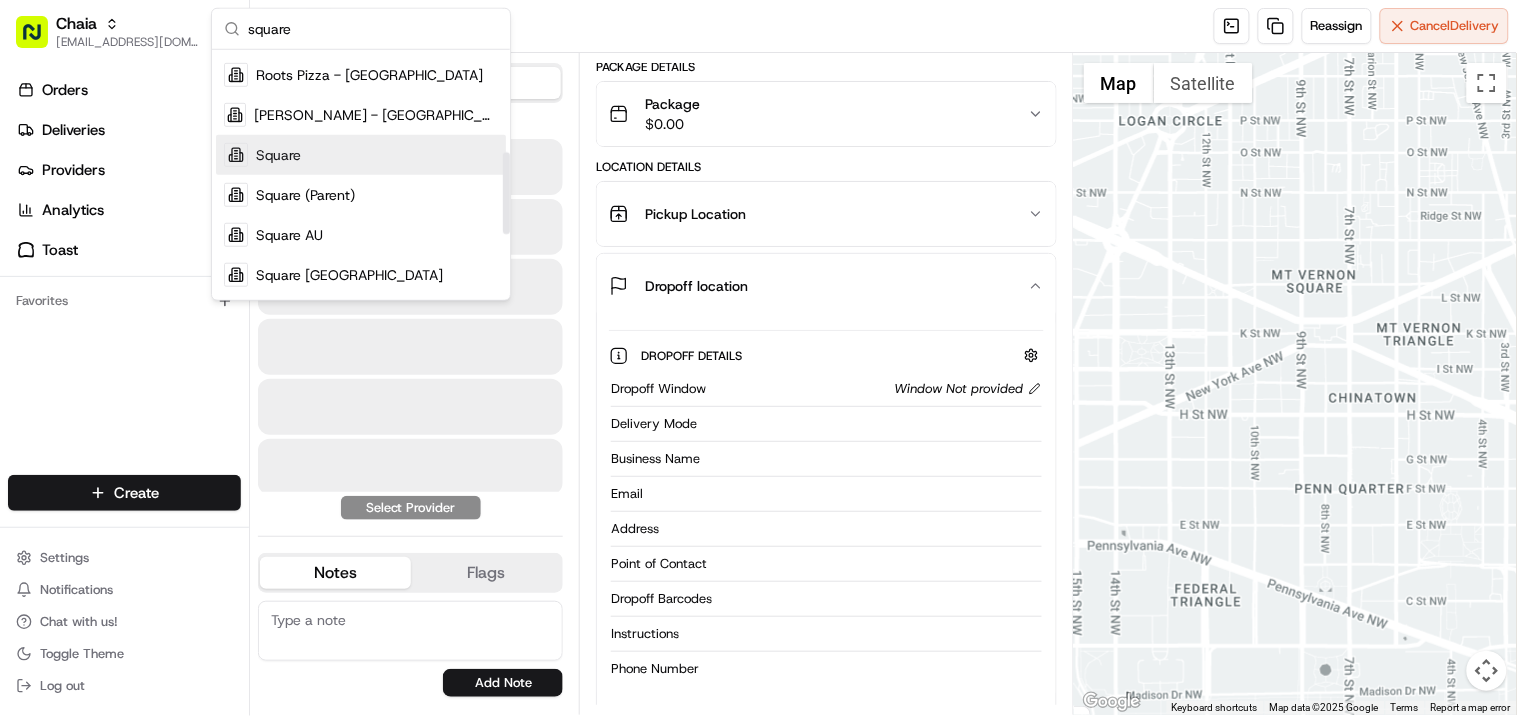 scroll, scrollTop: 0, scrollLeft: 0, axis: both 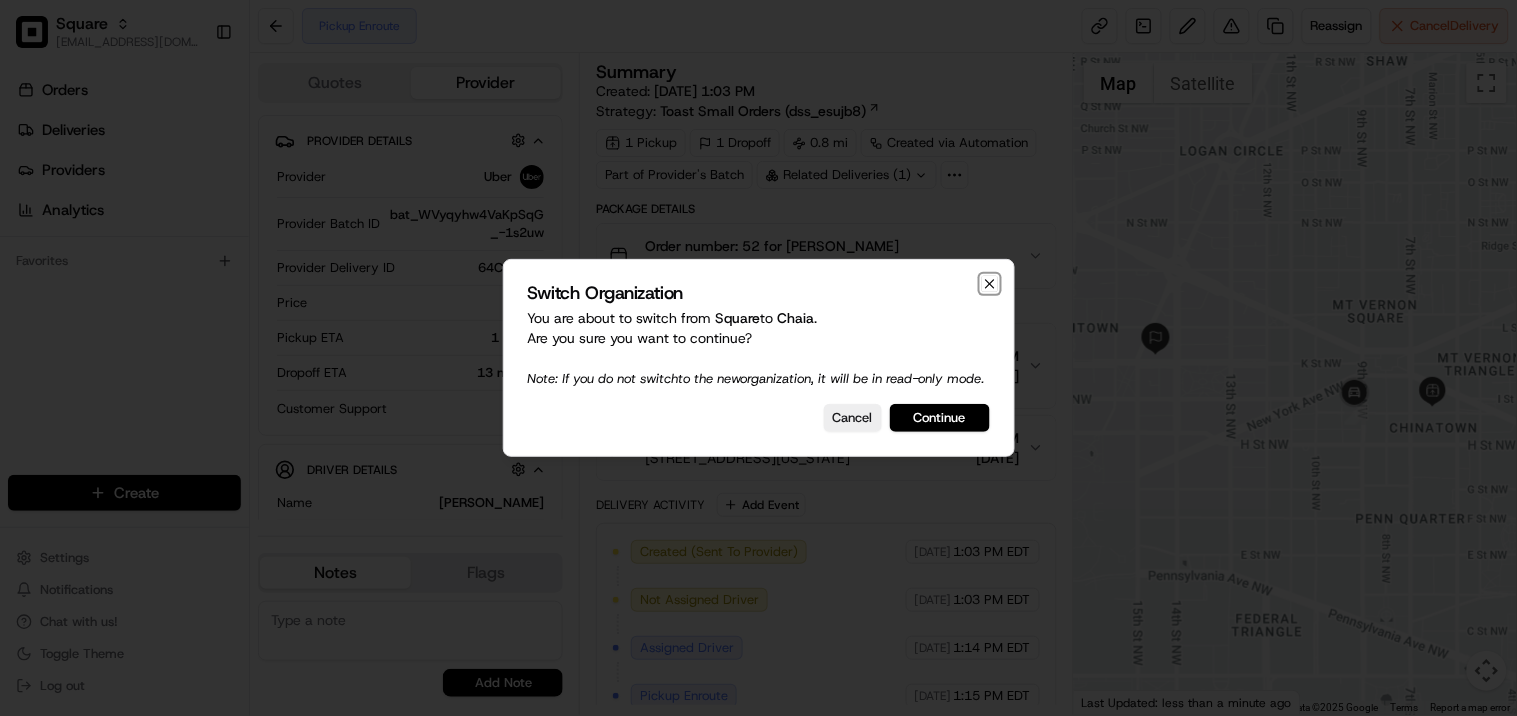 click 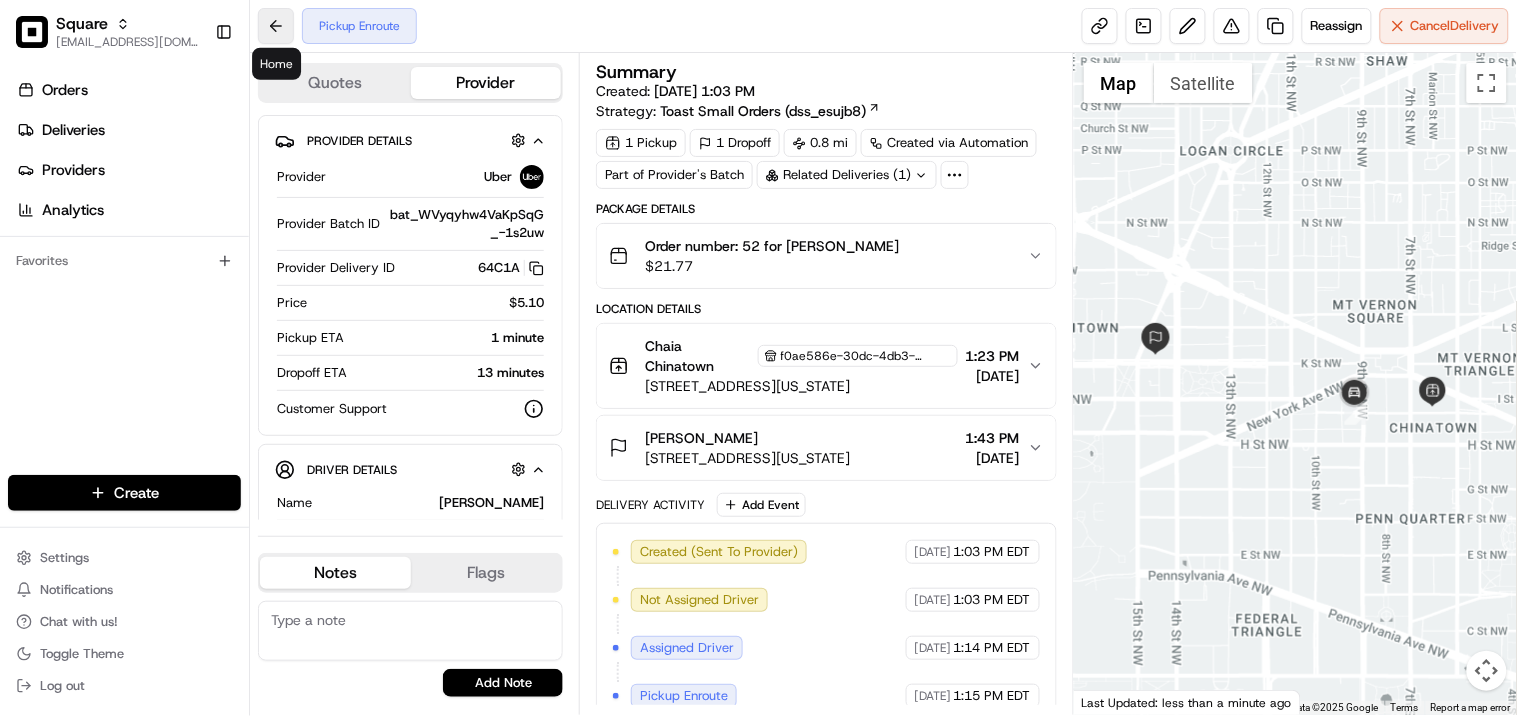 click at bounding box center (276, 26) 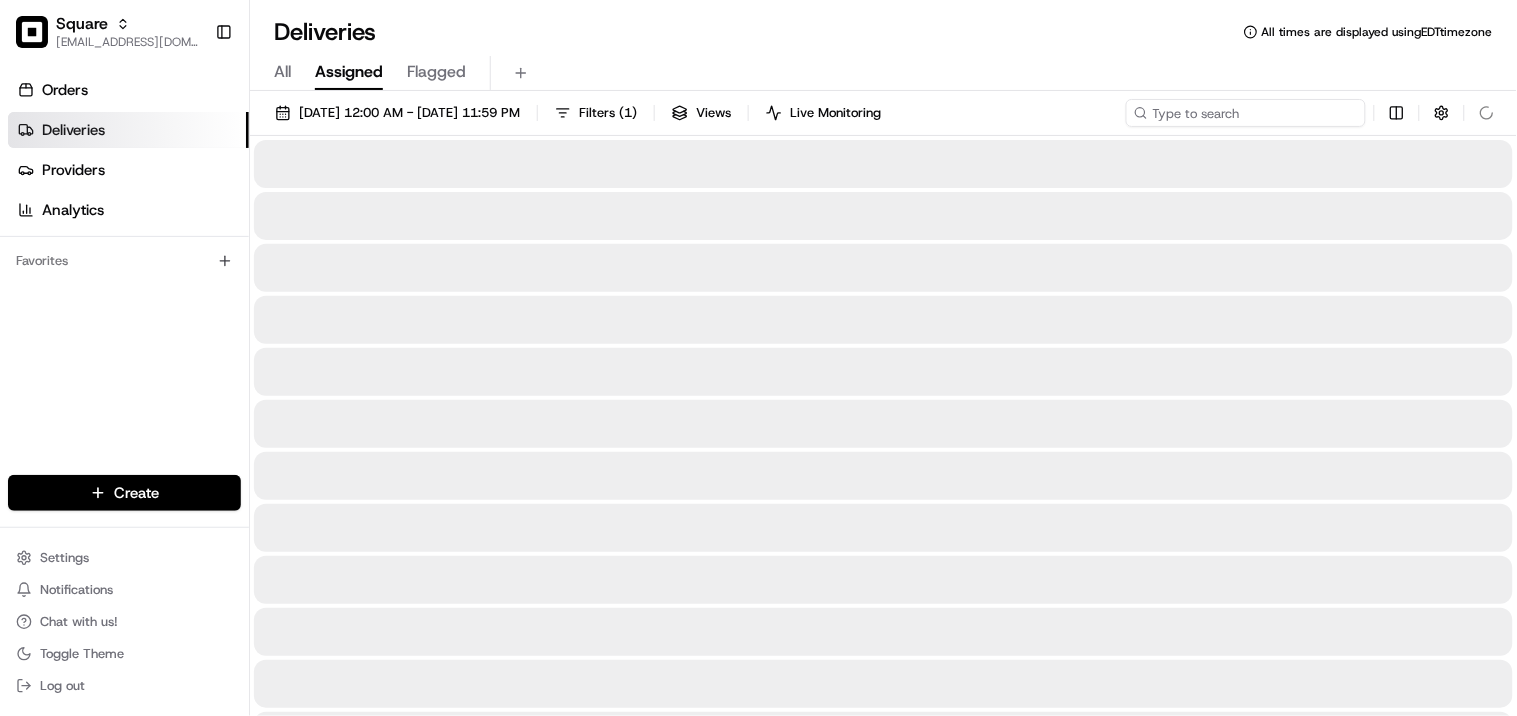 click at bounding box center [1246, 113] 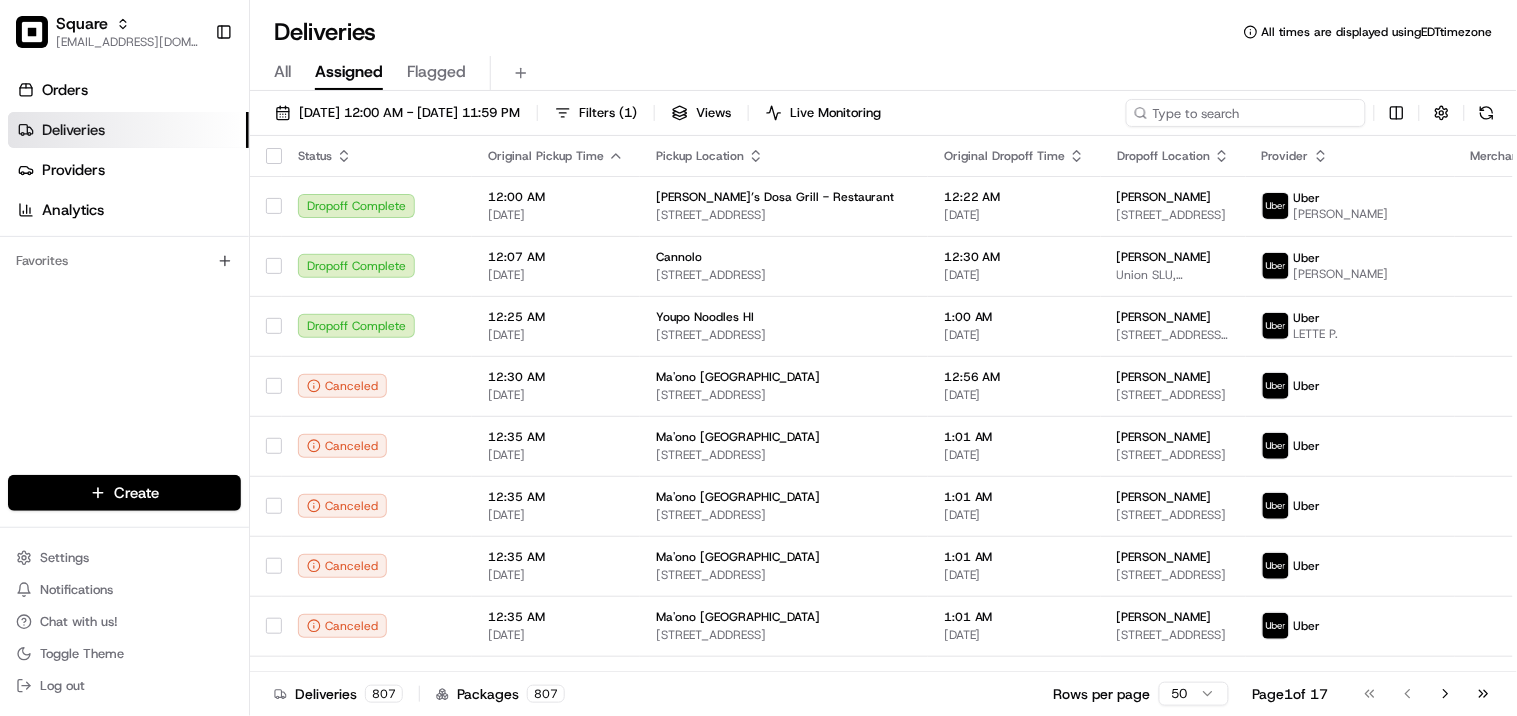 click at bounding box center (1246, 113) 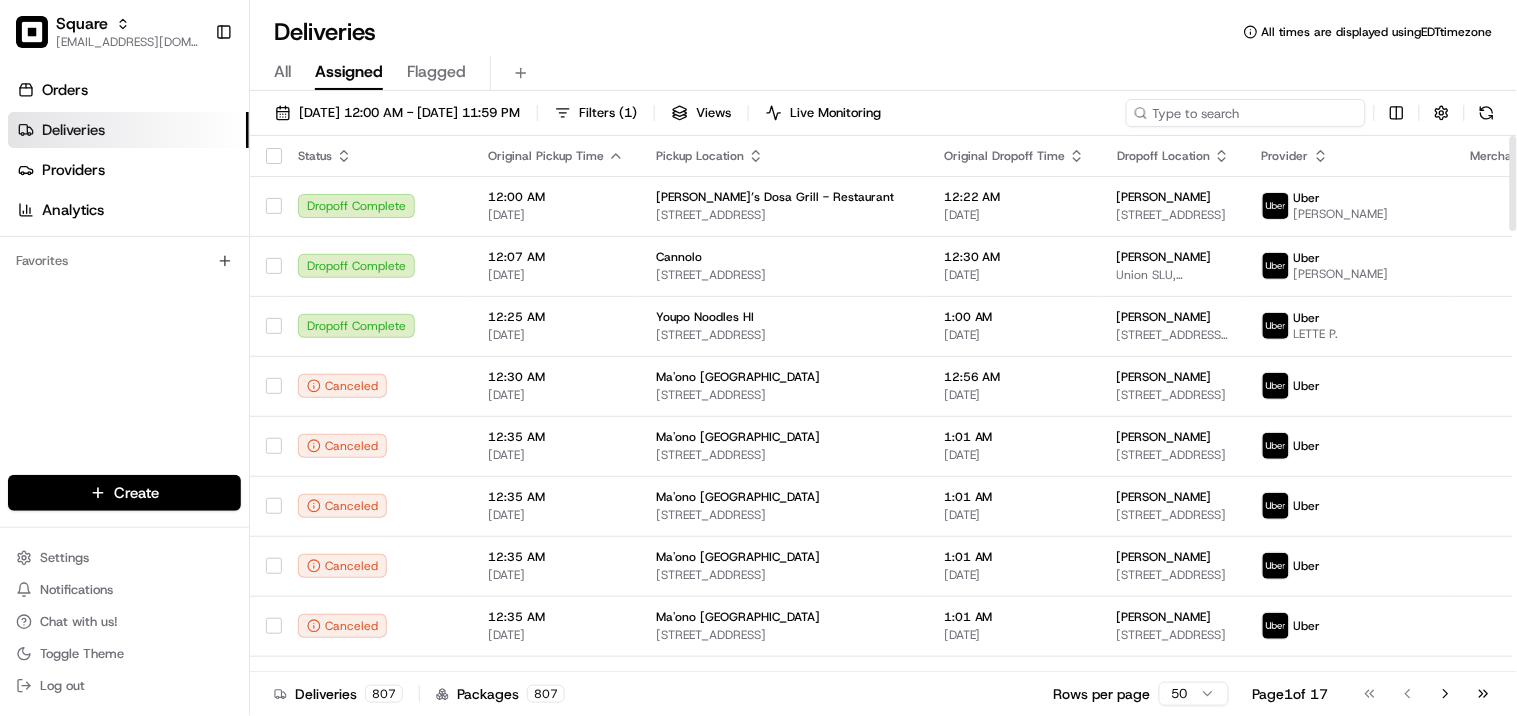 click at bounding box center (1246, 113) 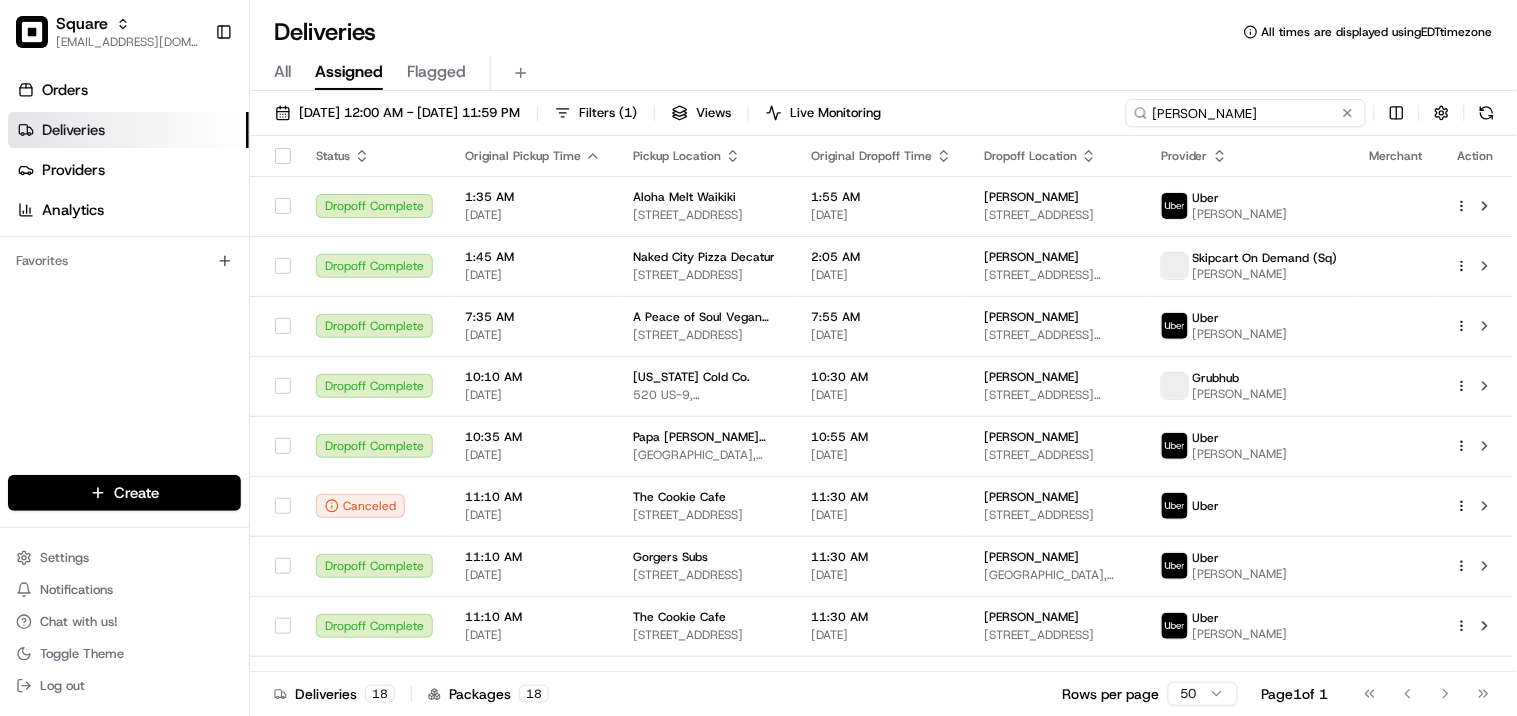 click on "07/10/2025 12:00 AM - 07/10/2025 11:59 PM Filters ( 1 ) Views Live Monitoring Daniel" at bounding box center (883, 117) 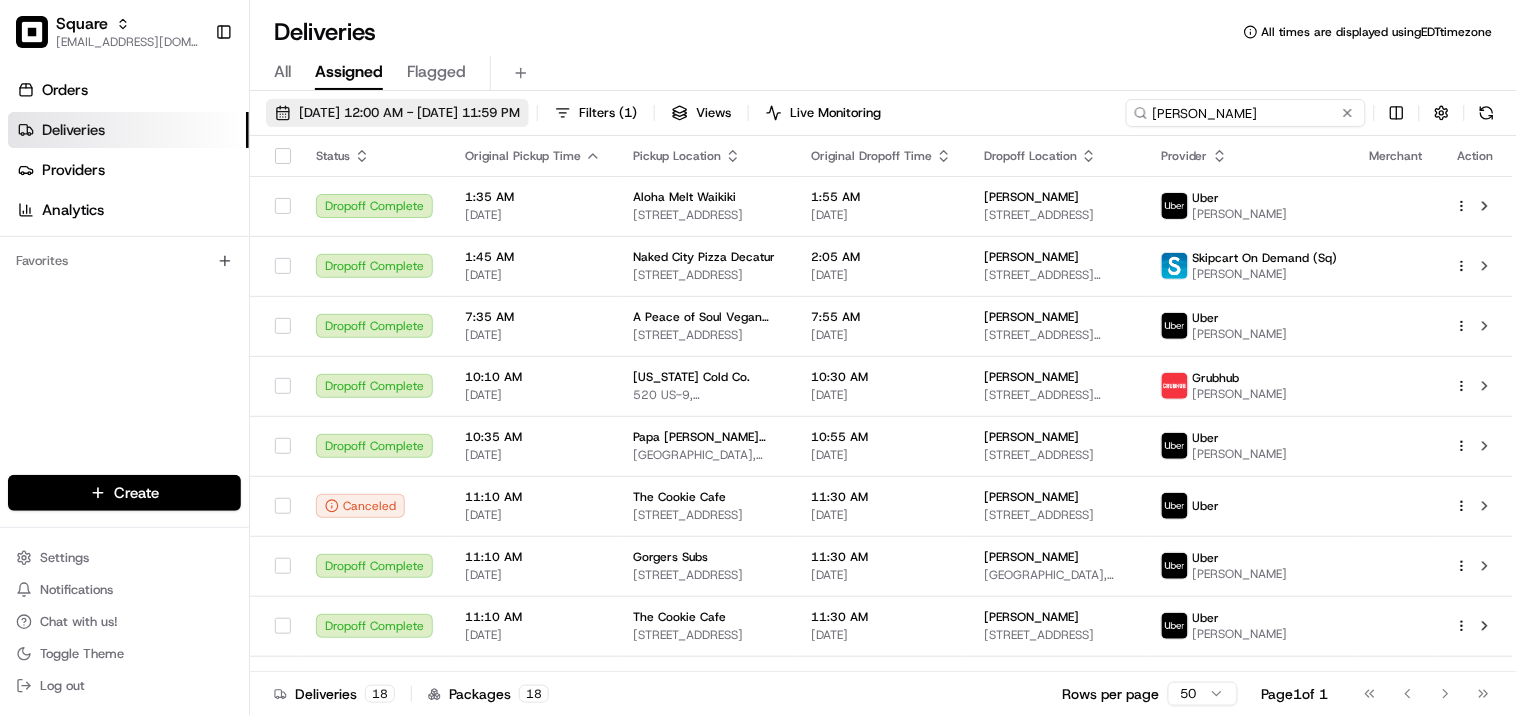 type on "Daniel" 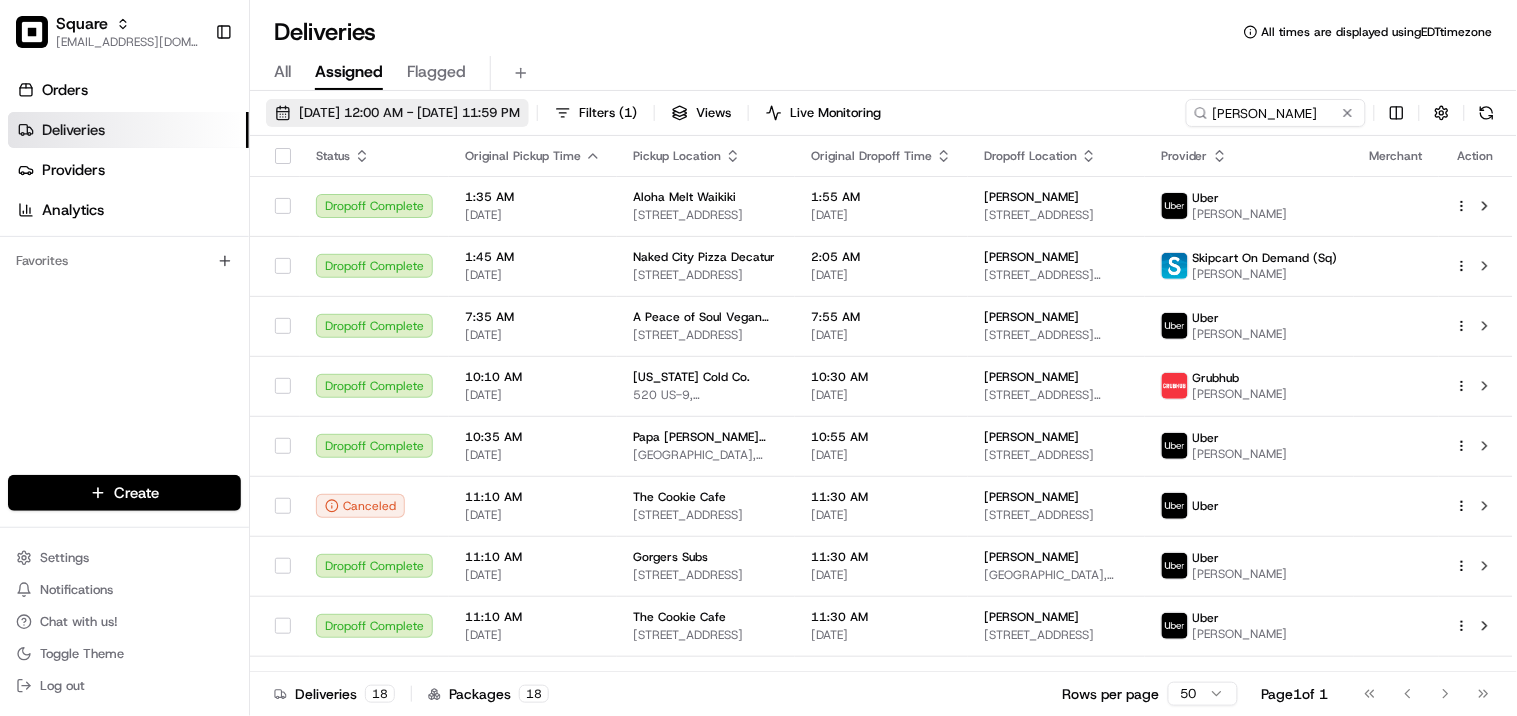 click on "07/10/2025 12:00 AM - 07/10/2025 11:59 PM" at bounding box center (409, 113) 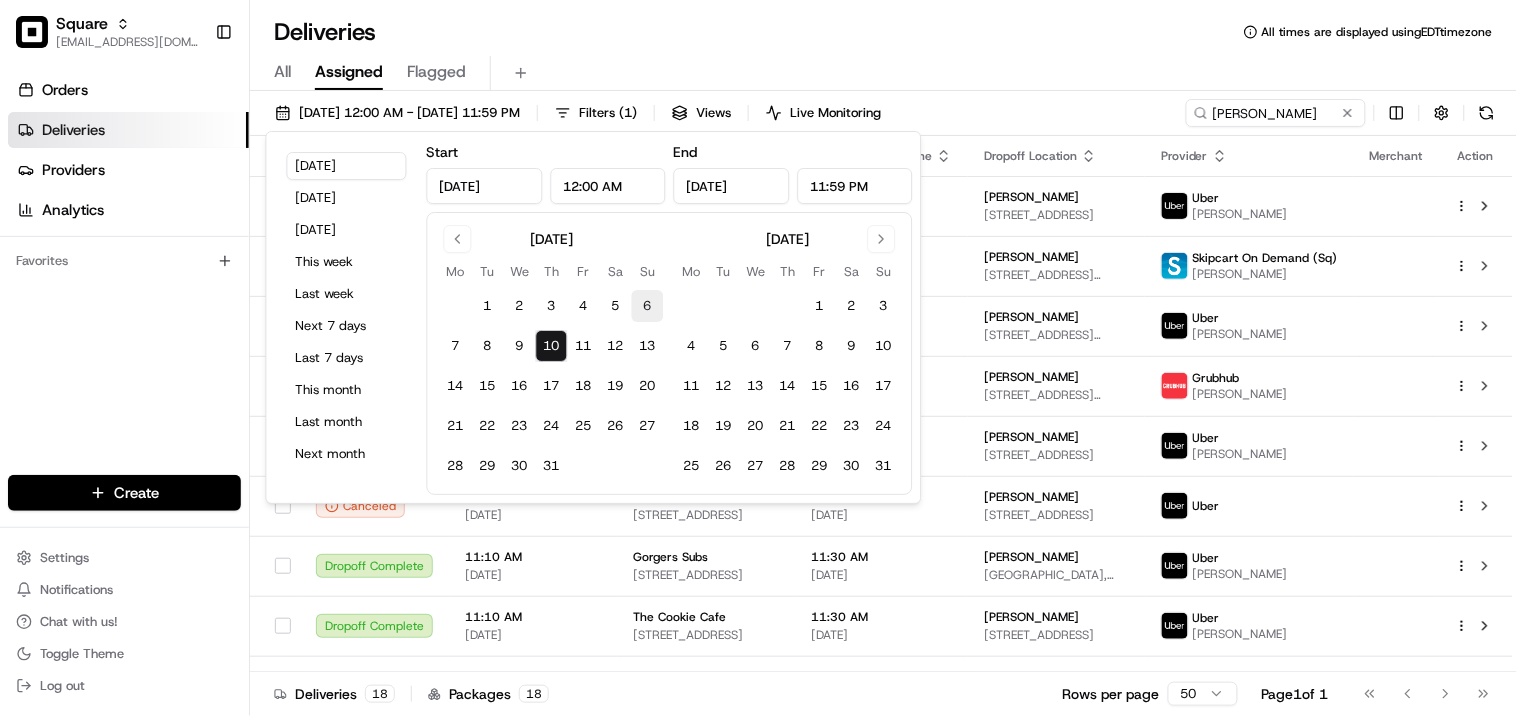 click on "6" at bounding box center [648, 306] 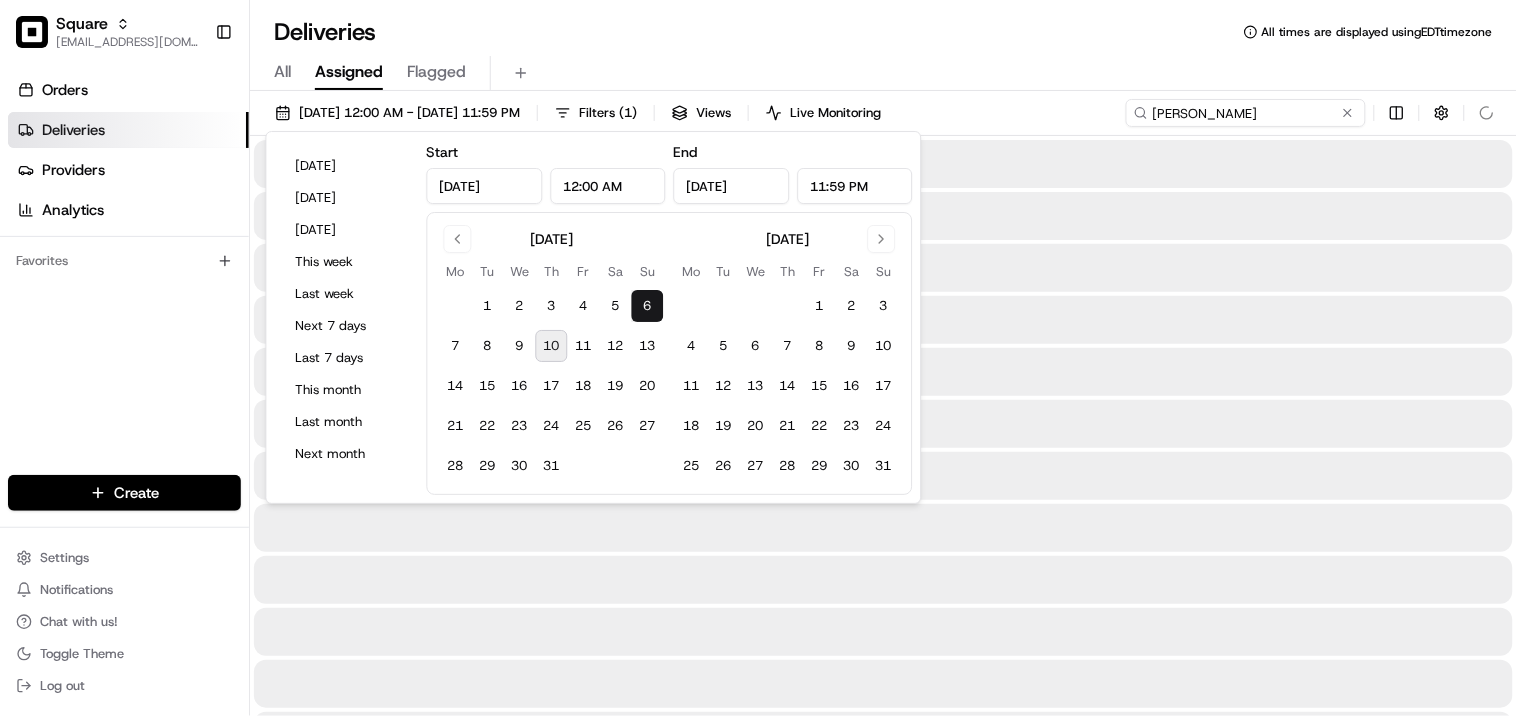 click on "Daniel" at bounding box center (1246, 113) 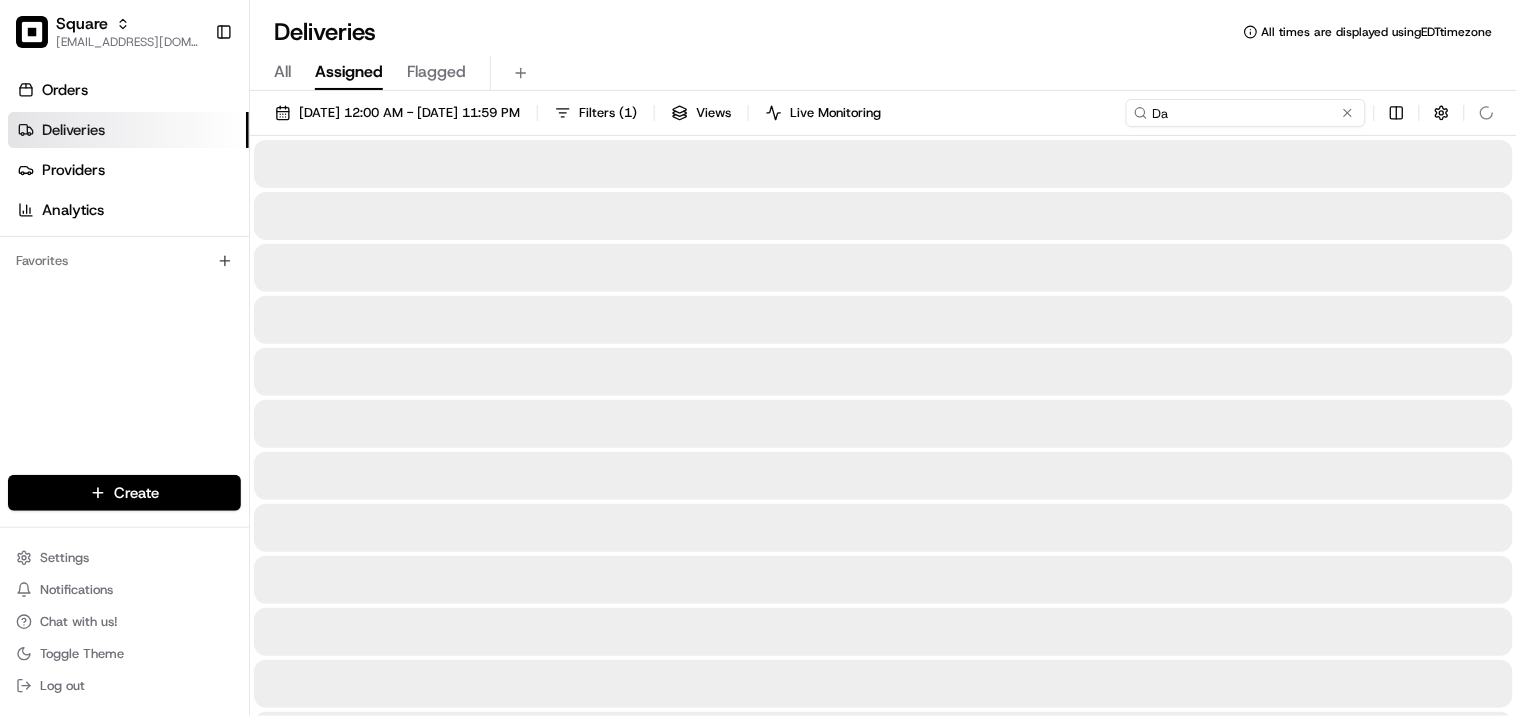 type on "D" 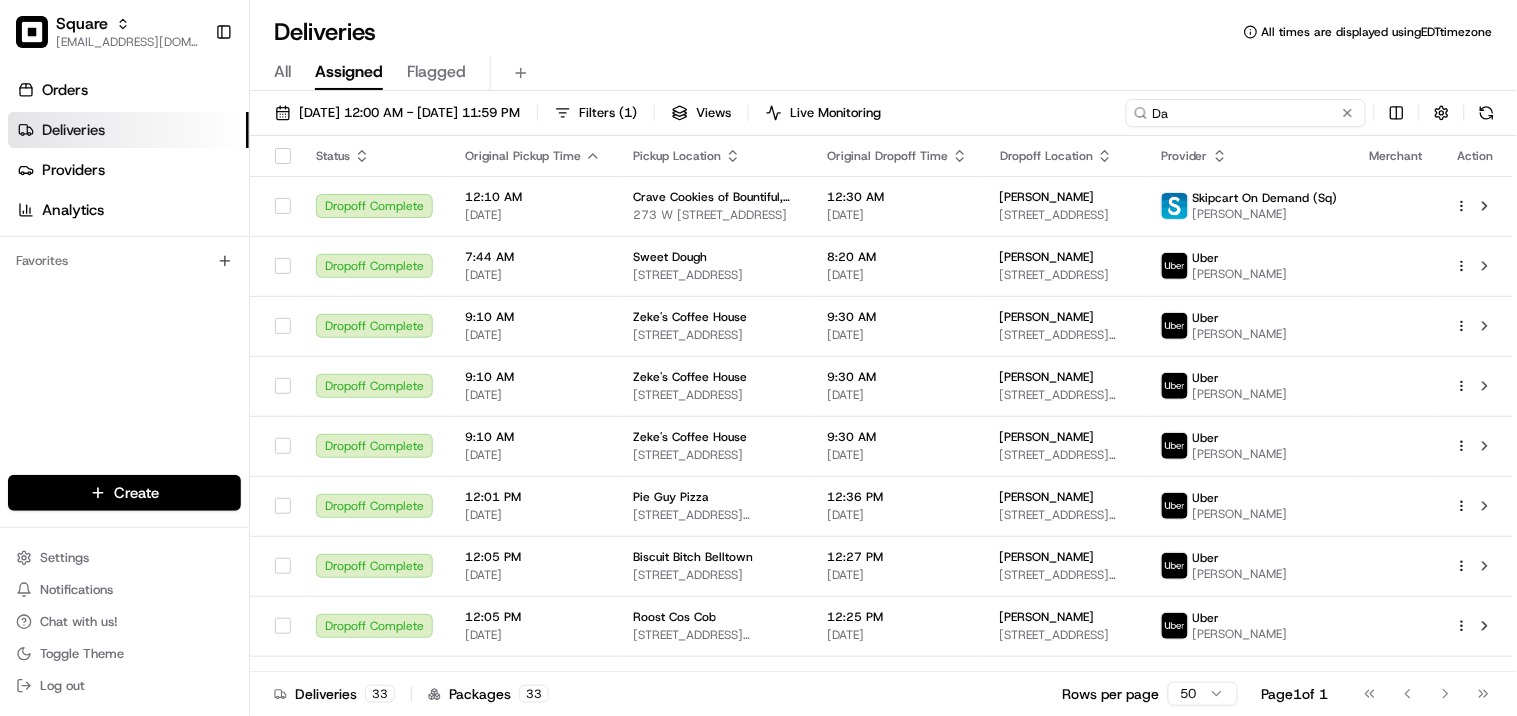 type on "D" 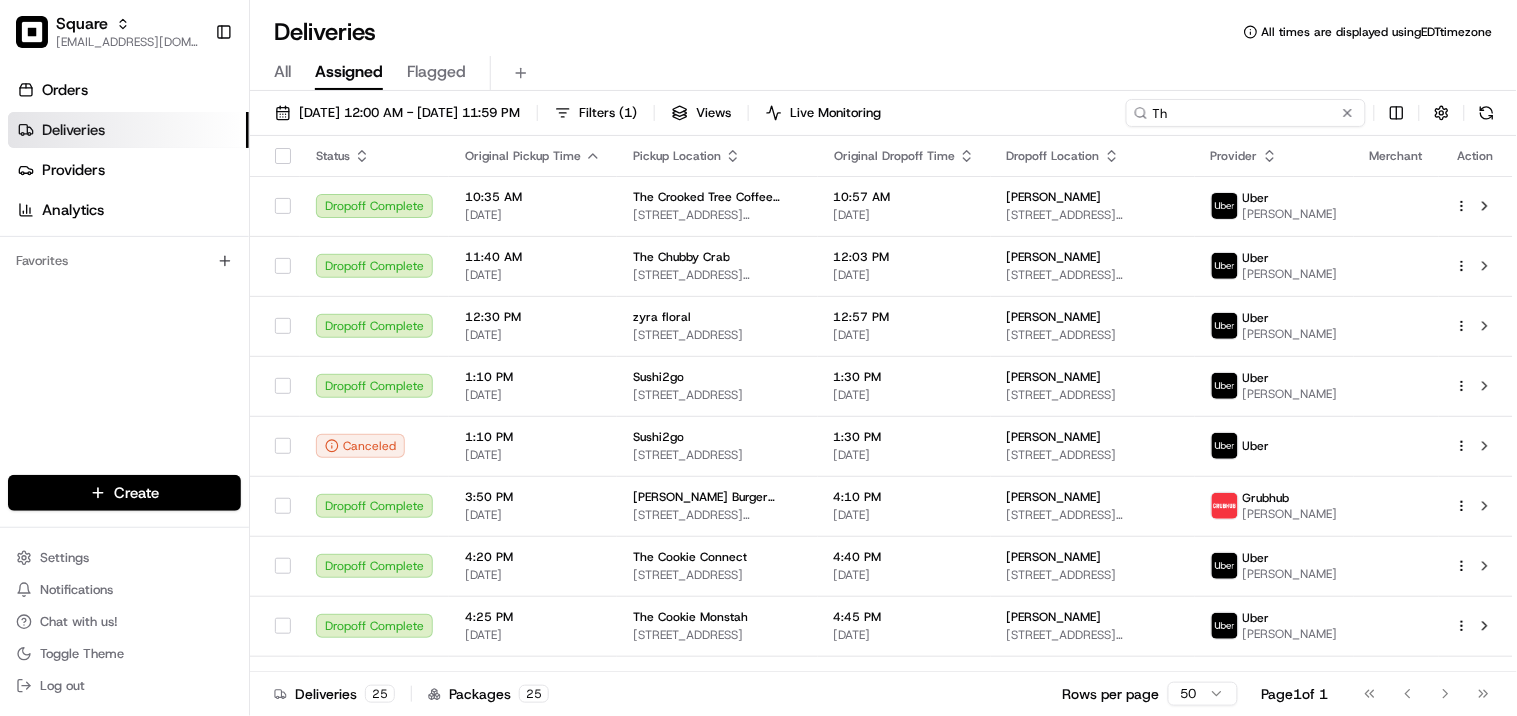 type on "T" 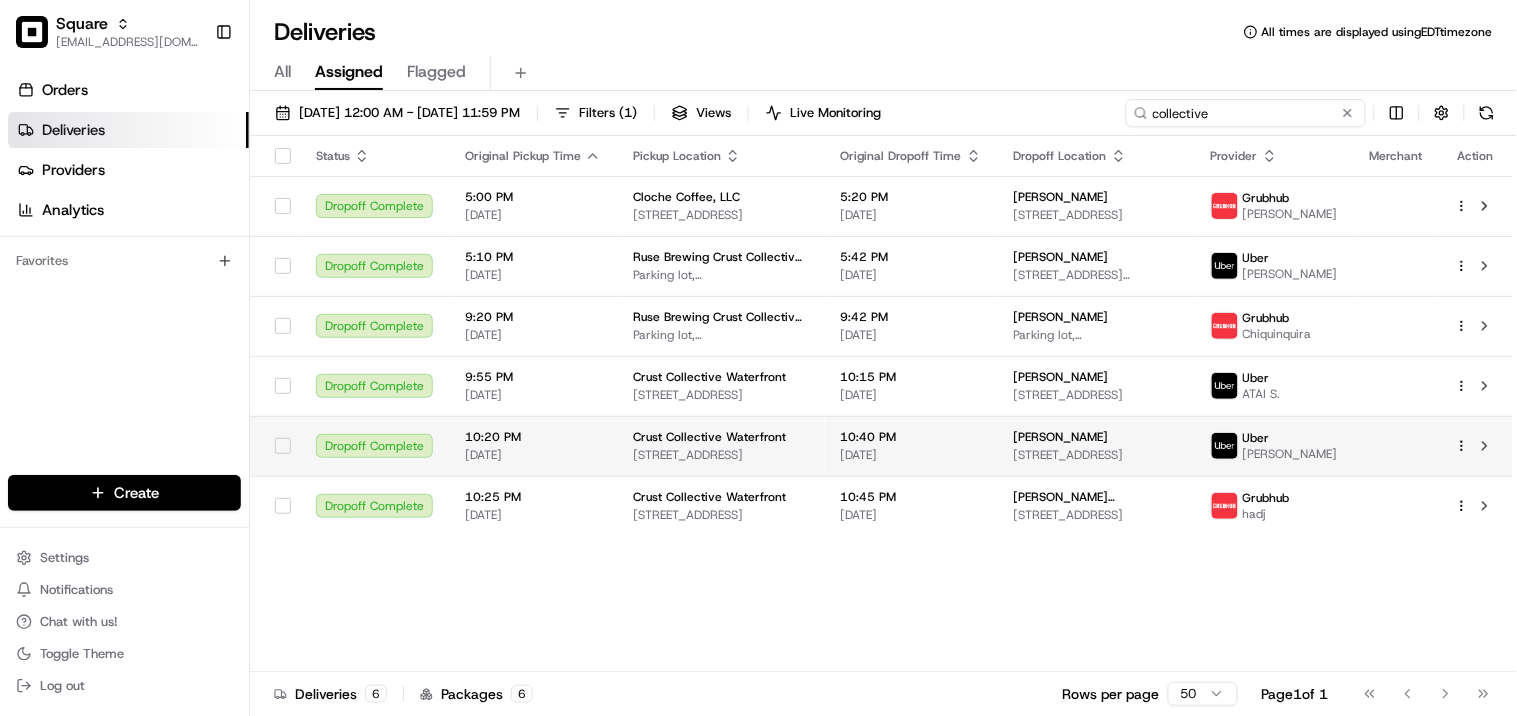 type on "collective" 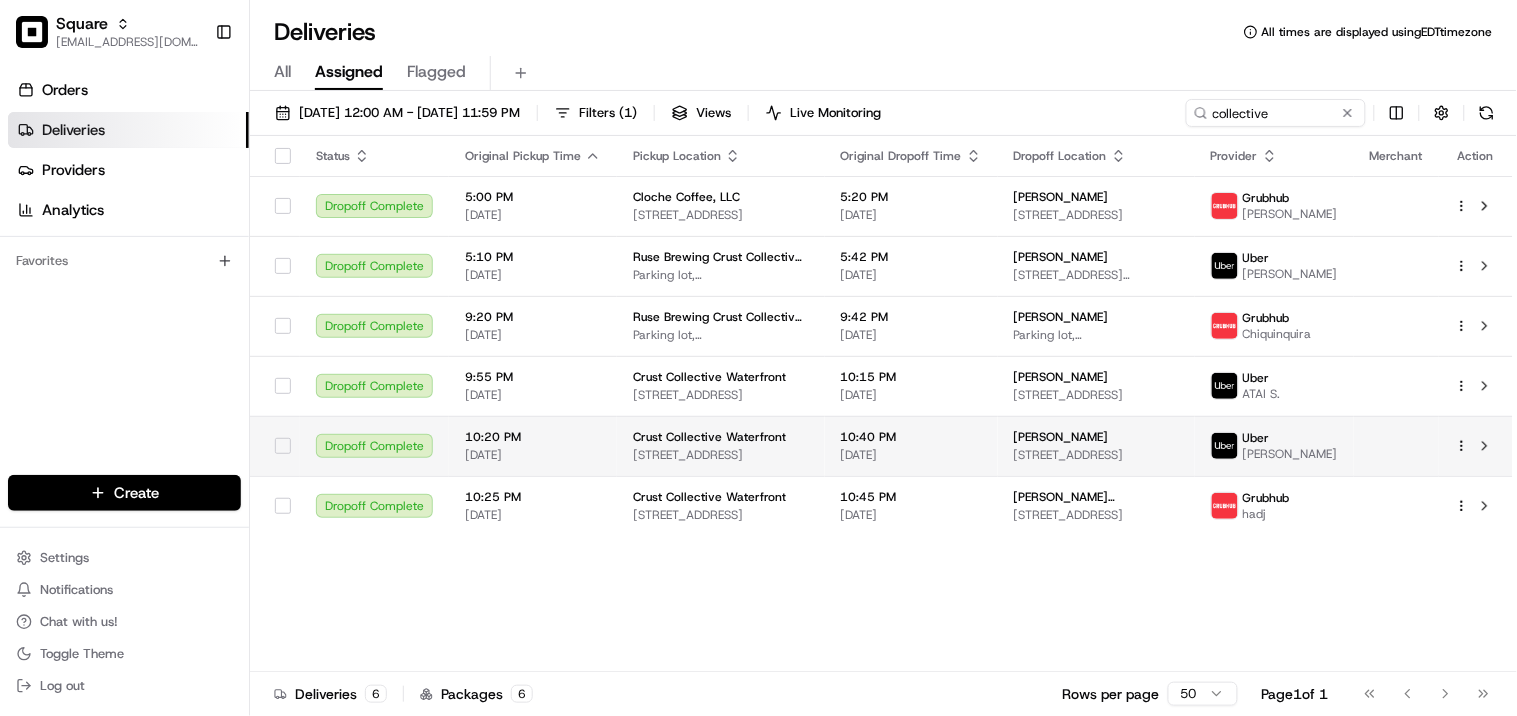 click on "909 N Hayden Island Dr, Portland, OR 97217, USA" at bounding box center [1096, 455] 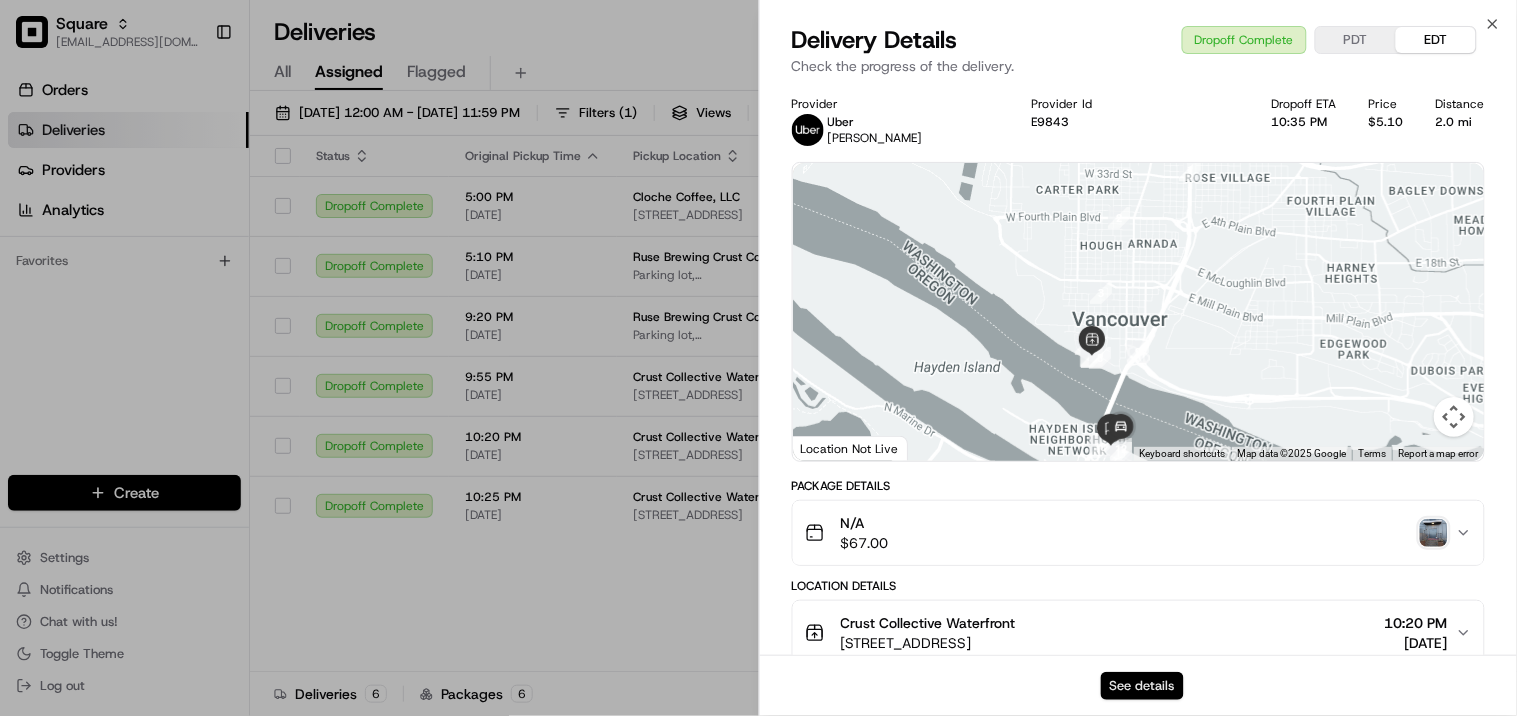 click on "See details" at bounding box center (1142, 686) 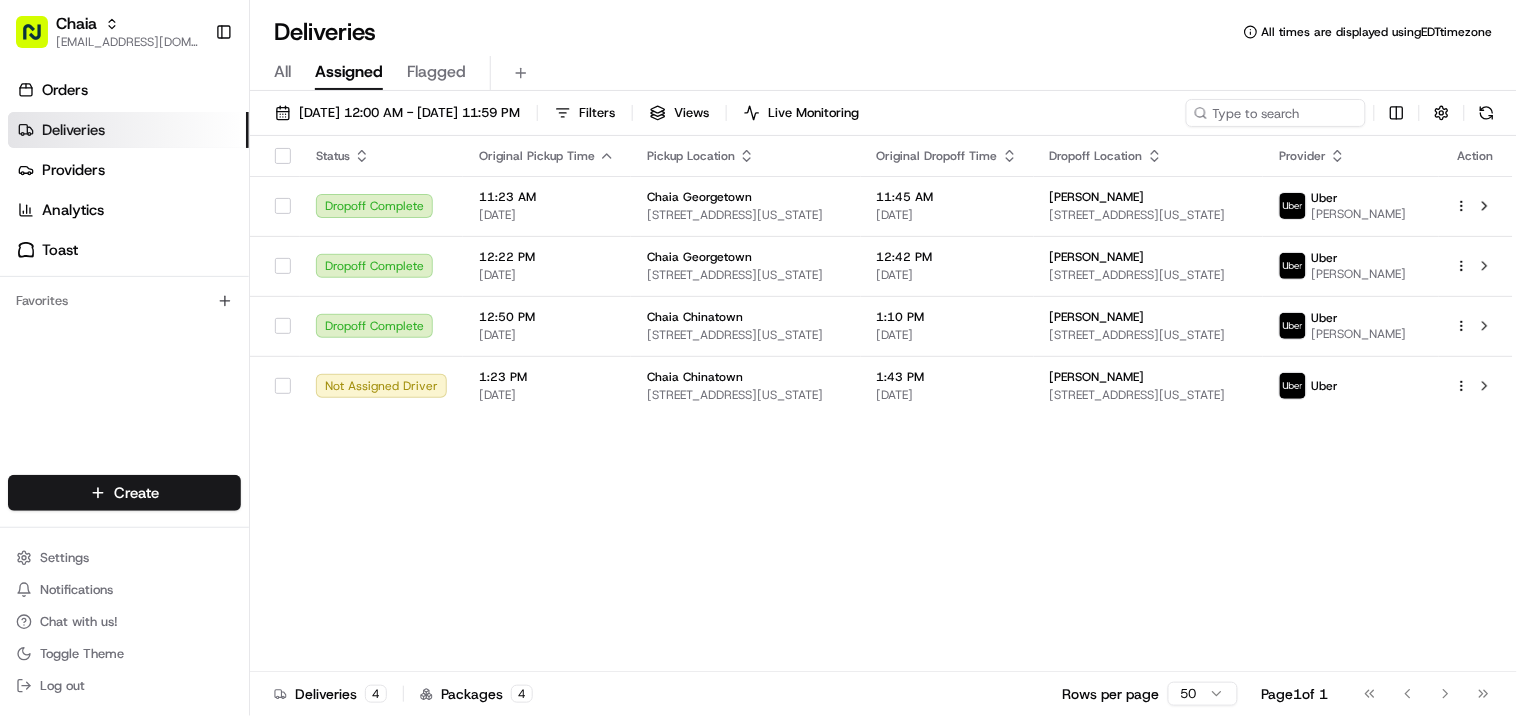 scroll, scrollTop: 0, scrollLeft: 0, axis: both 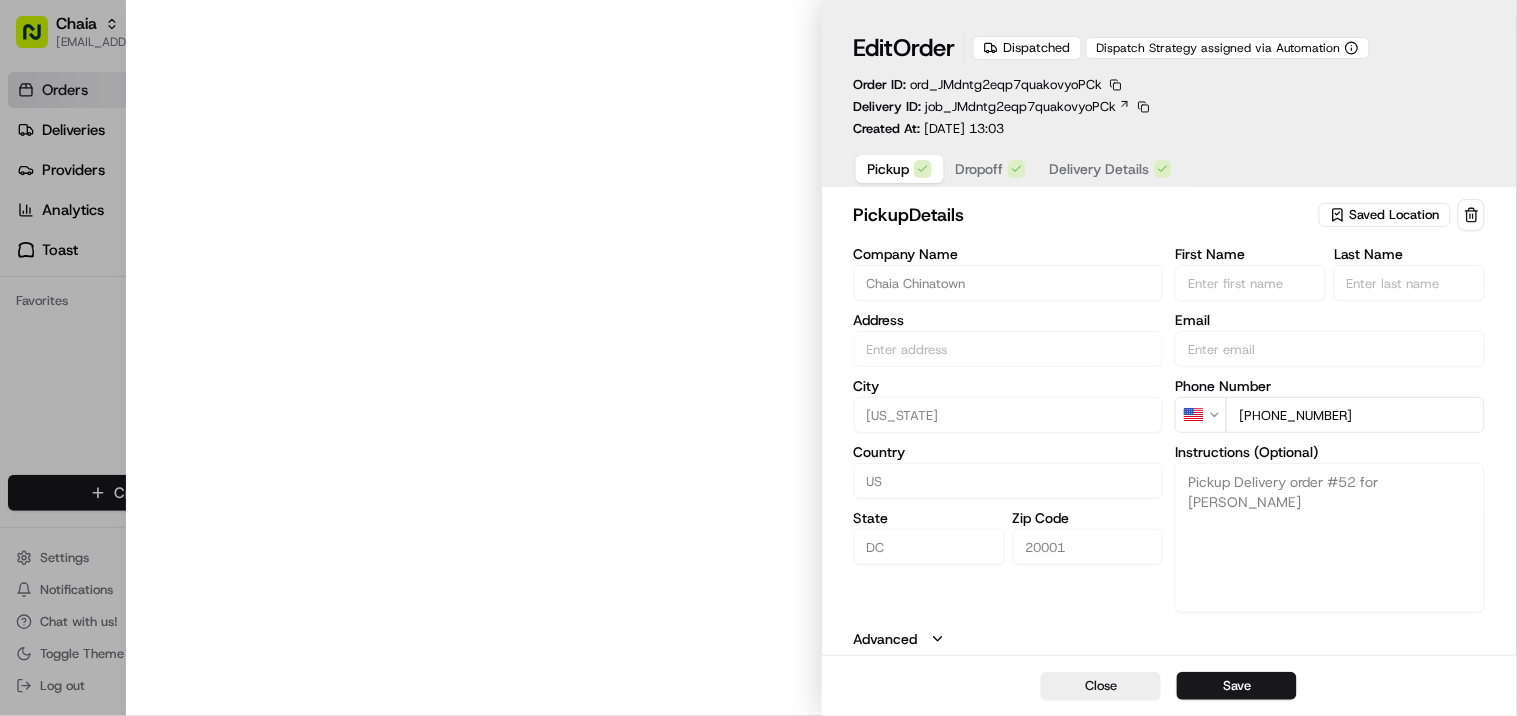 type on "[STREET_ADDRESS][US_STATE]" 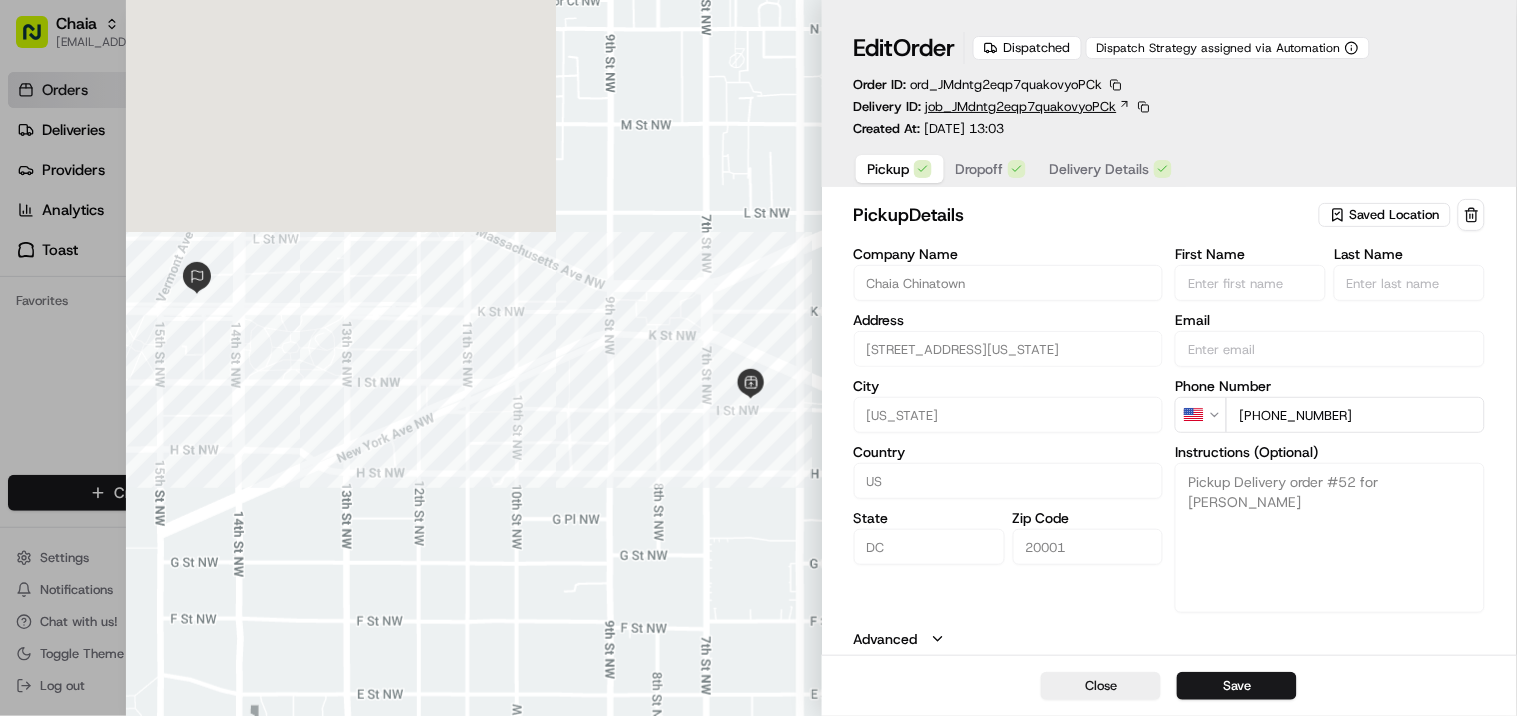 click on "job_JMdntg2eqp7quakovyoPCk" at bounding box center [1021, 107] 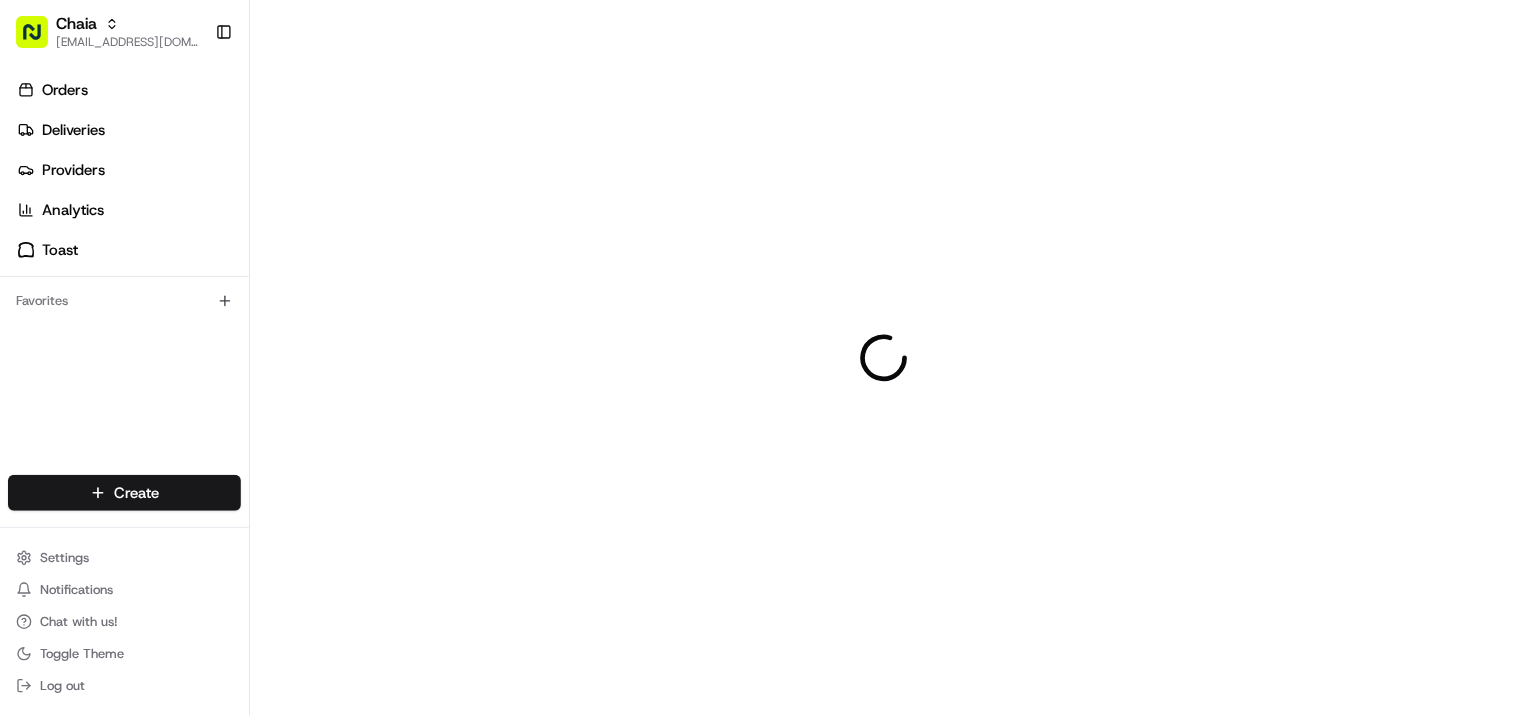 scroll, scrollTop: 0, scrollLeft: 0, axis: both 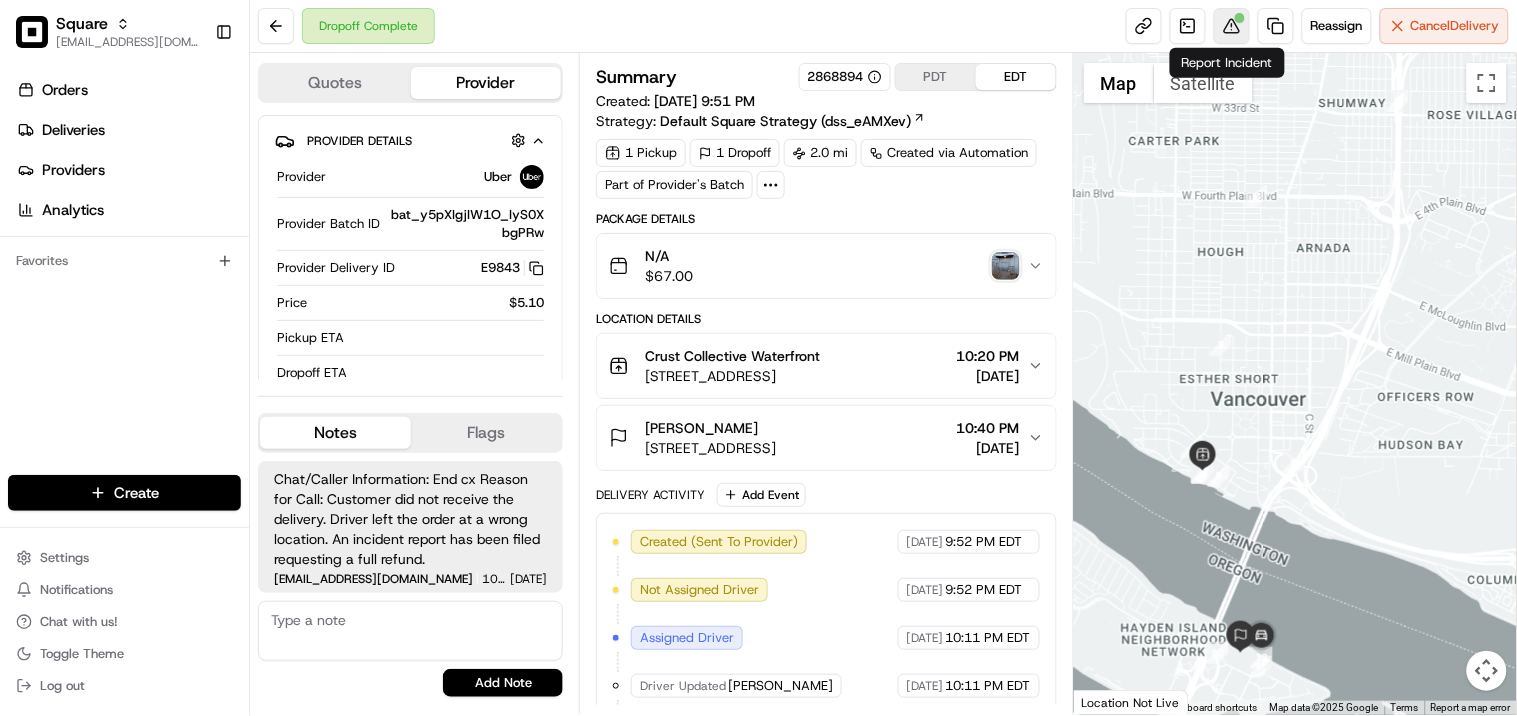 click at bounding box center [1232, 26] 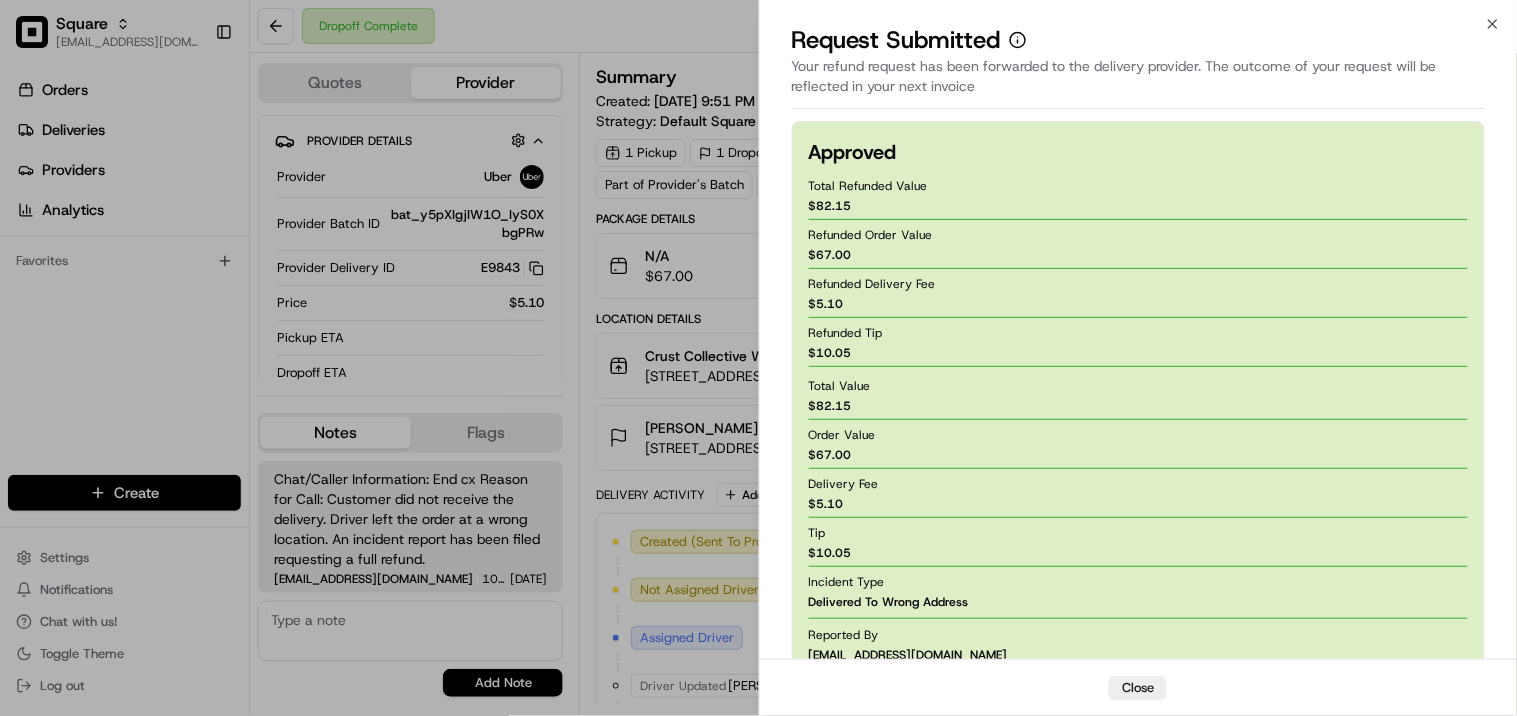 scroll, scrollTop: 0, scrollLeft: 0, axis: both 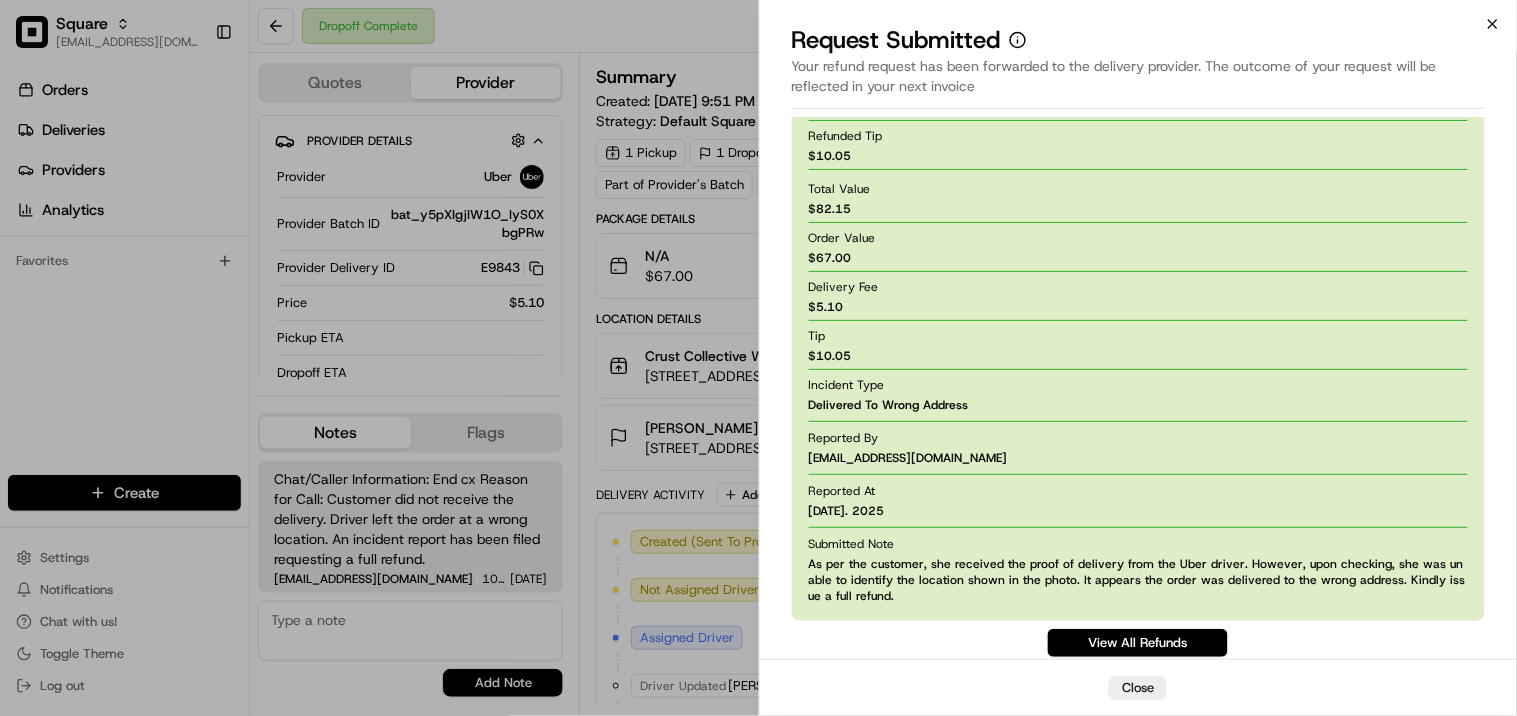 click 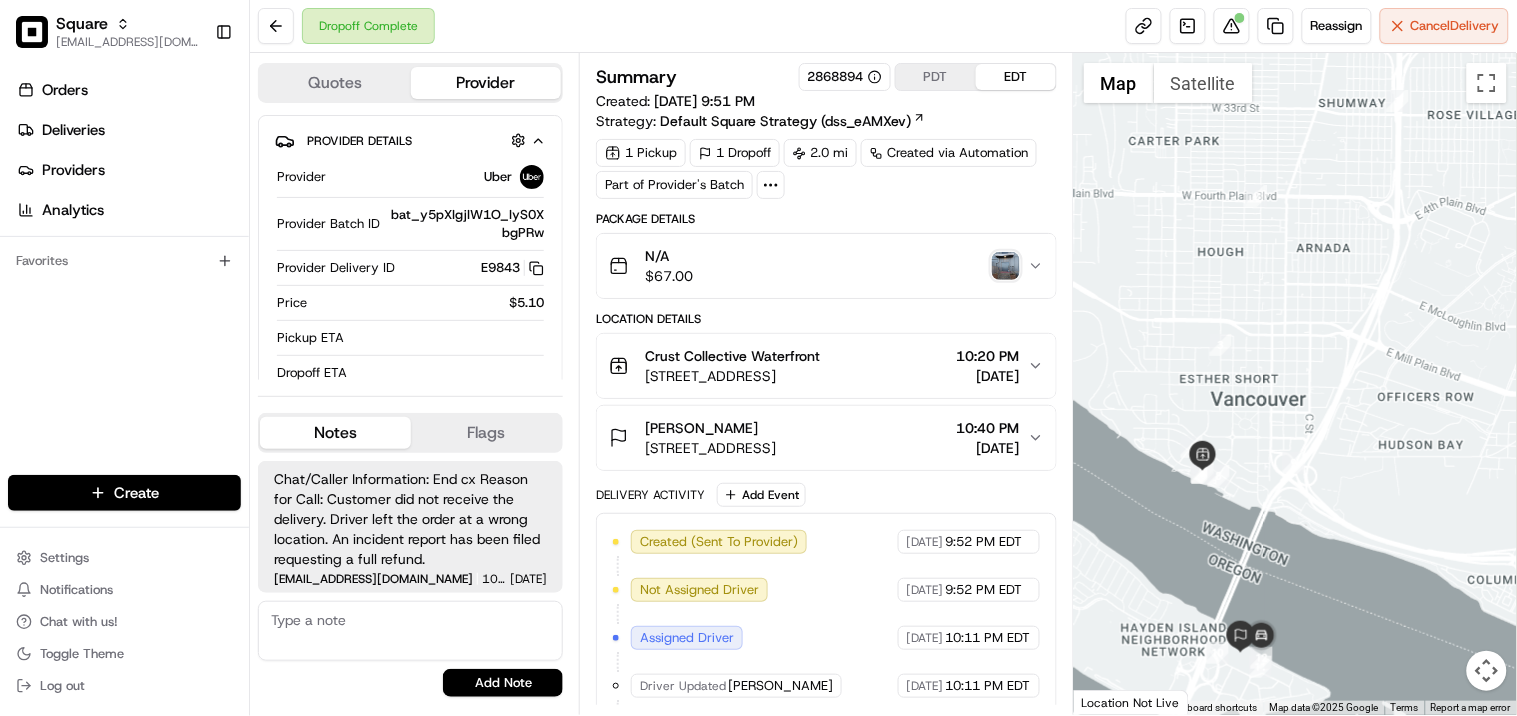 drag, startPoint x: 544, startPoint y: 638, endPoint x: 537, endPoint y: 652, distance: 15.652476 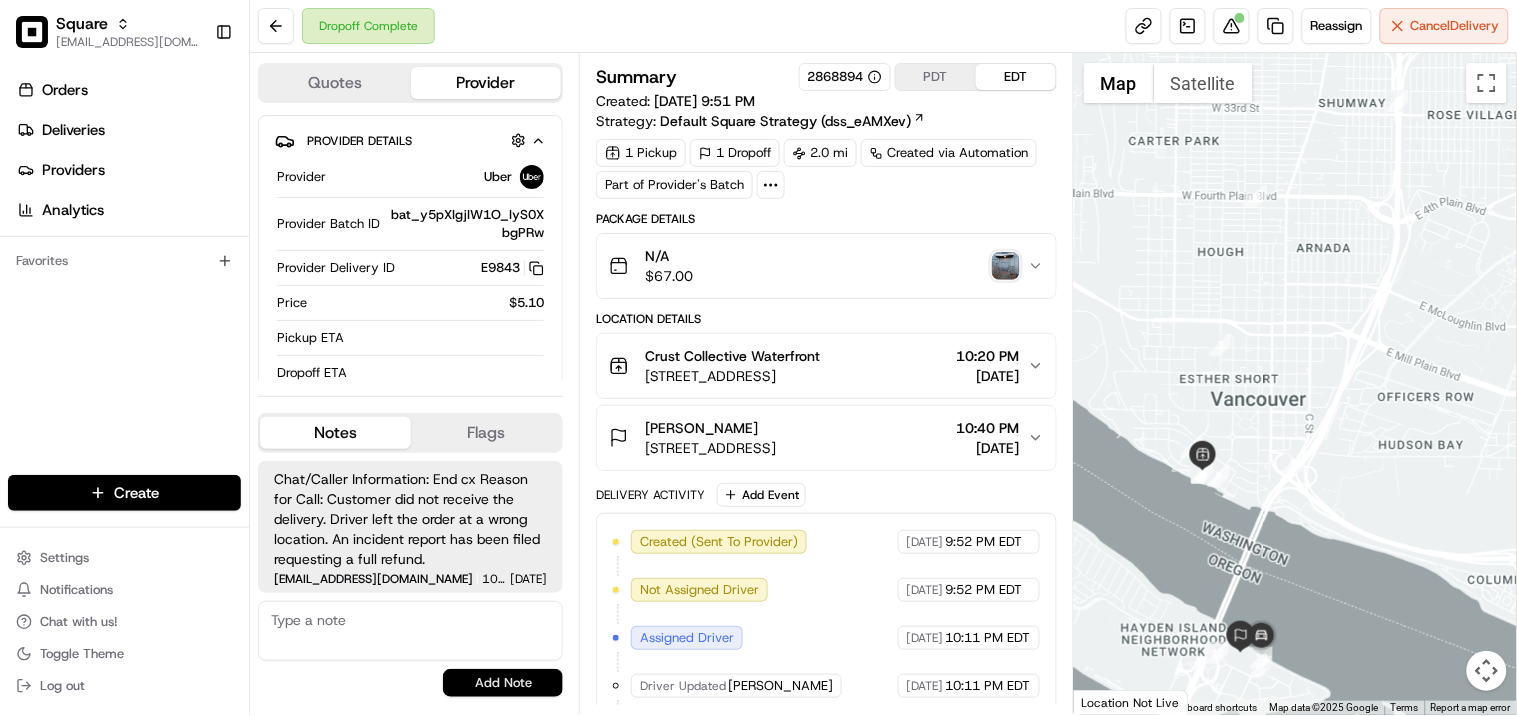 paste on "**Caller Information: Merchant
**Reason for calling: Refund
**Resolution: informed that the refund has been approved and provided Square CSR." 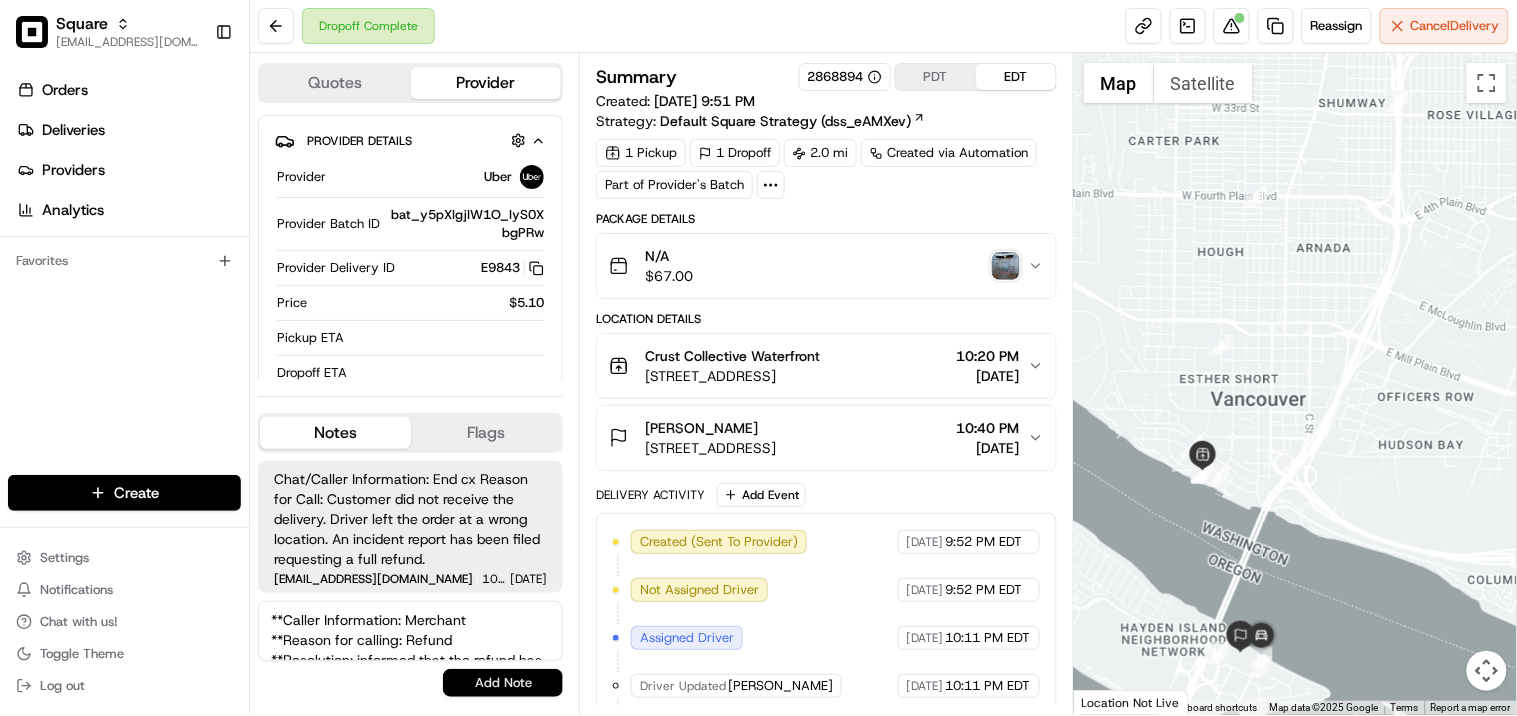 scroll, scrollTop: 68, scrollLeft: 0, axis: vertical 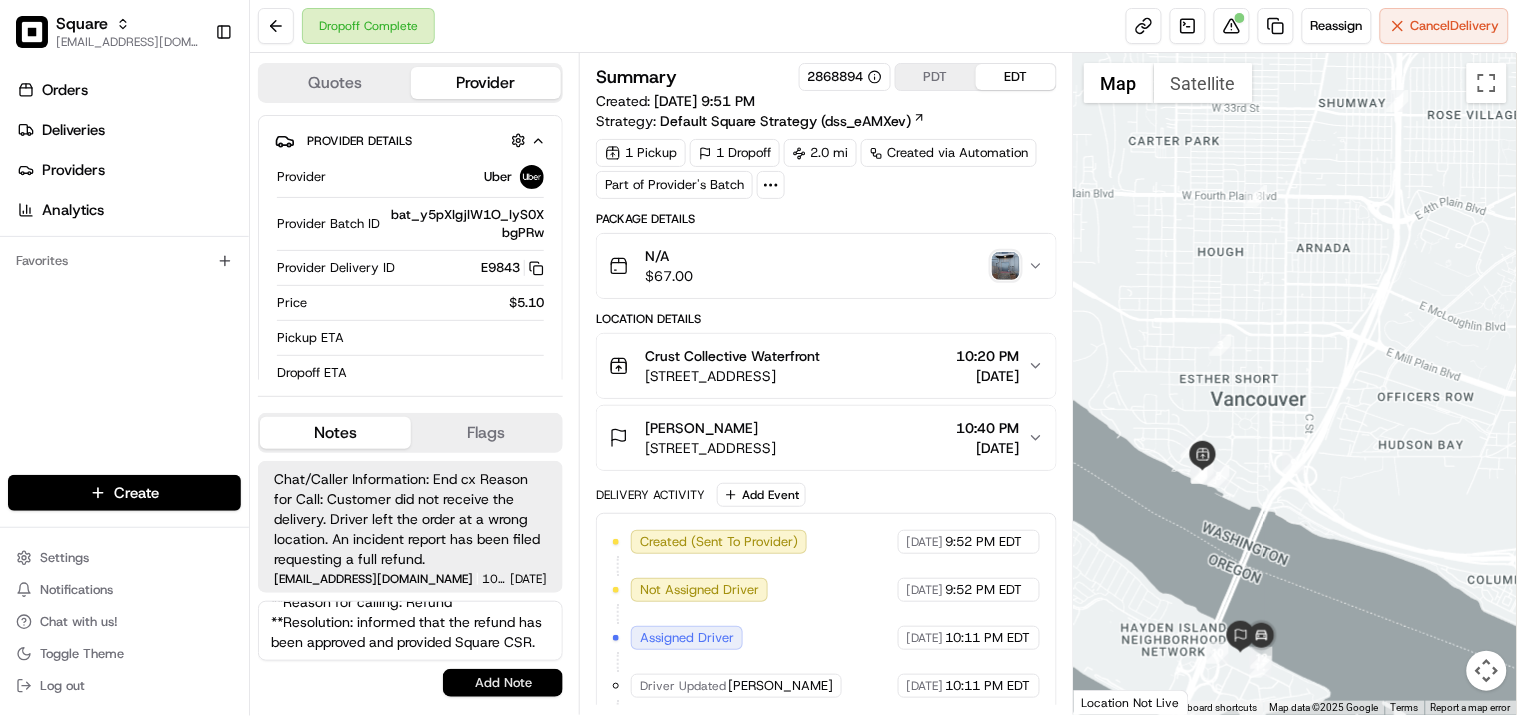 type on "**Caller Information: Merchant
**Reason for calling: Refund
**Resolution: informed that the refund has been approved and provided Square CSR." 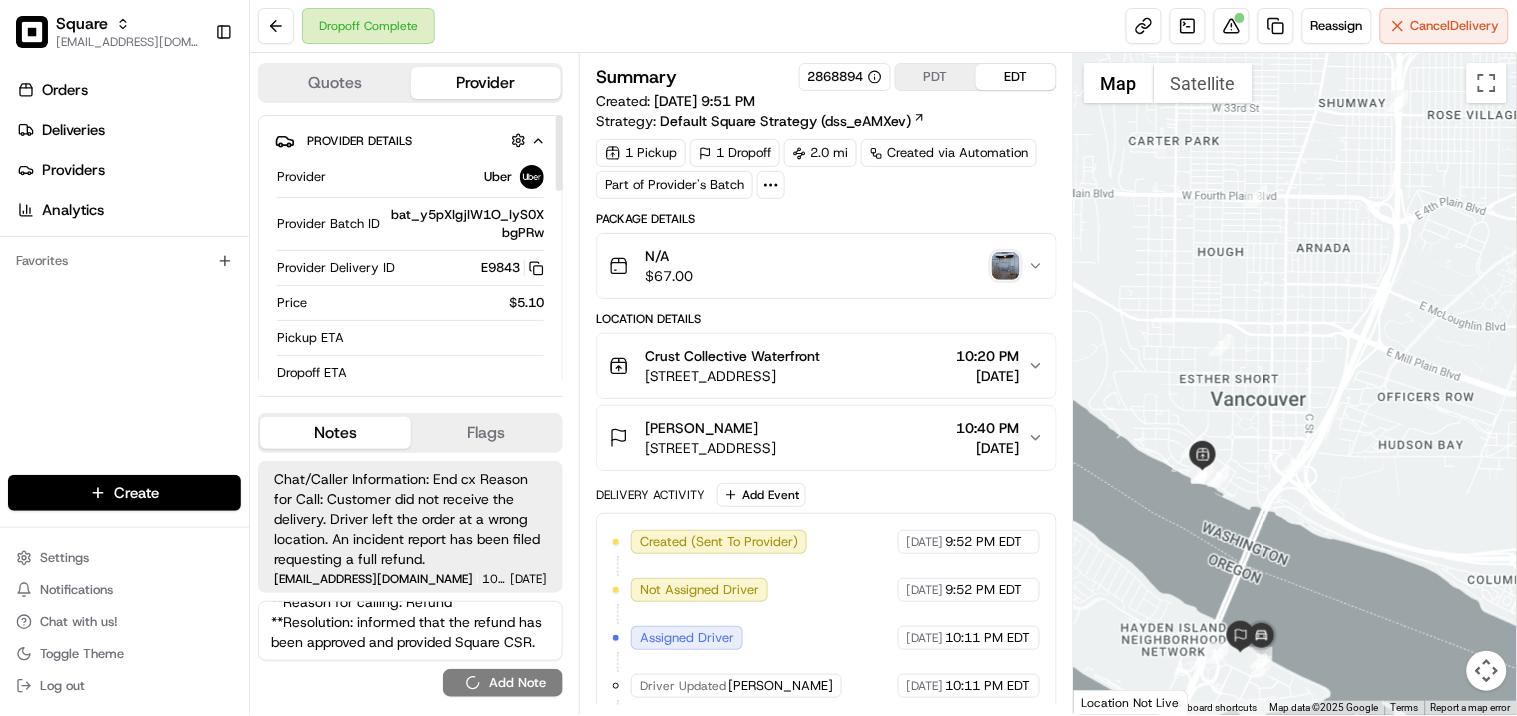 type 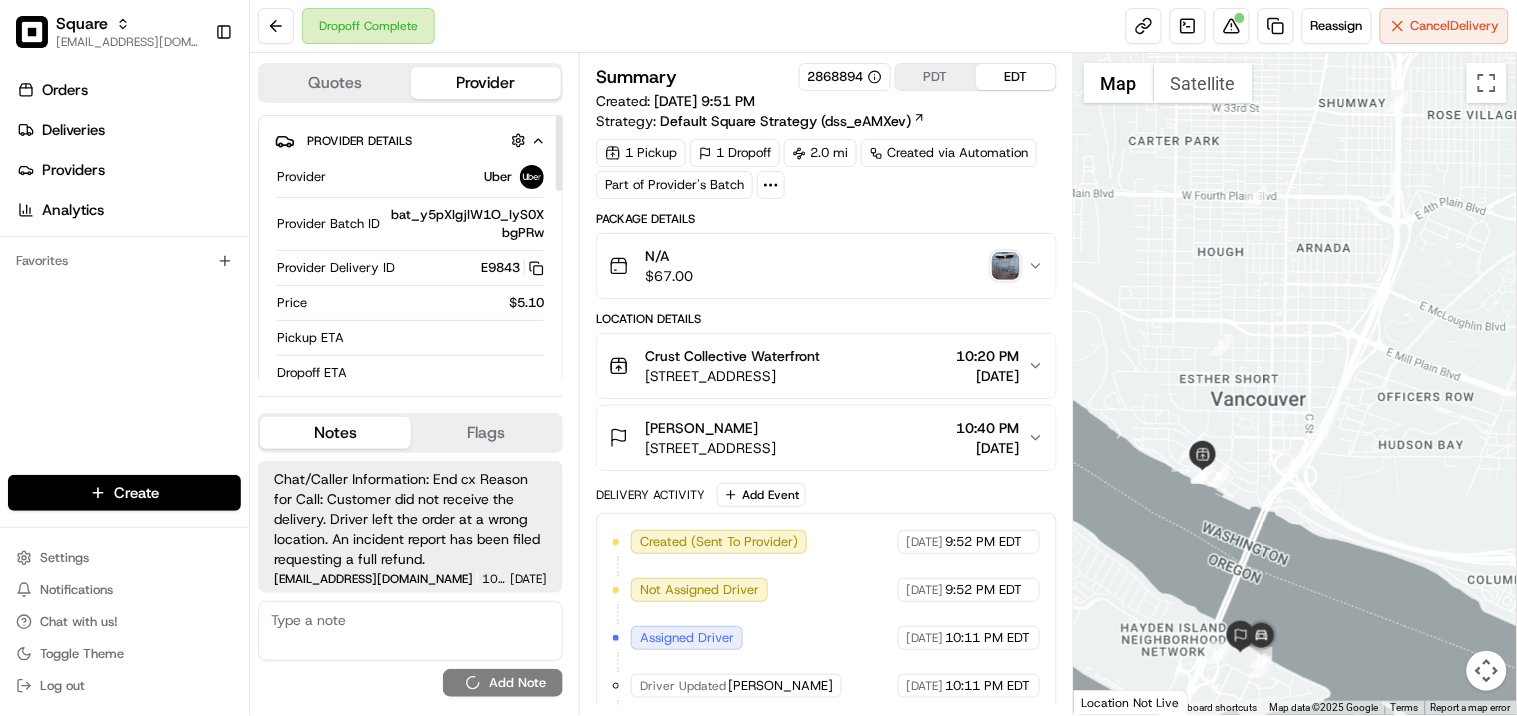 scroll, scrollTop: 0, scrollLeft: 0, axis: both 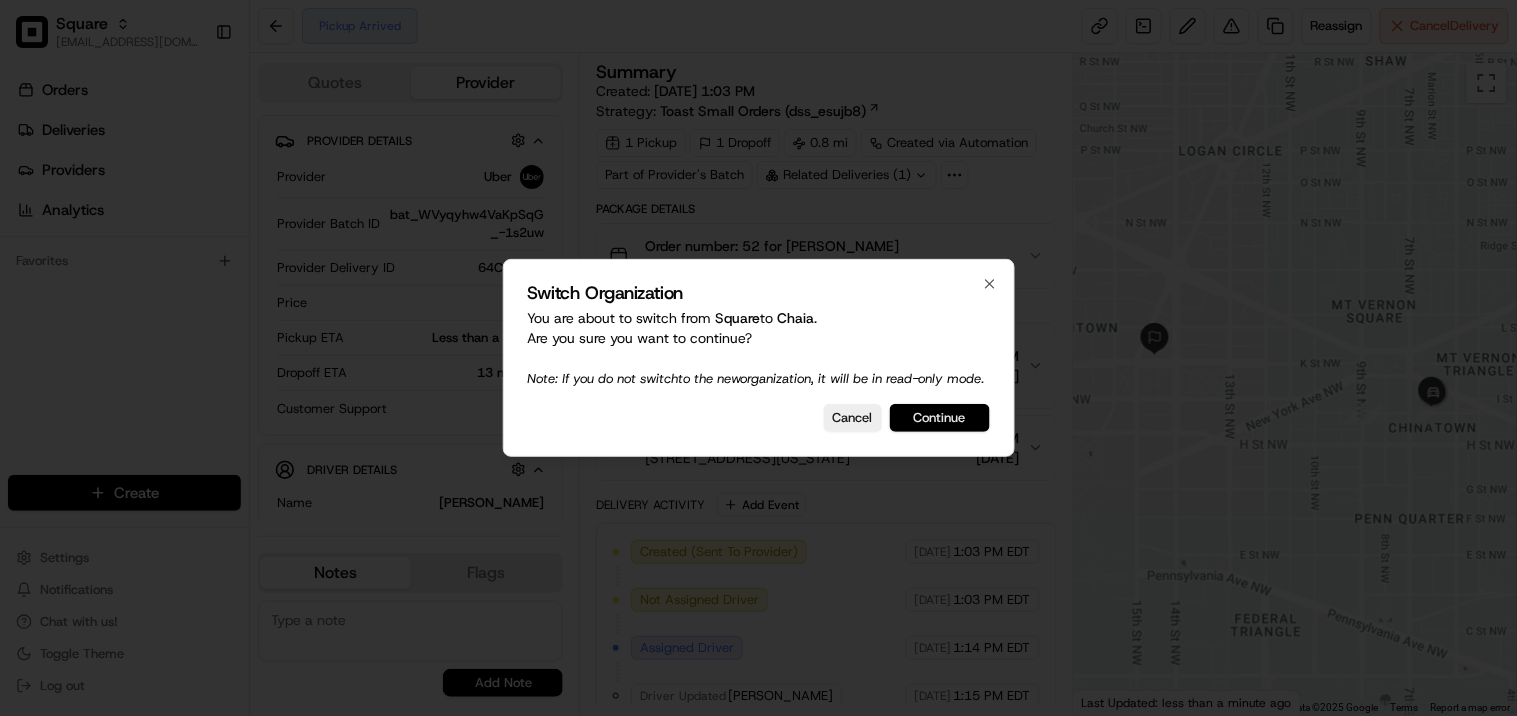 click on "Continue" at bounding box center [940, 418] 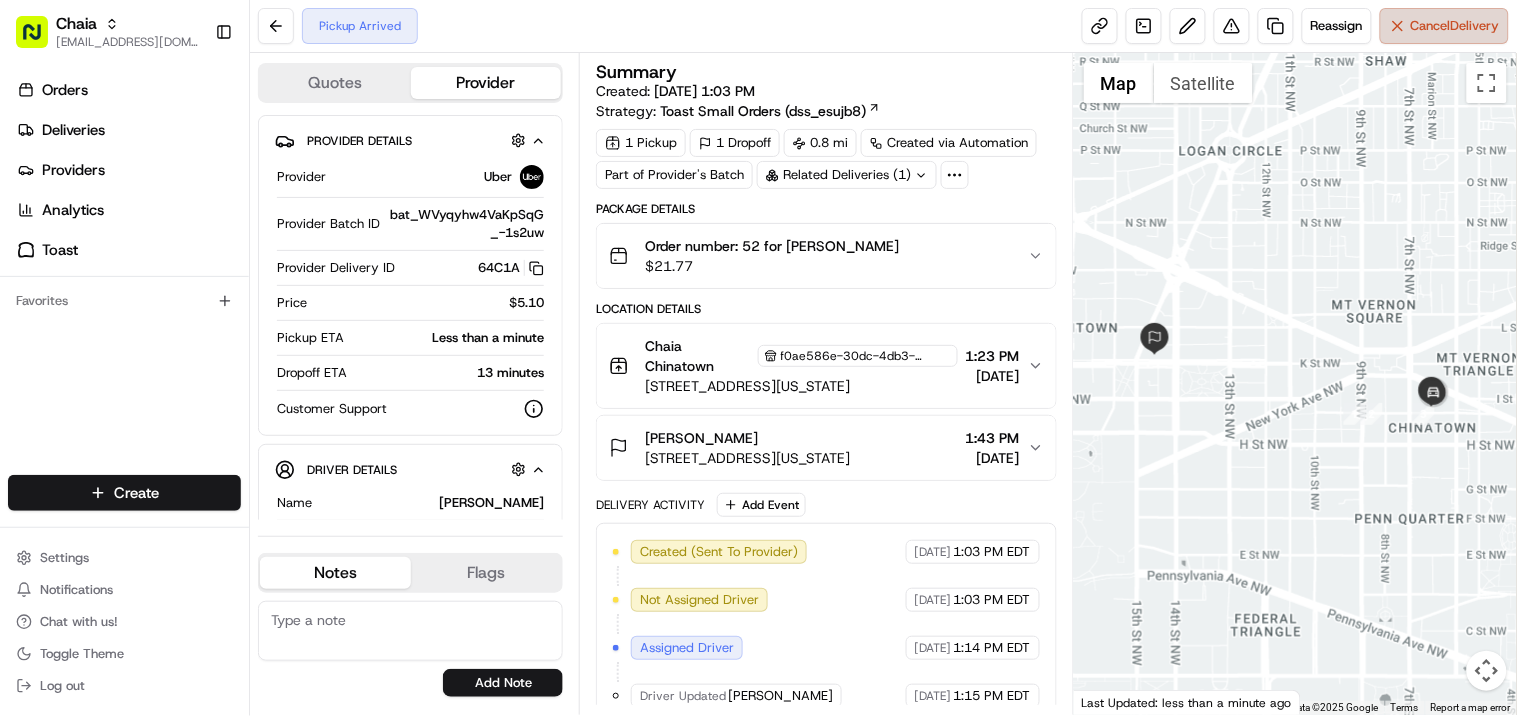click on "Cancel  Delivery" at bounding box center [1455, 26] 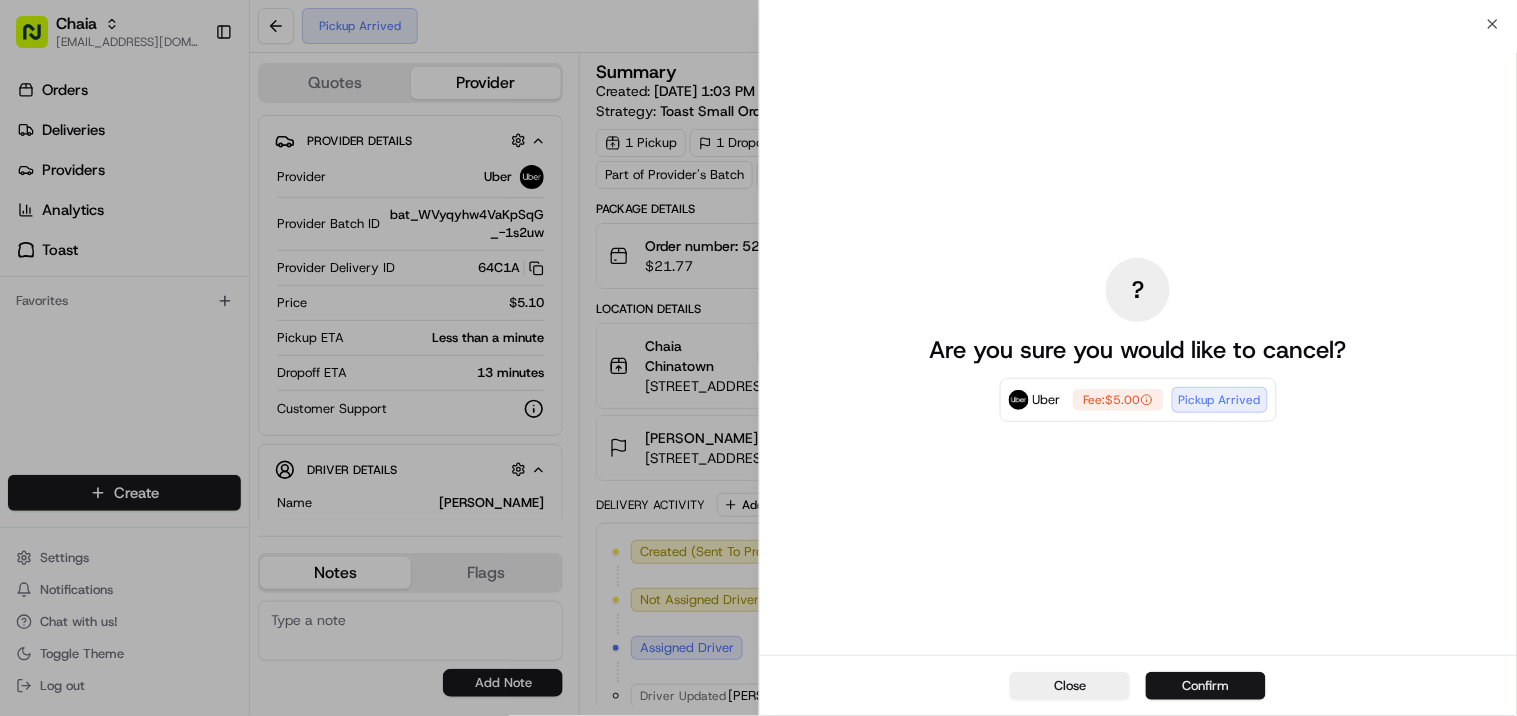 click on "Confirm" at bounding box center (1206, 686) 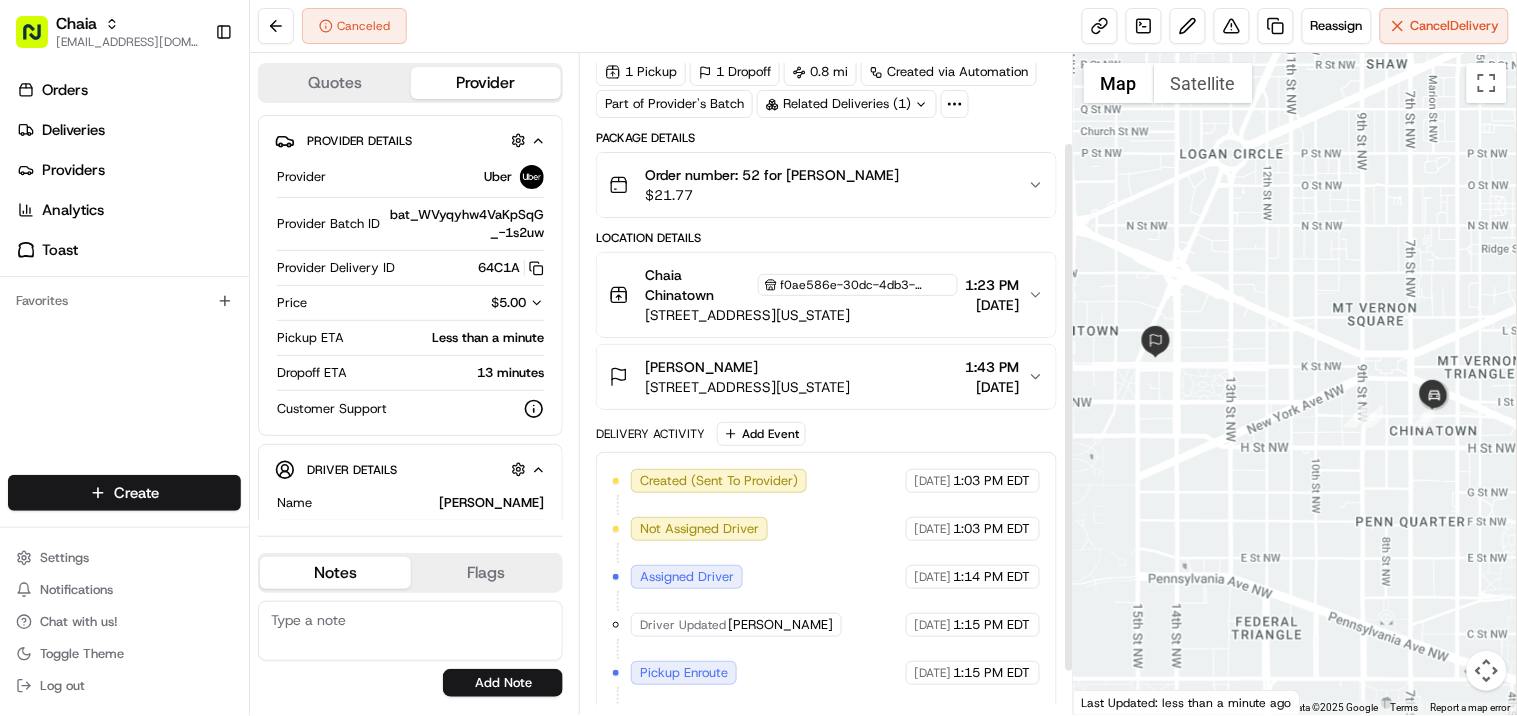 scroll, scrollTop: 111, scrollLeft: 0, axis: vertical 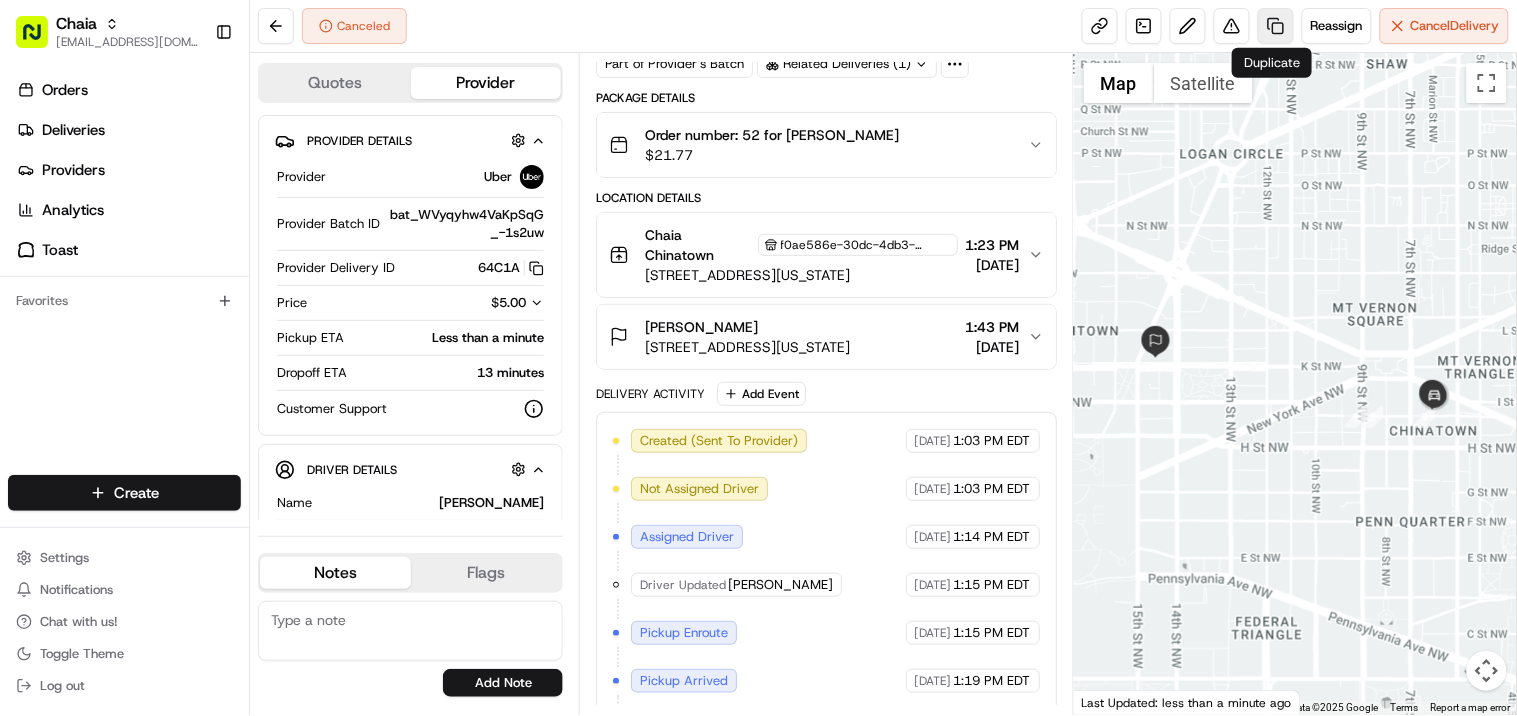 click at bounding box center (1276, 26) 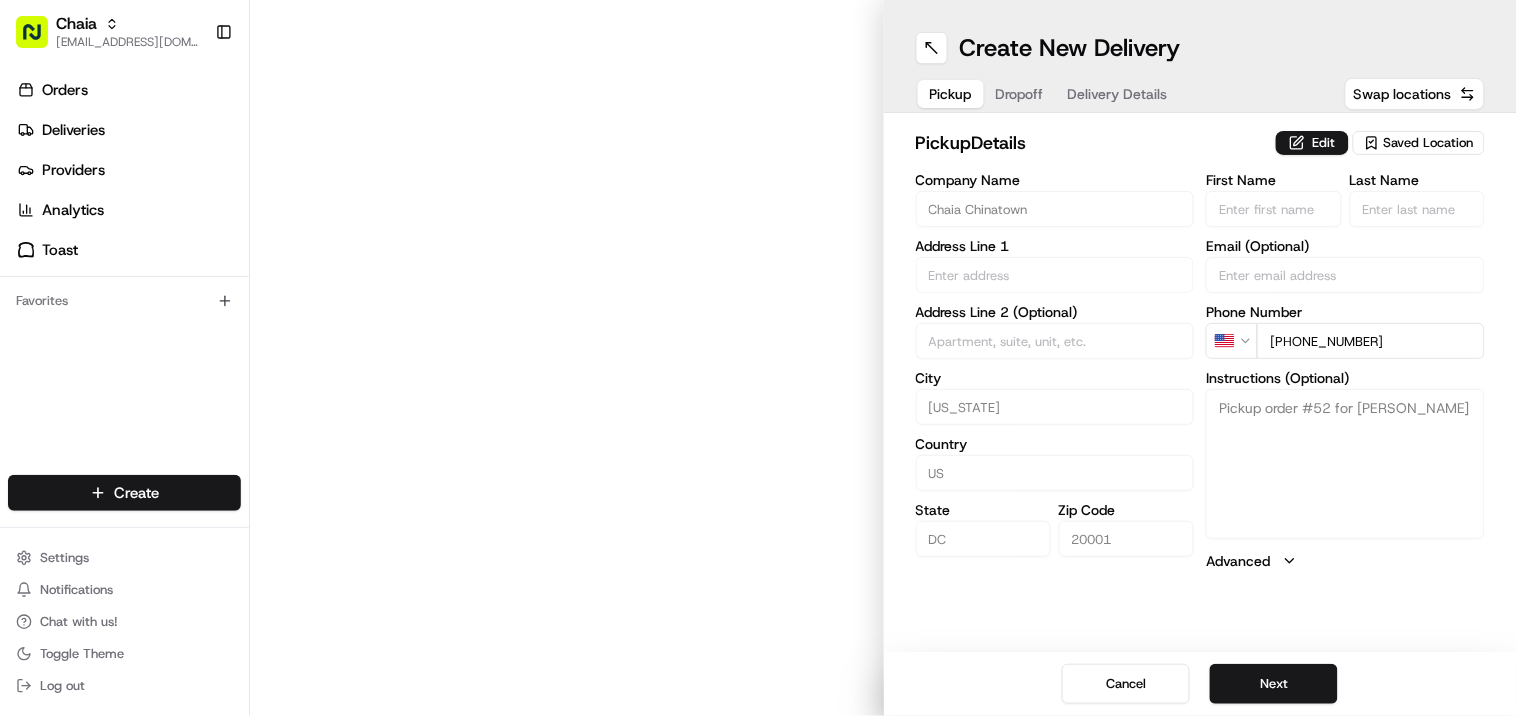 type on "615 I St NW" 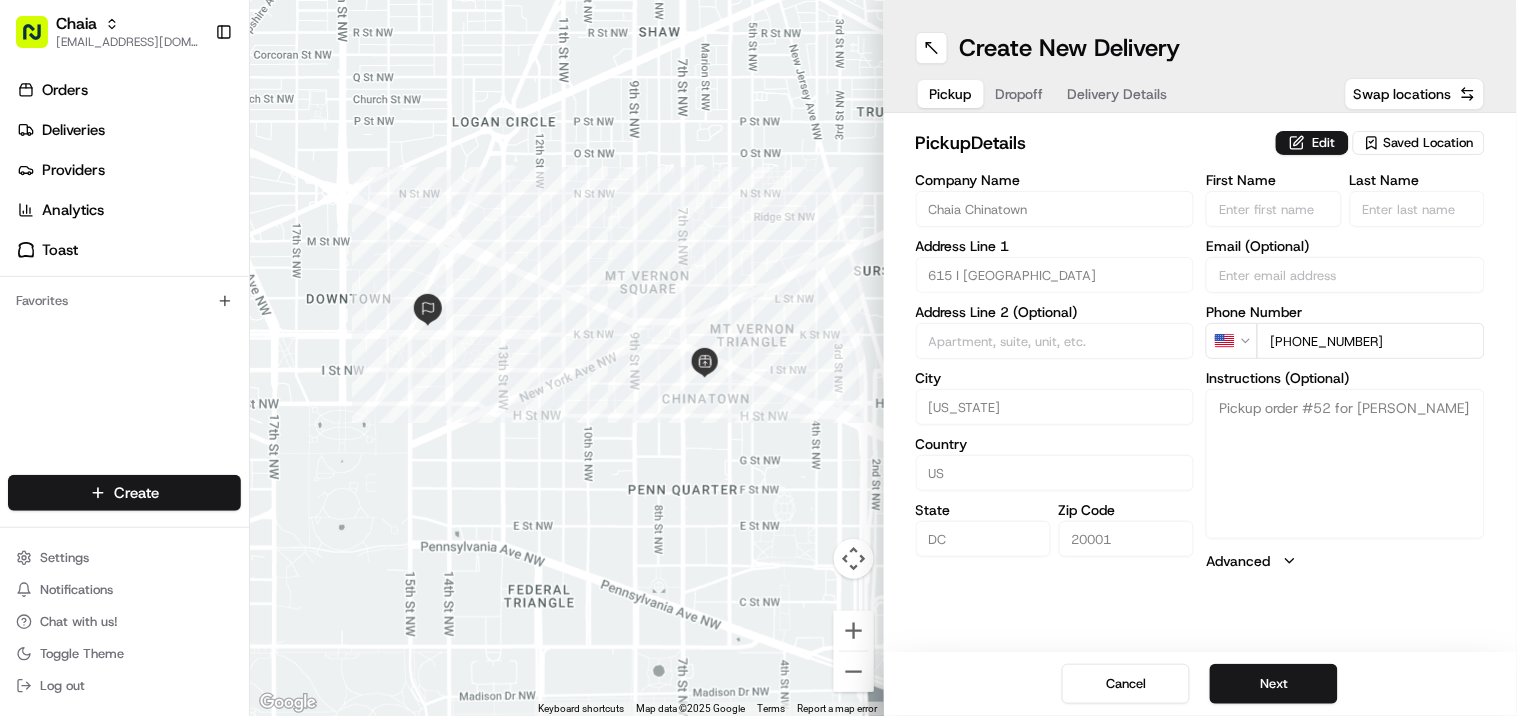 click on "Dropoff" at bounding box center [1020, 94] 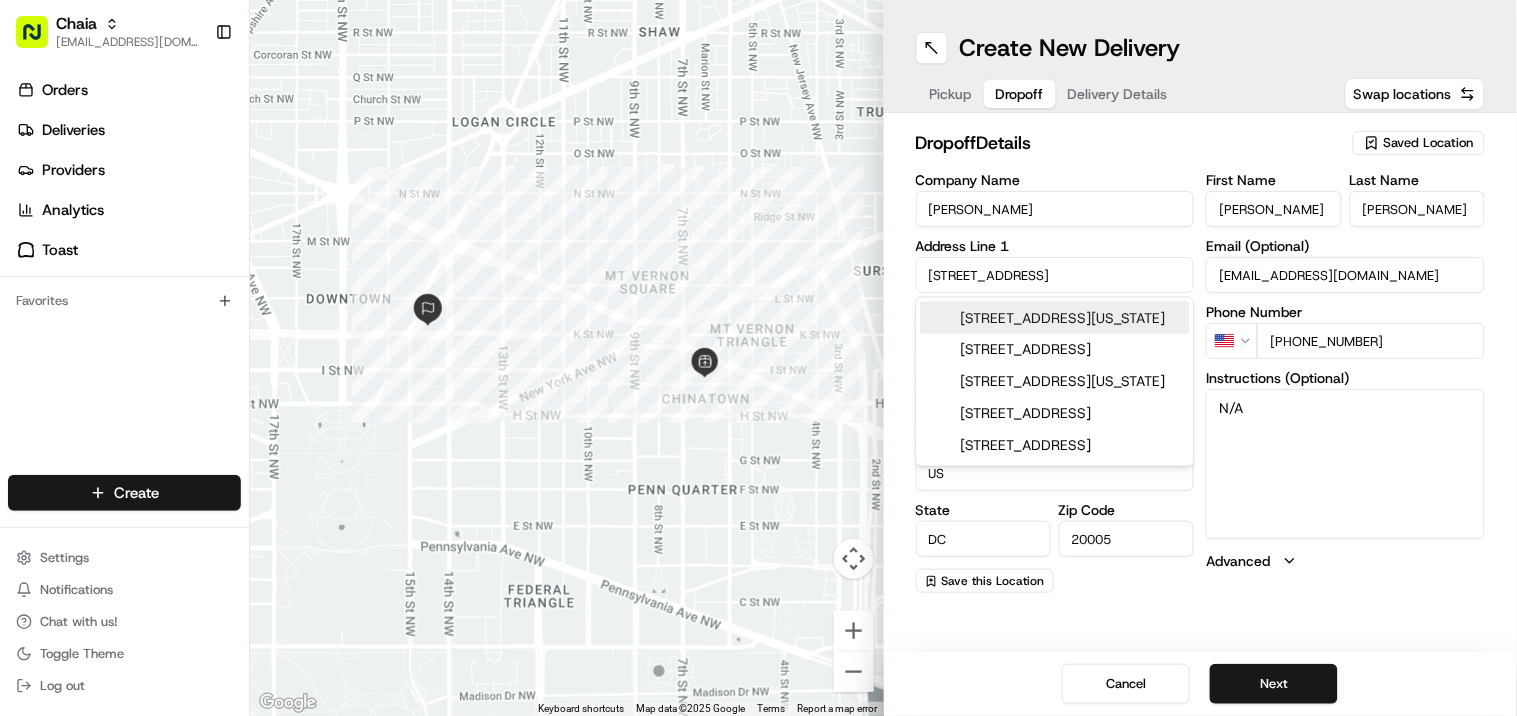 drag, startPoint x: 1040, startPoint y: 280, endPoint x: 853, endPoint y: 280, distance: 187 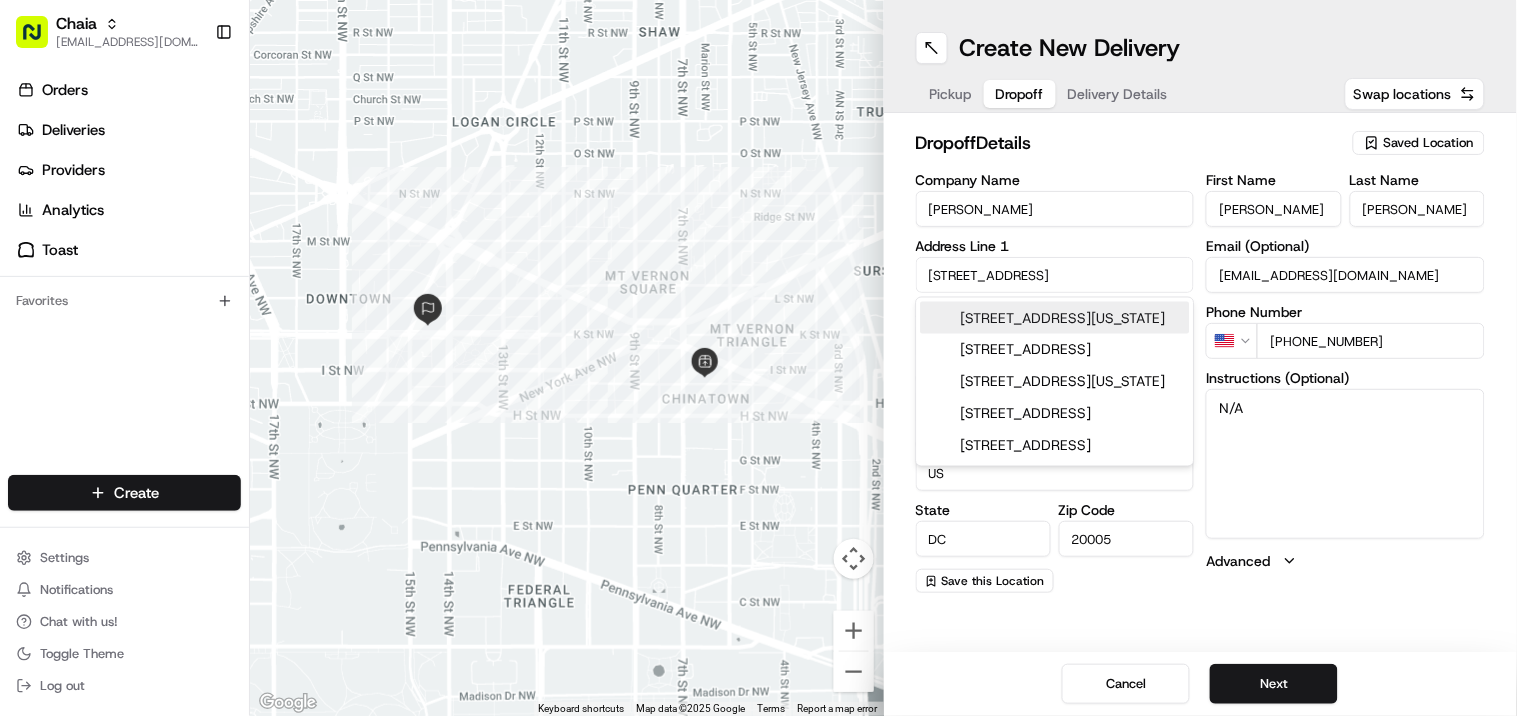 click on "← Move left → Move right ↑ Move up ↓ Move down + Zoom in - Zoom out Home Jump left by 75% End Jump right by 75% Page Up Jump up by 75% Page Down Jump down by 75% To navigate, press the arrow keys. Keyboard shortcuts Map Data Map data ©2025 Google Map data ©2025 Google 200 m  Click to toggle between metric and imperial units Terms Report a map error Create New Delivery Pickup Dropoff Delivery Details Swap locations dropoff  Details Saved Location Company Name Ronald Erickson Address Line 1 1425 K St NW Address Line 2 (Optional) #3 City Washington Country US State DC Zip Code 20005 Save this Location First Name Ronald Last Name Erickson Email (Optional) rerickson@streetsense.com Phone Number US +1 301 412 2218 Instructions (Optional) N/A Advanced Cancel Next" at bounding box center (883, 358) 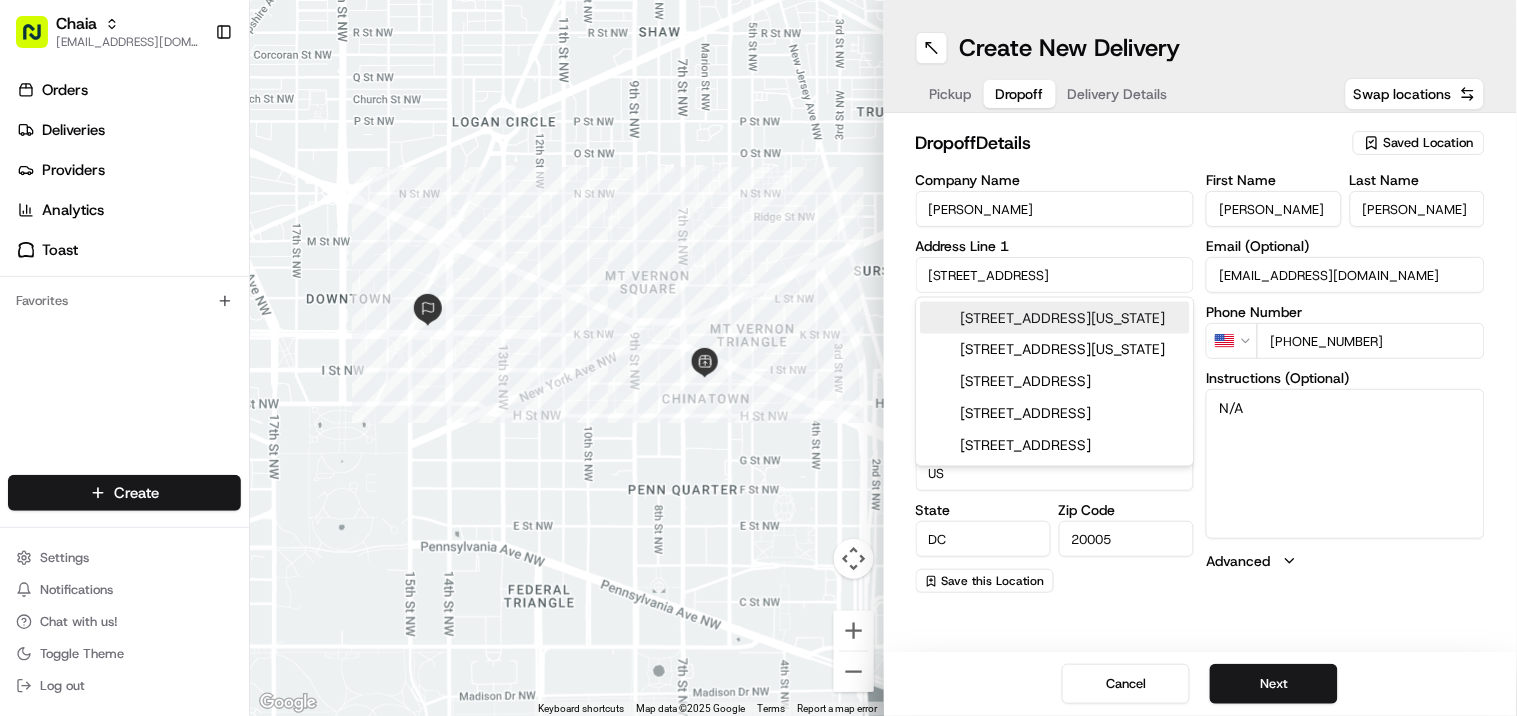click on "1424 K Street Northwest, Washington, DC" at bounding box center [1055, 318] 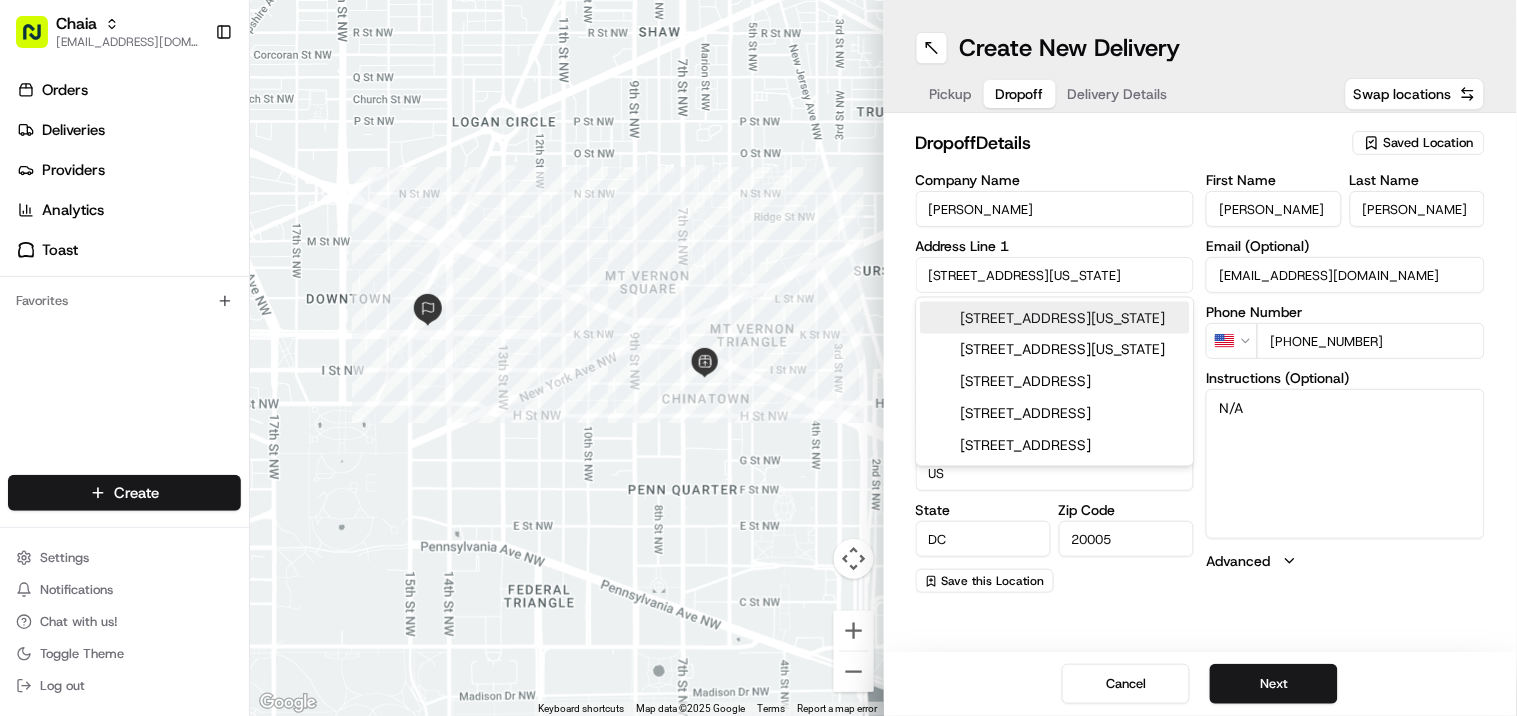 type on "1424 K St NW, Washington, DC 20005, USA" 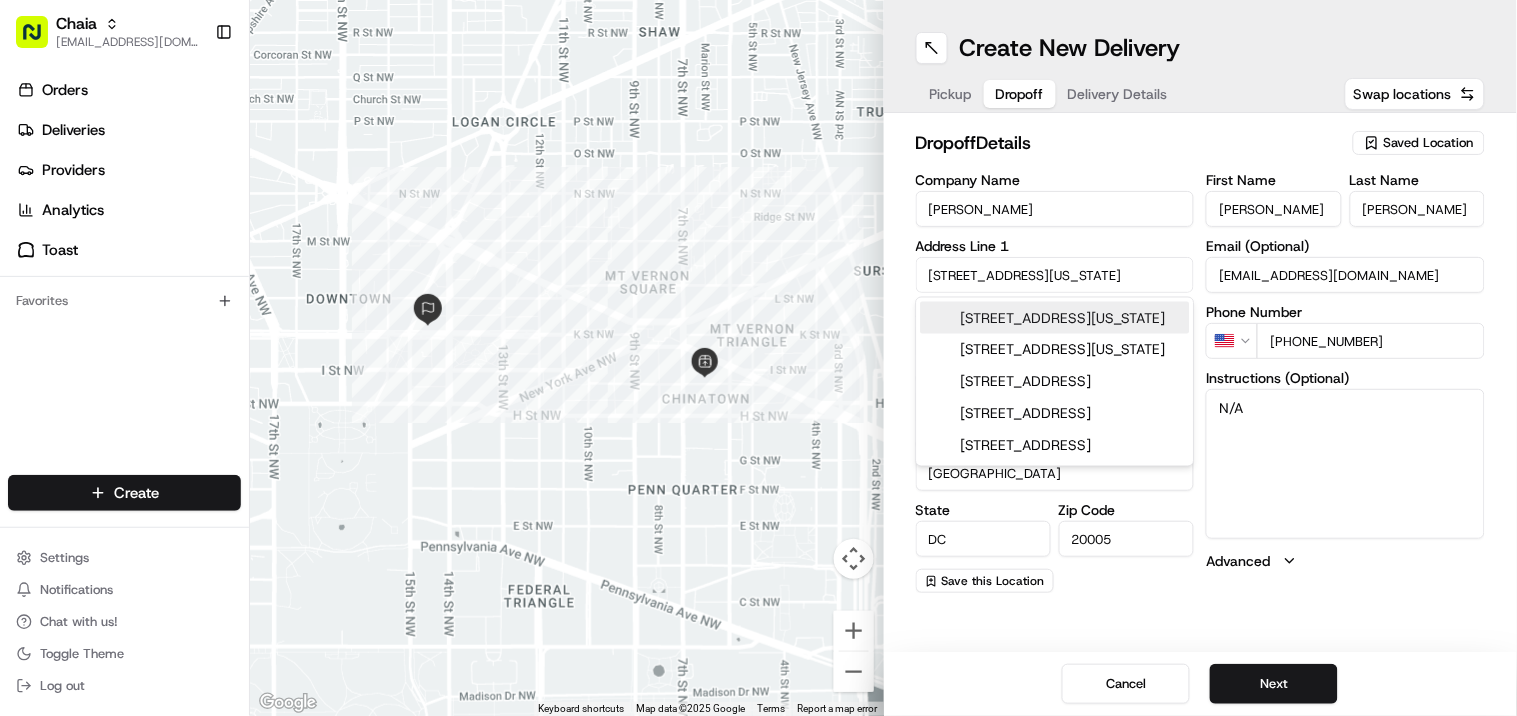 type on "1424 K Street Northwest" 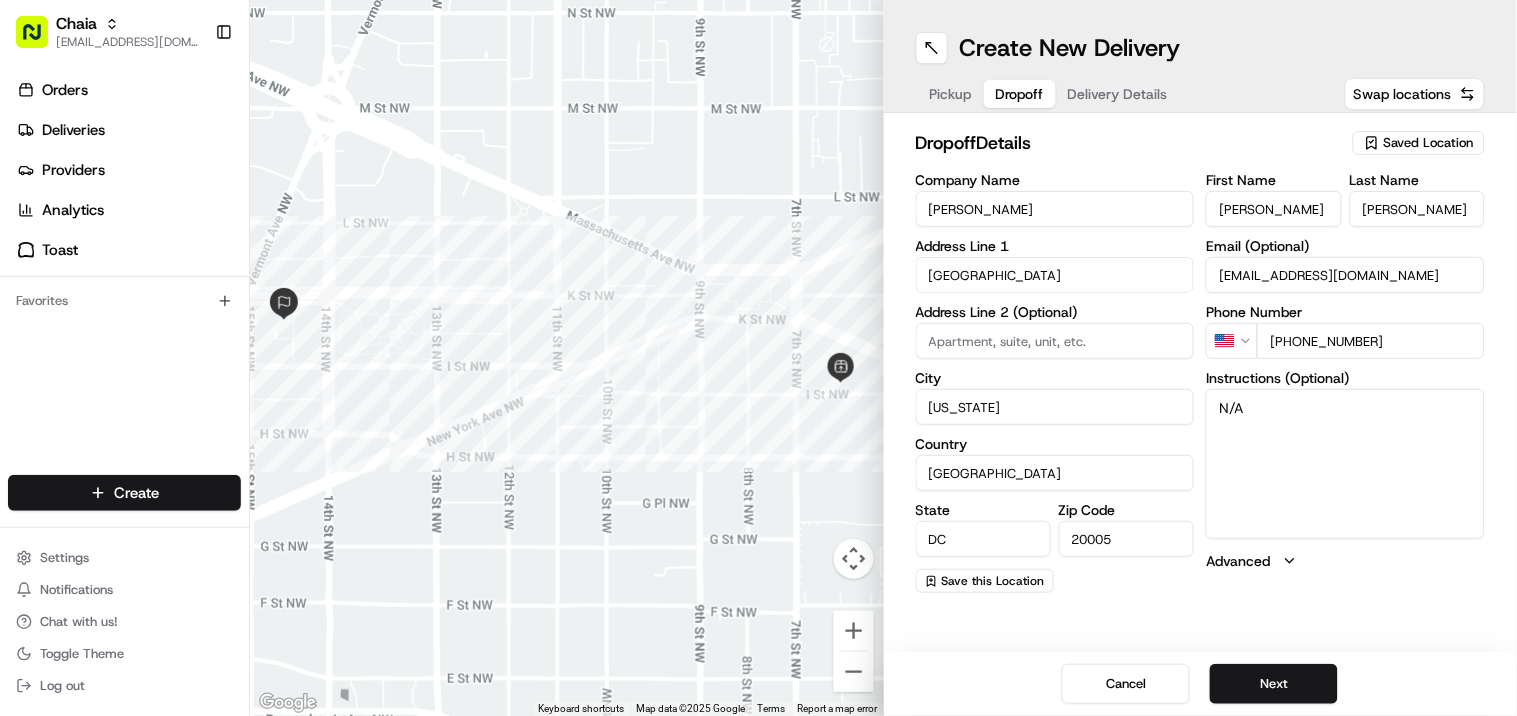 click on "Delivery Details" at bounding box center (1118, 94) 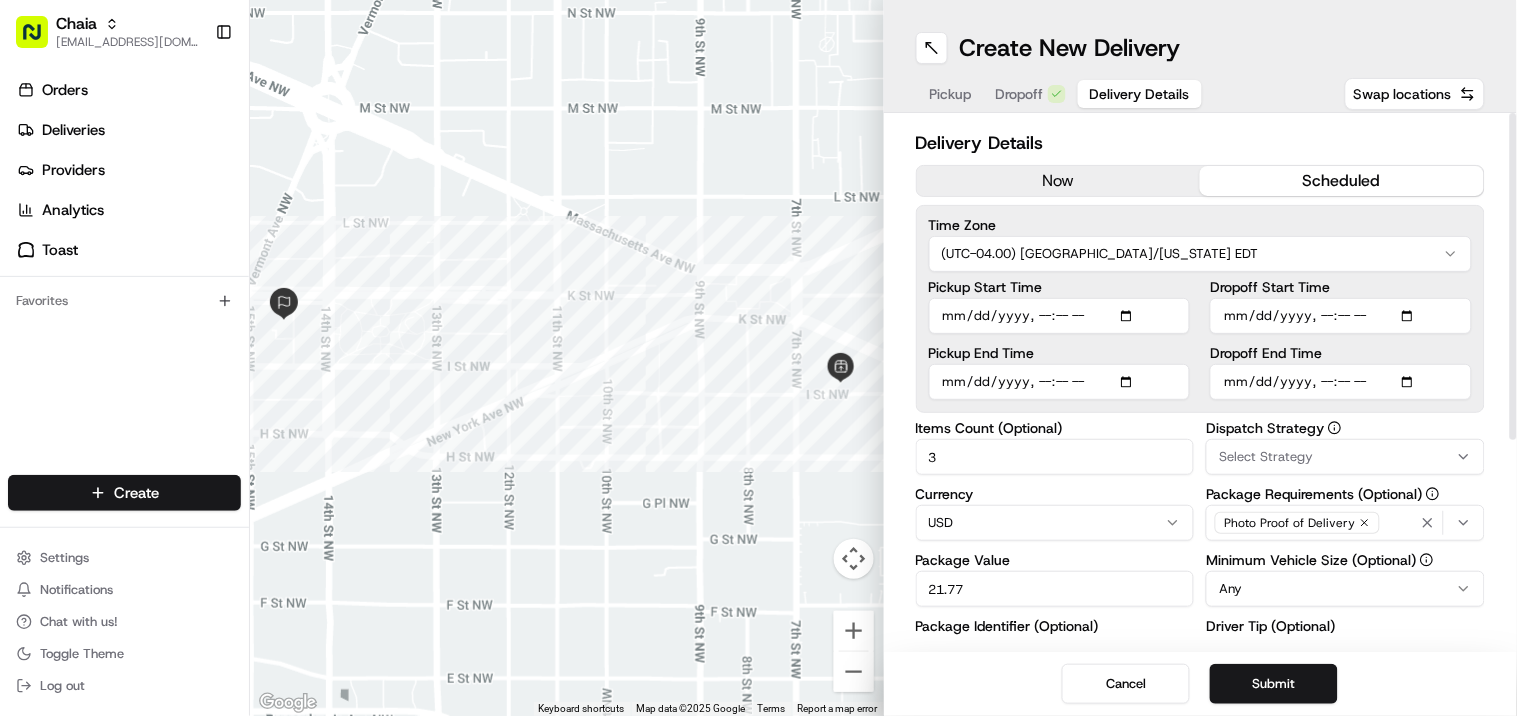 click on "now" at bounding box center [1059, 181] 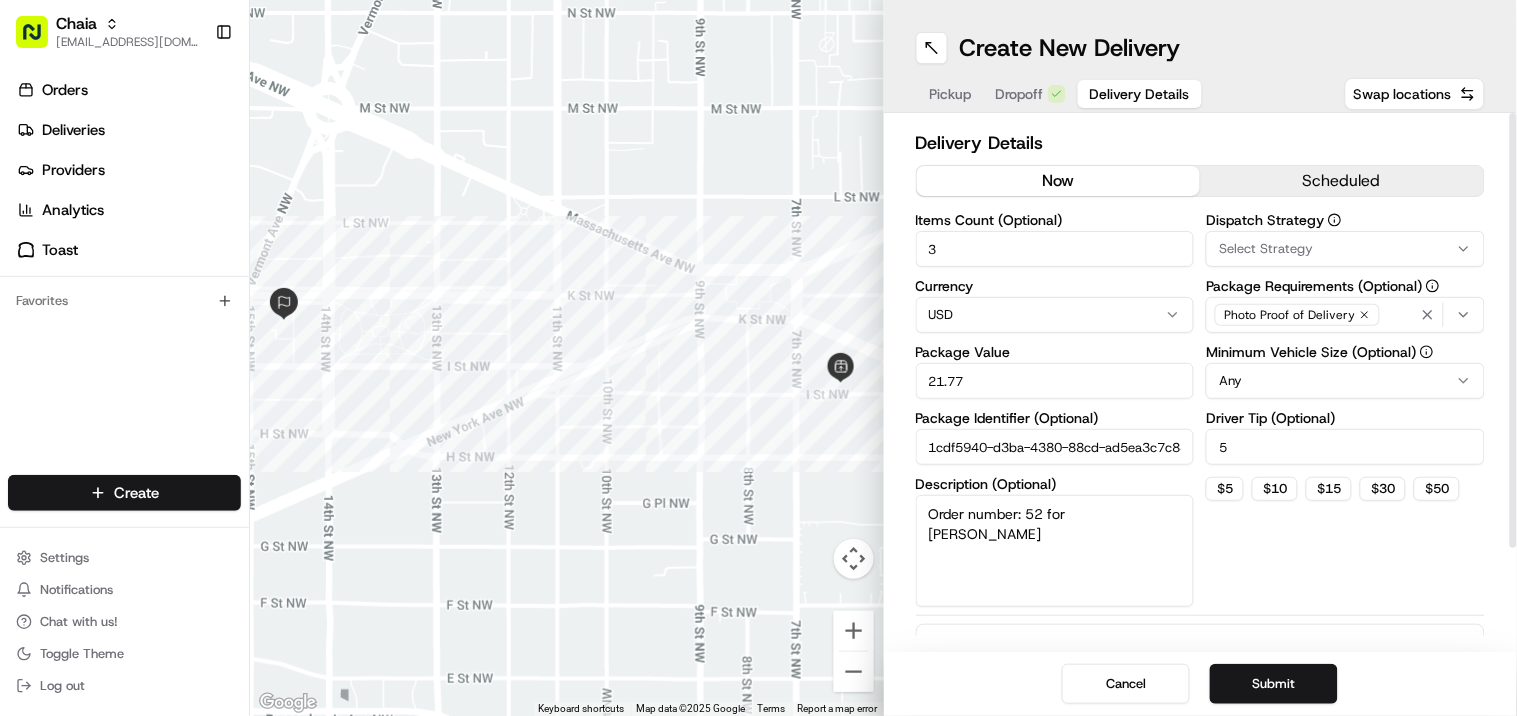 click on "now" at bounding box center [1059, 181] 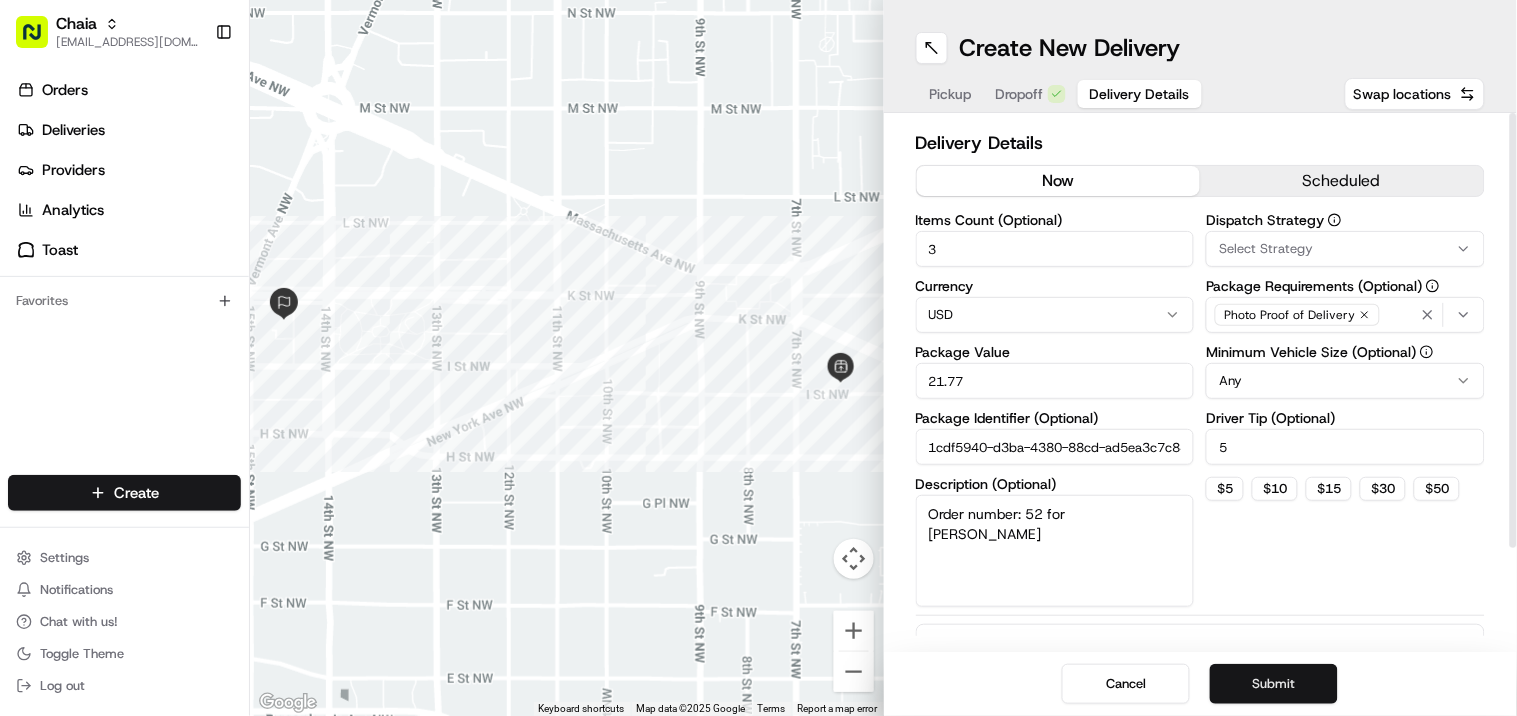 click on "Submit" at bounding box center [1274, 684] 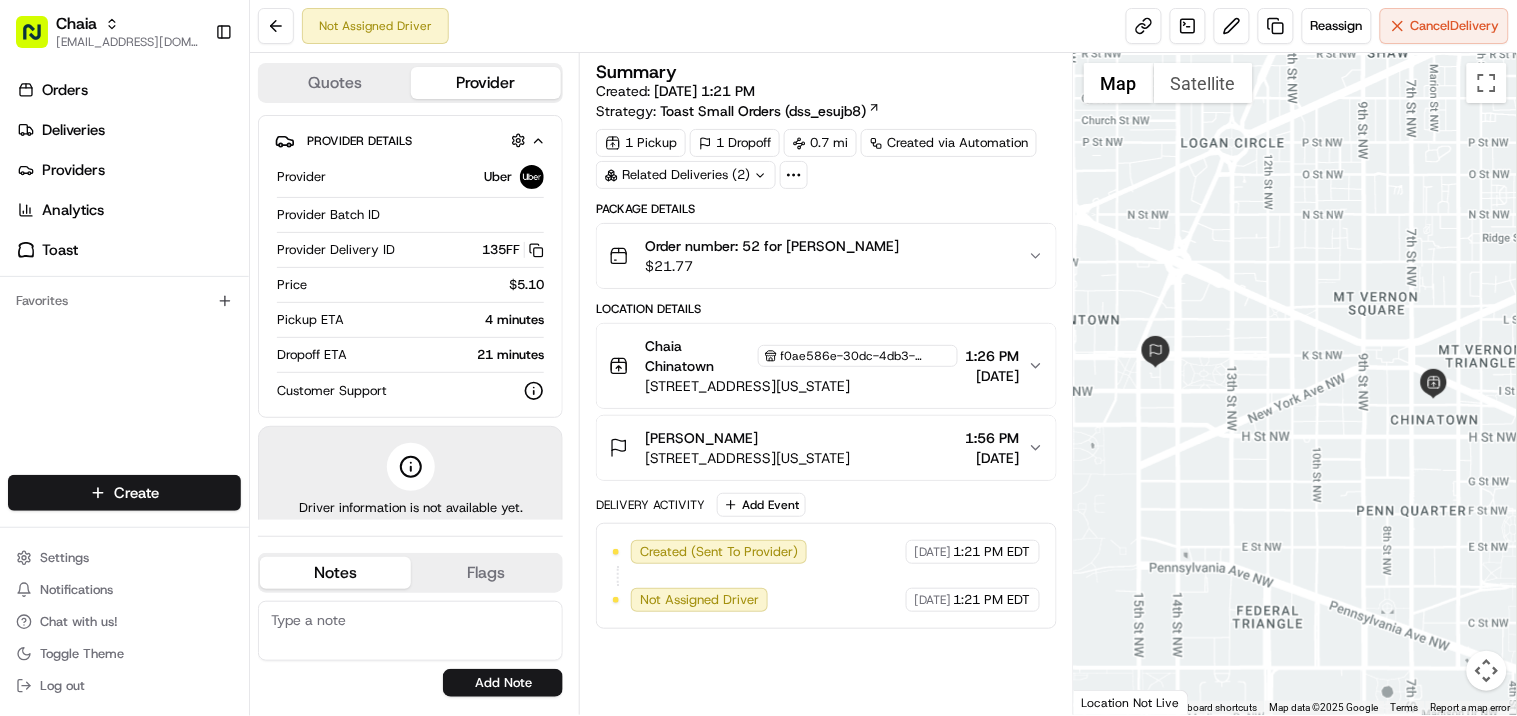 click on "Ronald Erickson" at bounding box center (747, 438) 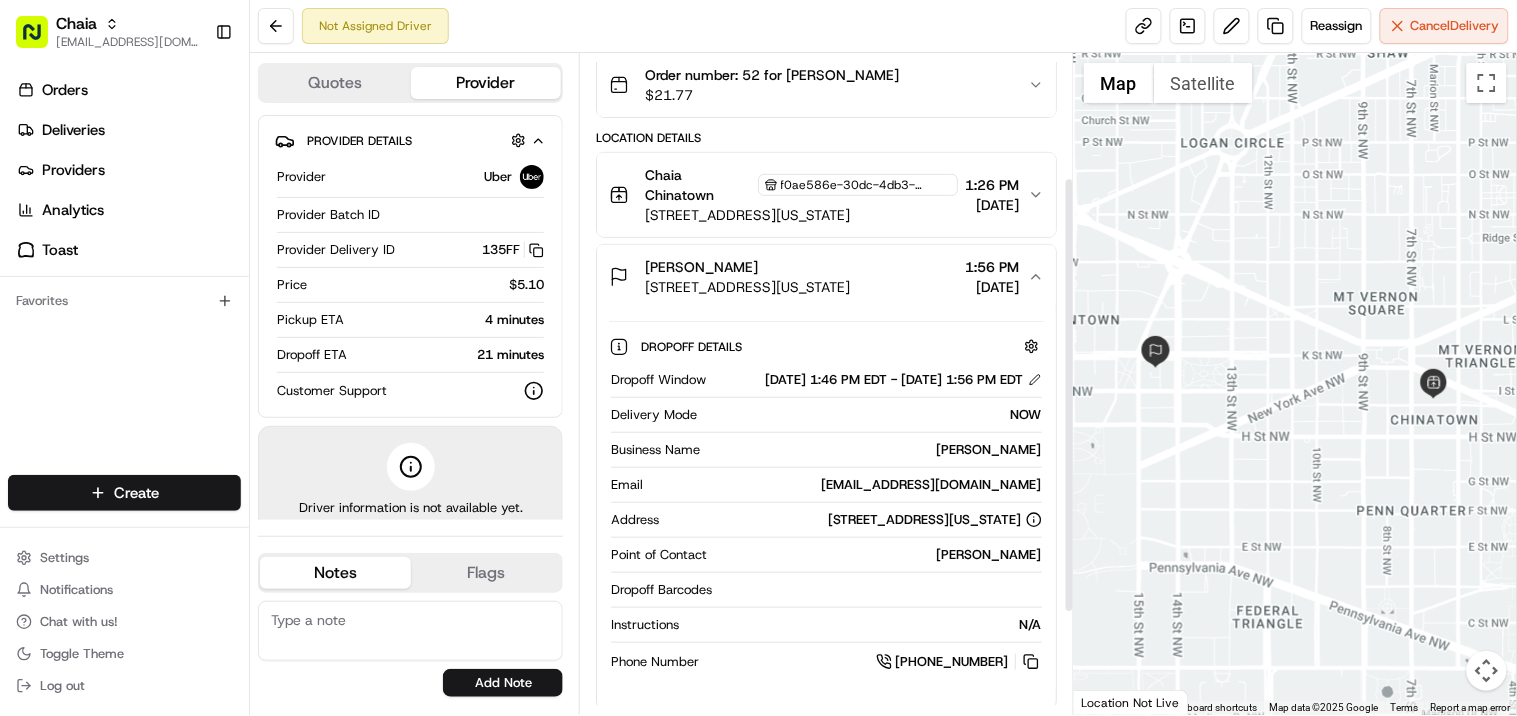scroll, scrollTop: 222, scrollLeft: 0, axis: vertical 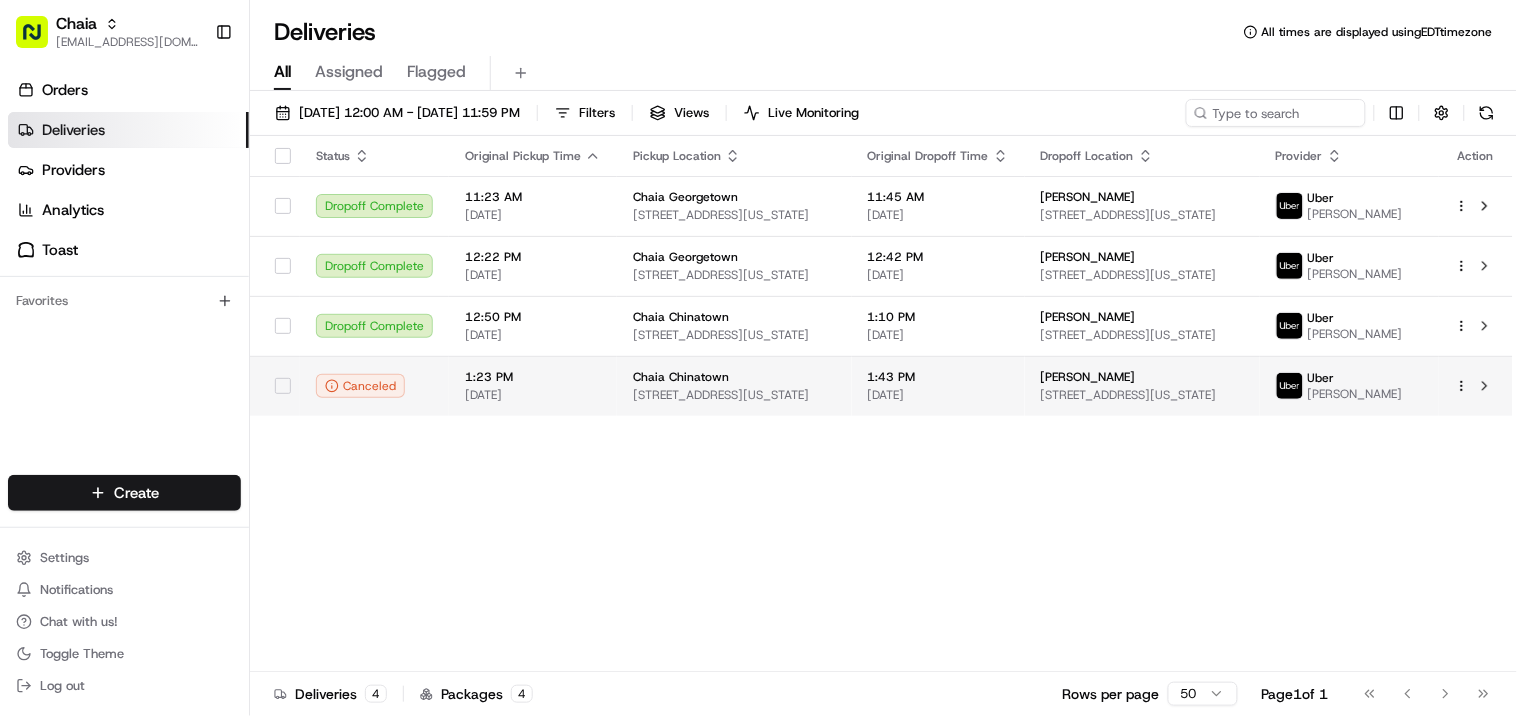 click on "1:43 PM 07/10/2025" at bounding box center [938, 386] 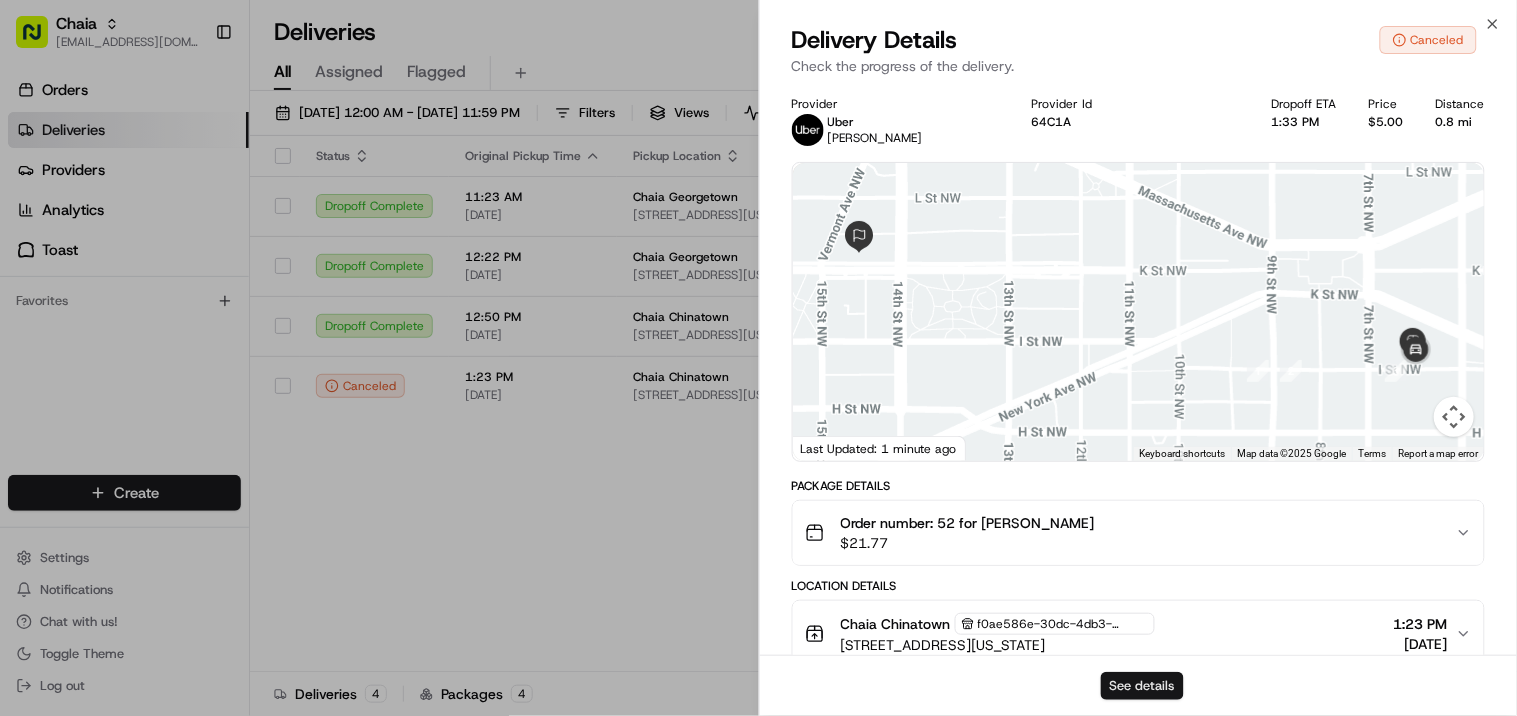 click on "See details" at bounding box center (1142, 686) 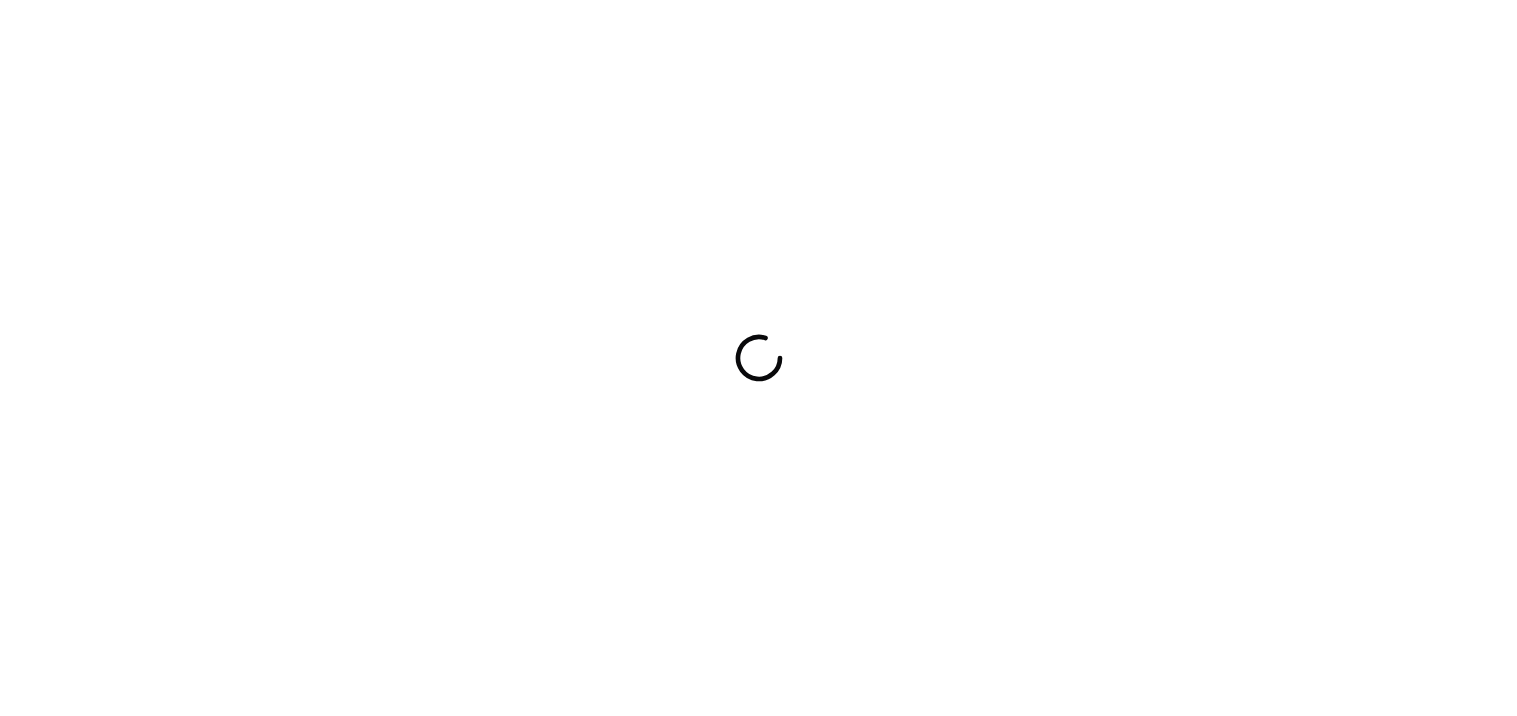 scroll, scrollTop: 0, scrollLeft: 0, axis: both 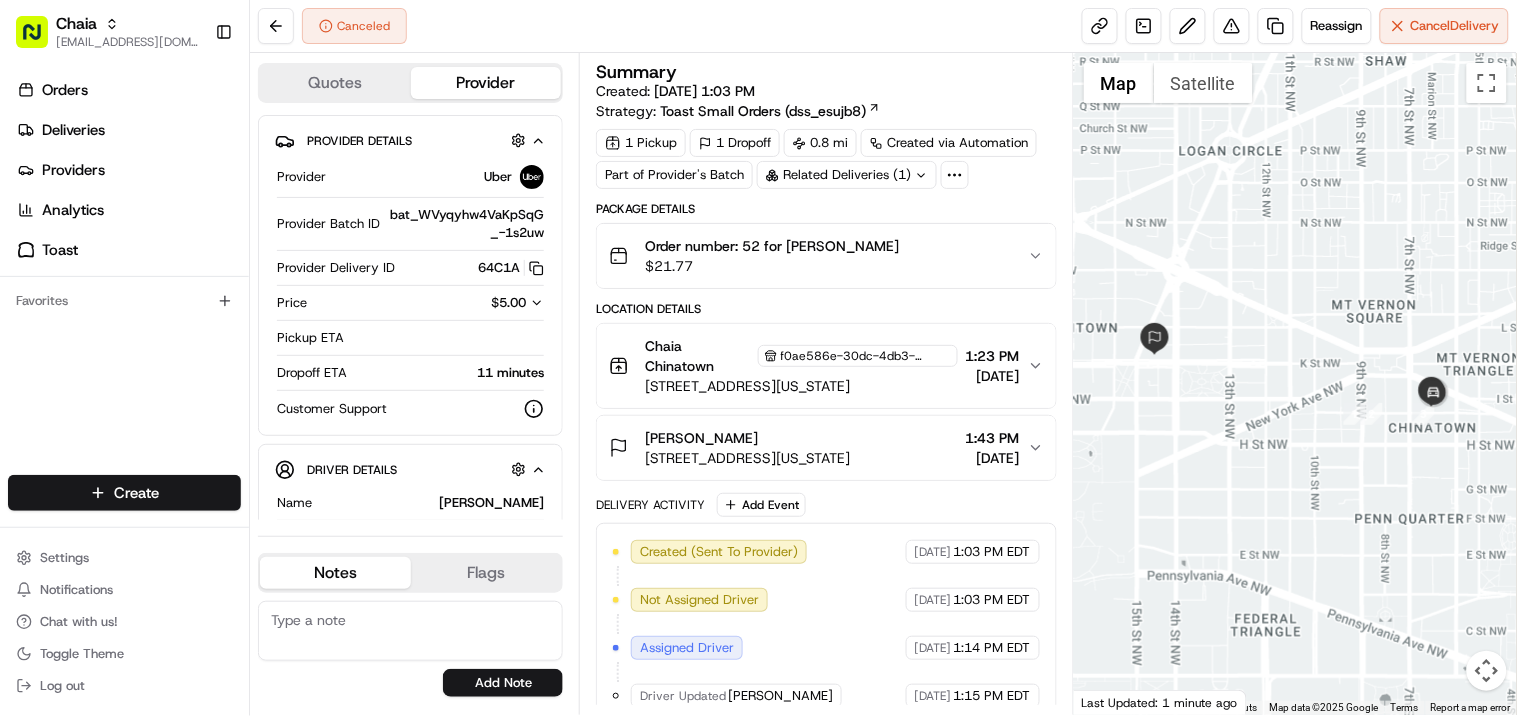 click on "[DATE]" at bounding box center [993, 458] 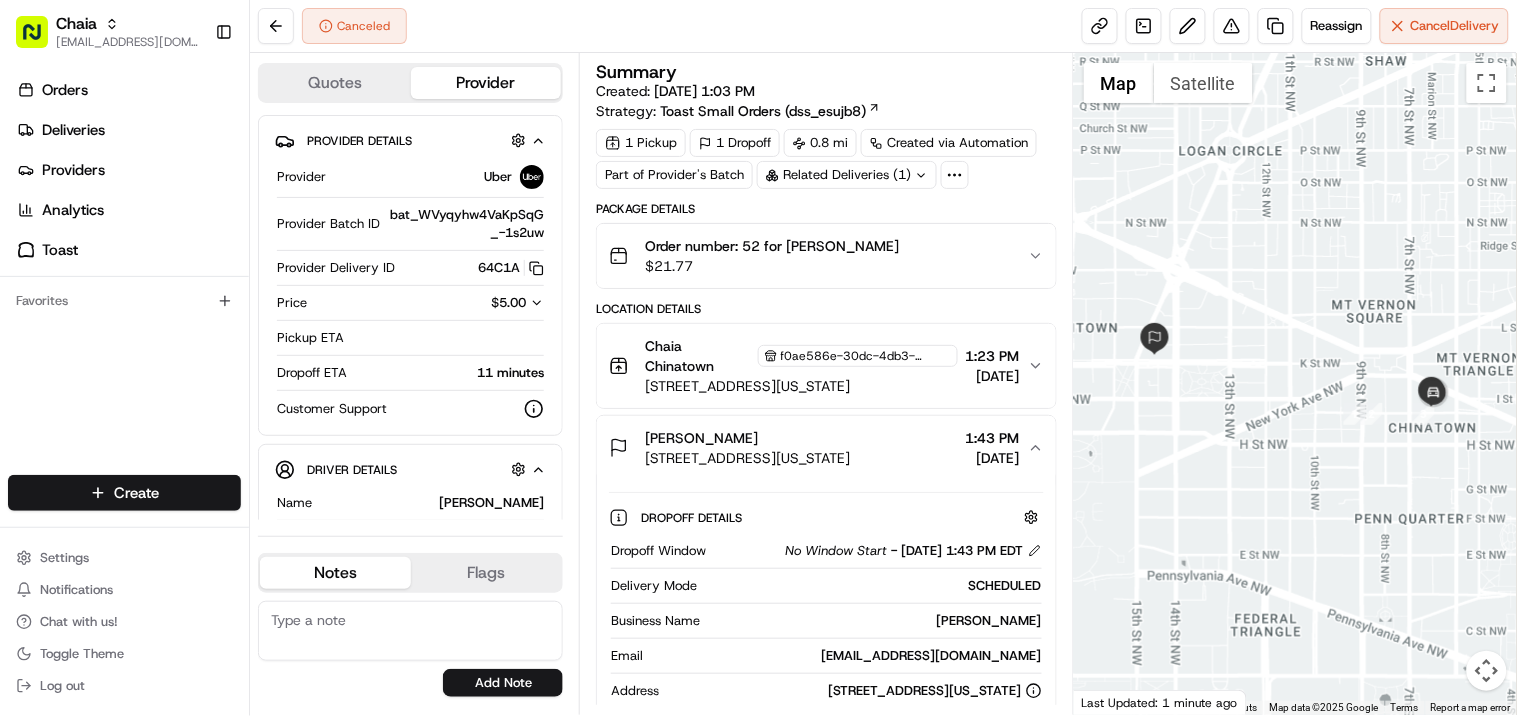 scroll, scrollTop: 0, scrollLeft: 0, axis: both 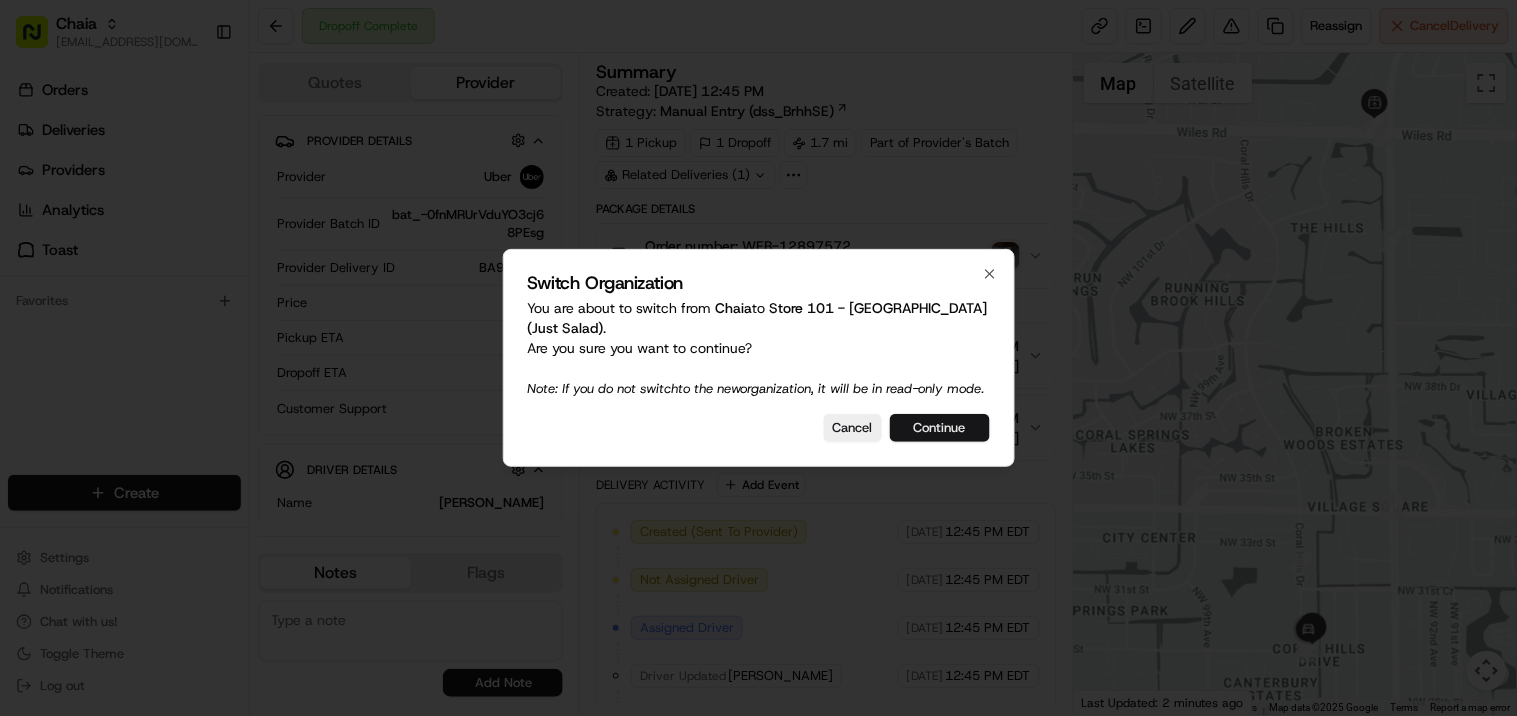 click on "Continue" at bounding box center (940, 428) 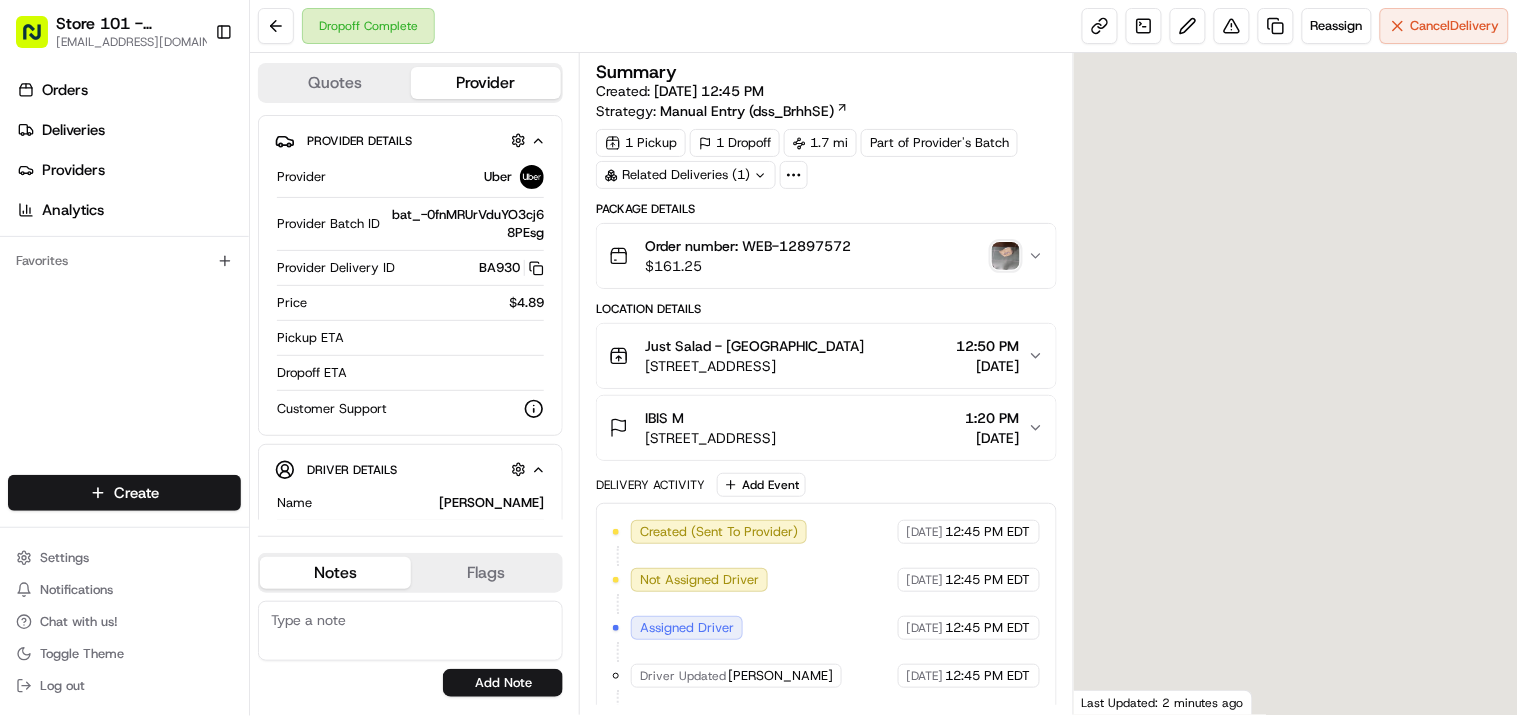 scroll, scrollTop: 0, scrollLeft: 0, axis: both 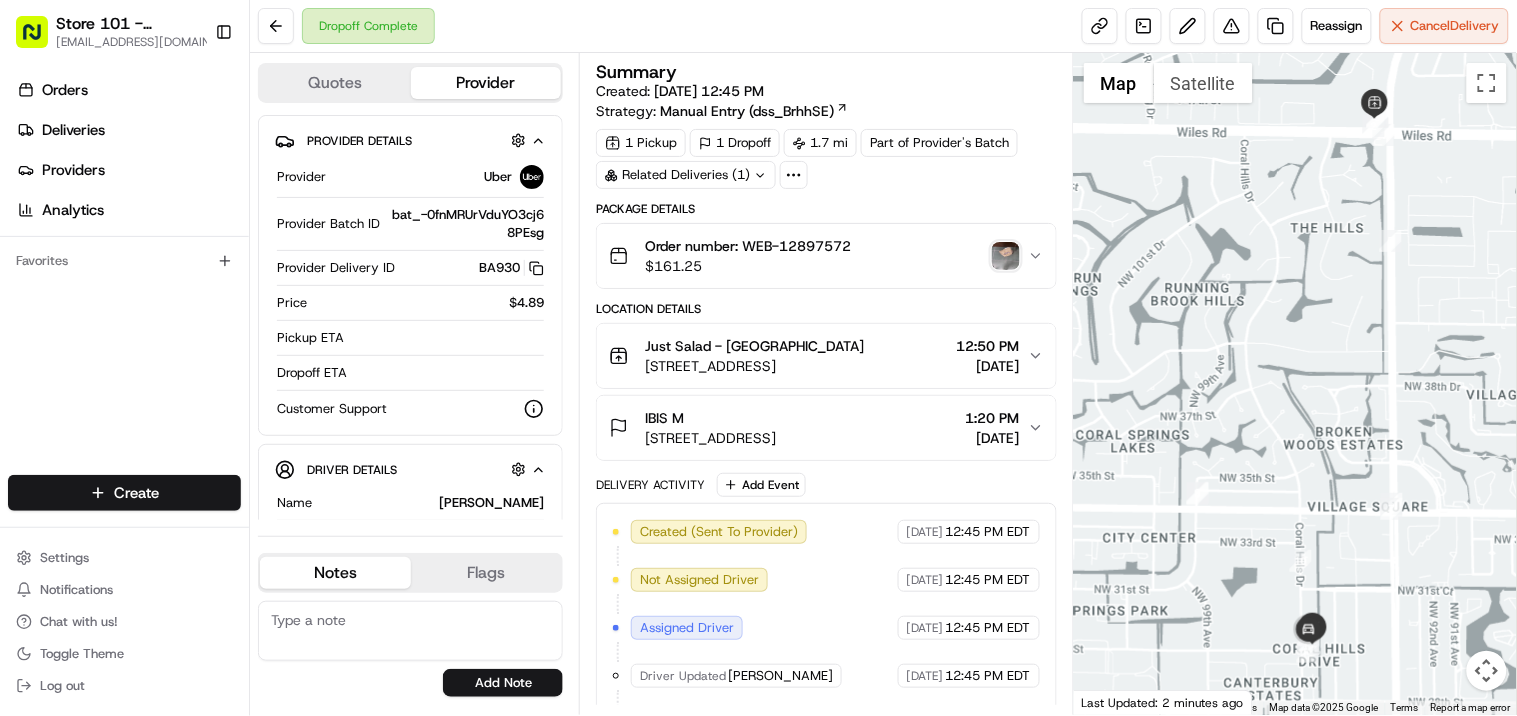 click on "Order number: WEB-12897572 $ 161.25" at bounding box center [818, 256] 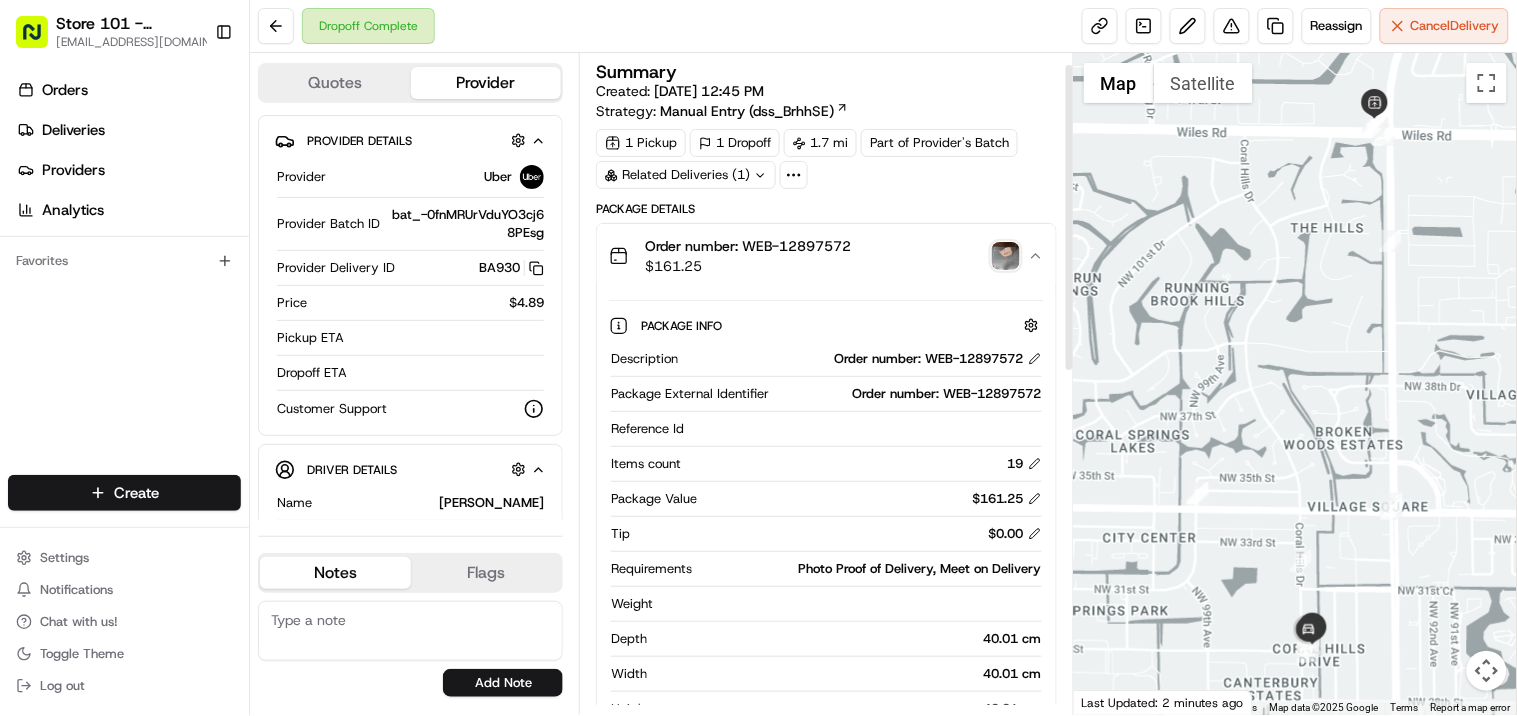 scroll, scrollTop: 111, scrollLeft: 0, axis: vertical 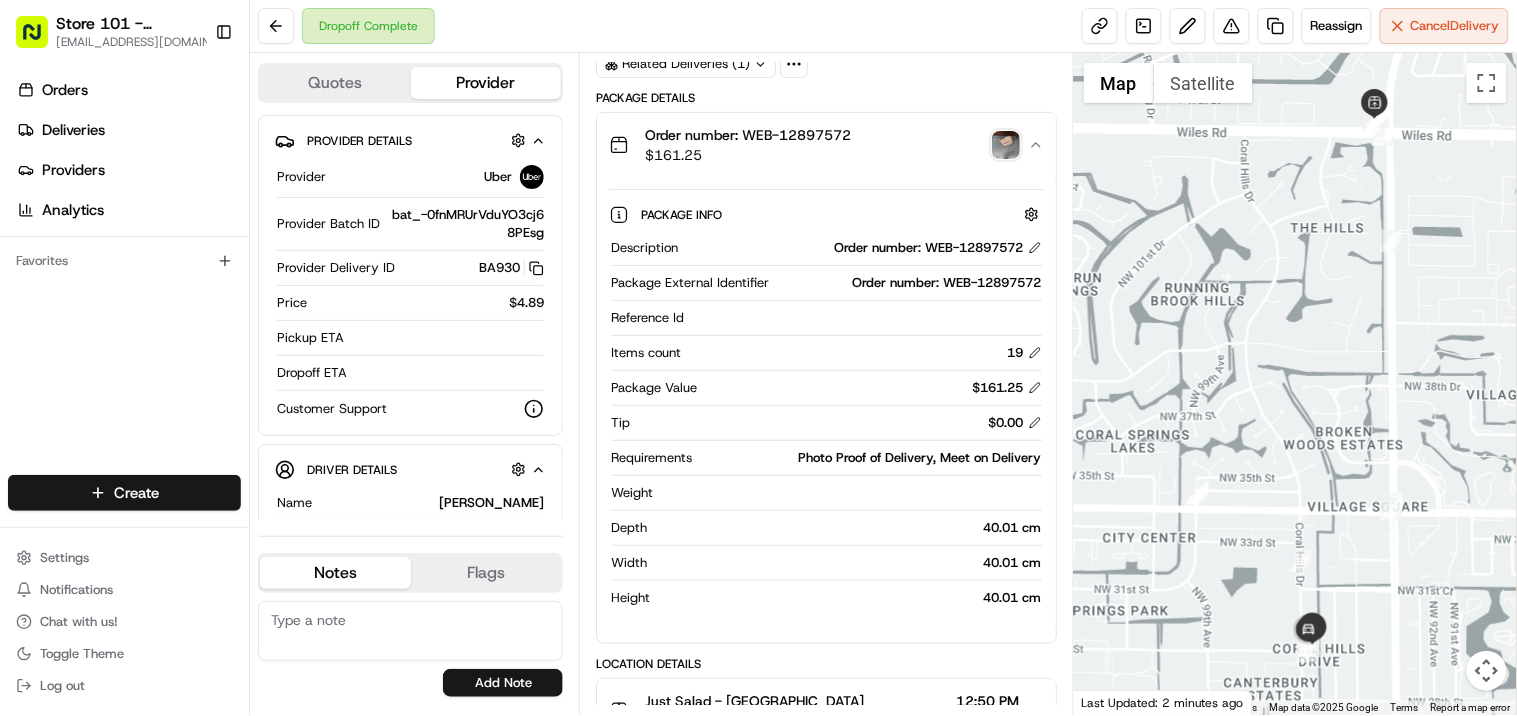 click on "Order number: WEB-12897572" at bounding box center [938, 248] 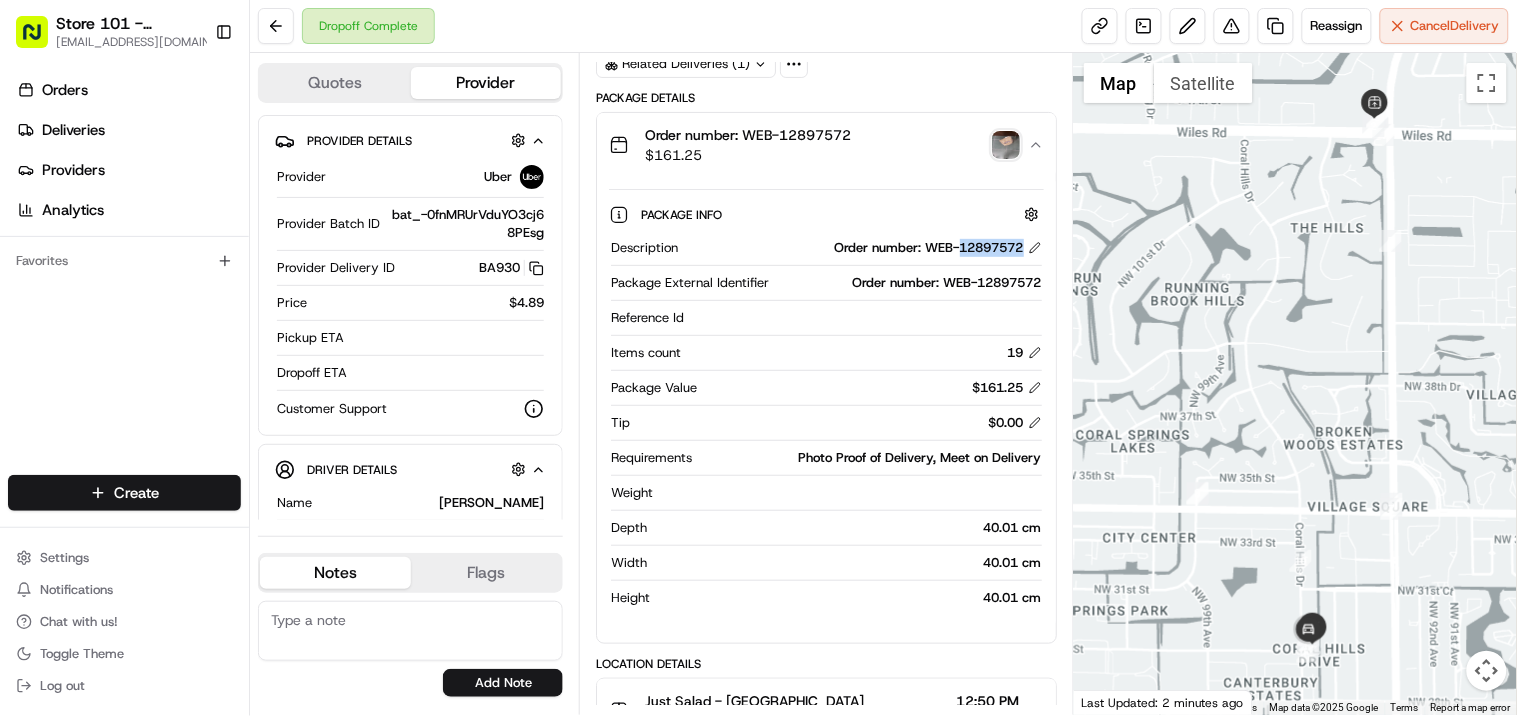 click on "Order number: WEB-12897572" at bounding box center (938, 248) 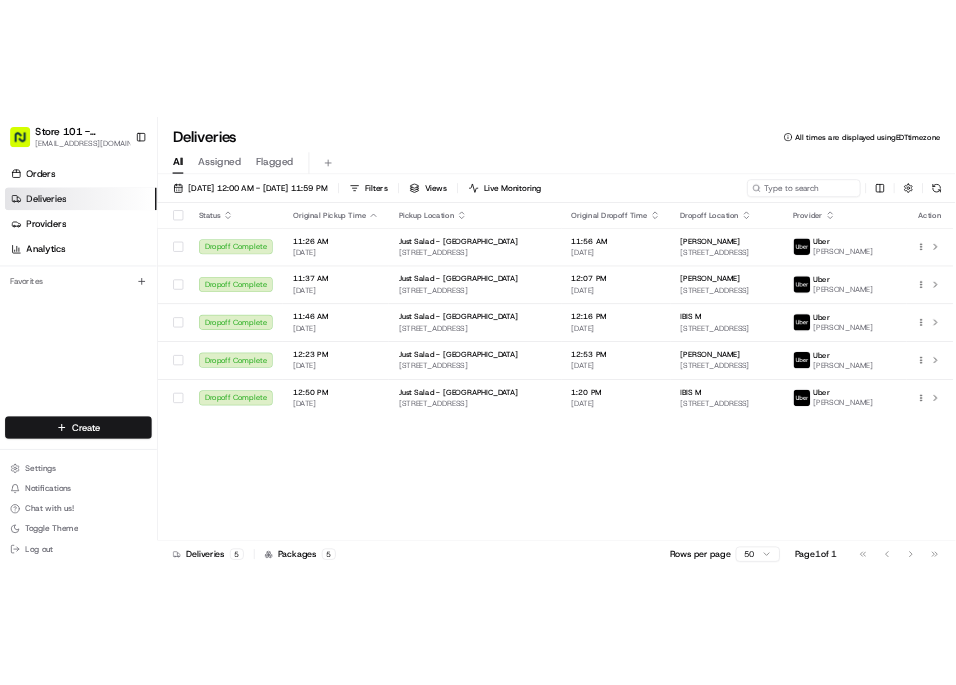 scroll, scrollTop: 0, scrollLeft: 0, axis: both 